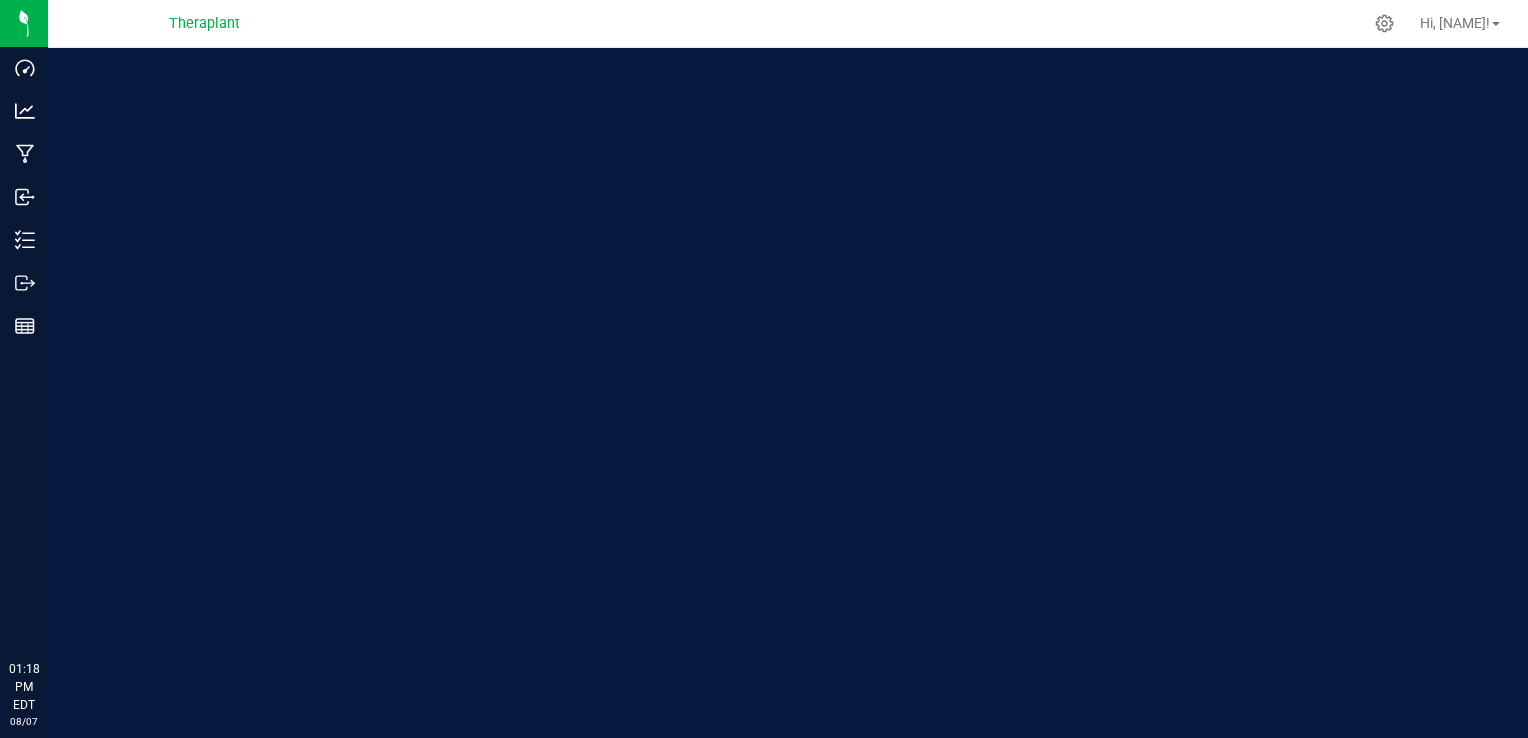 scroll, scrollTop: 0, scrollLeft: 0, axis: both 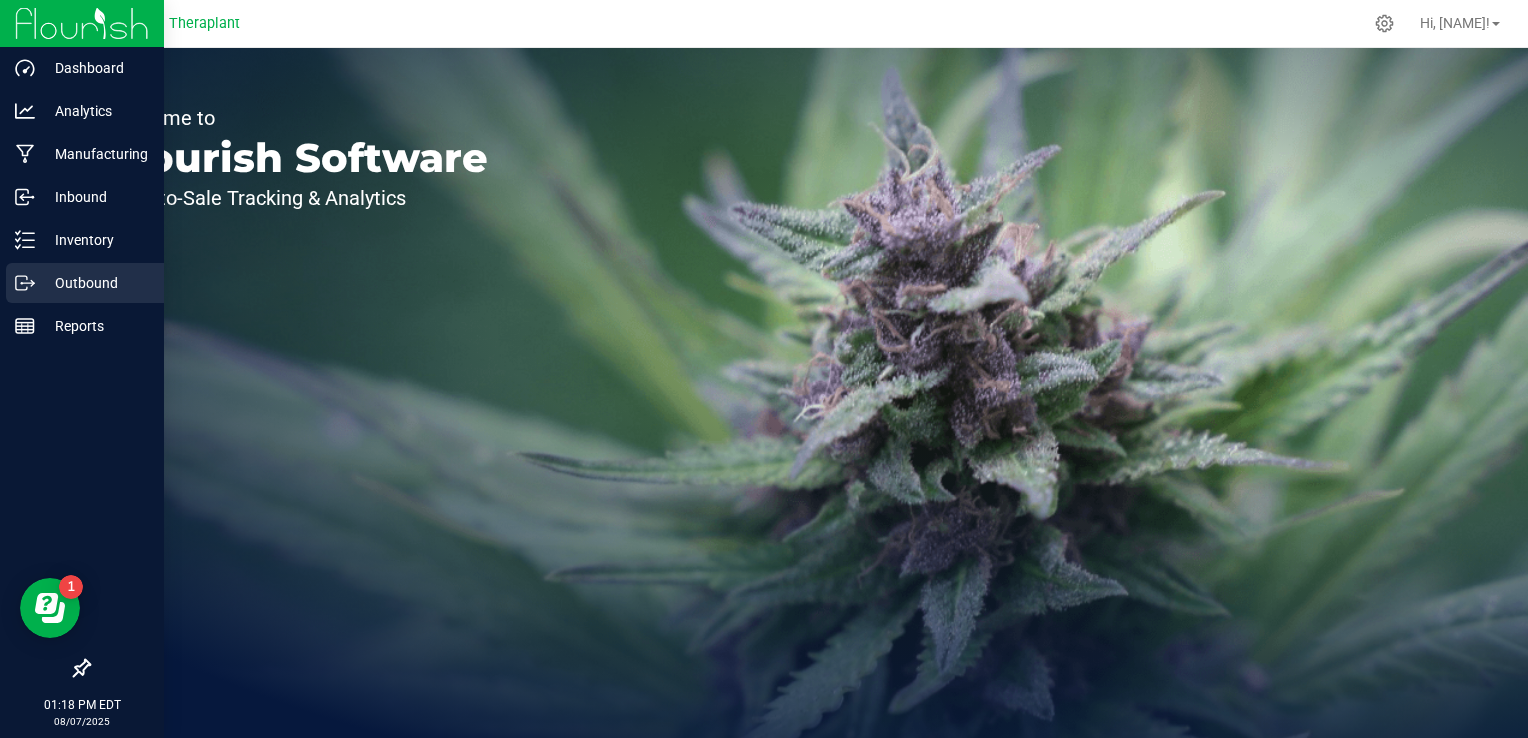 click on "Outbound" at bounding box center (95, 283) 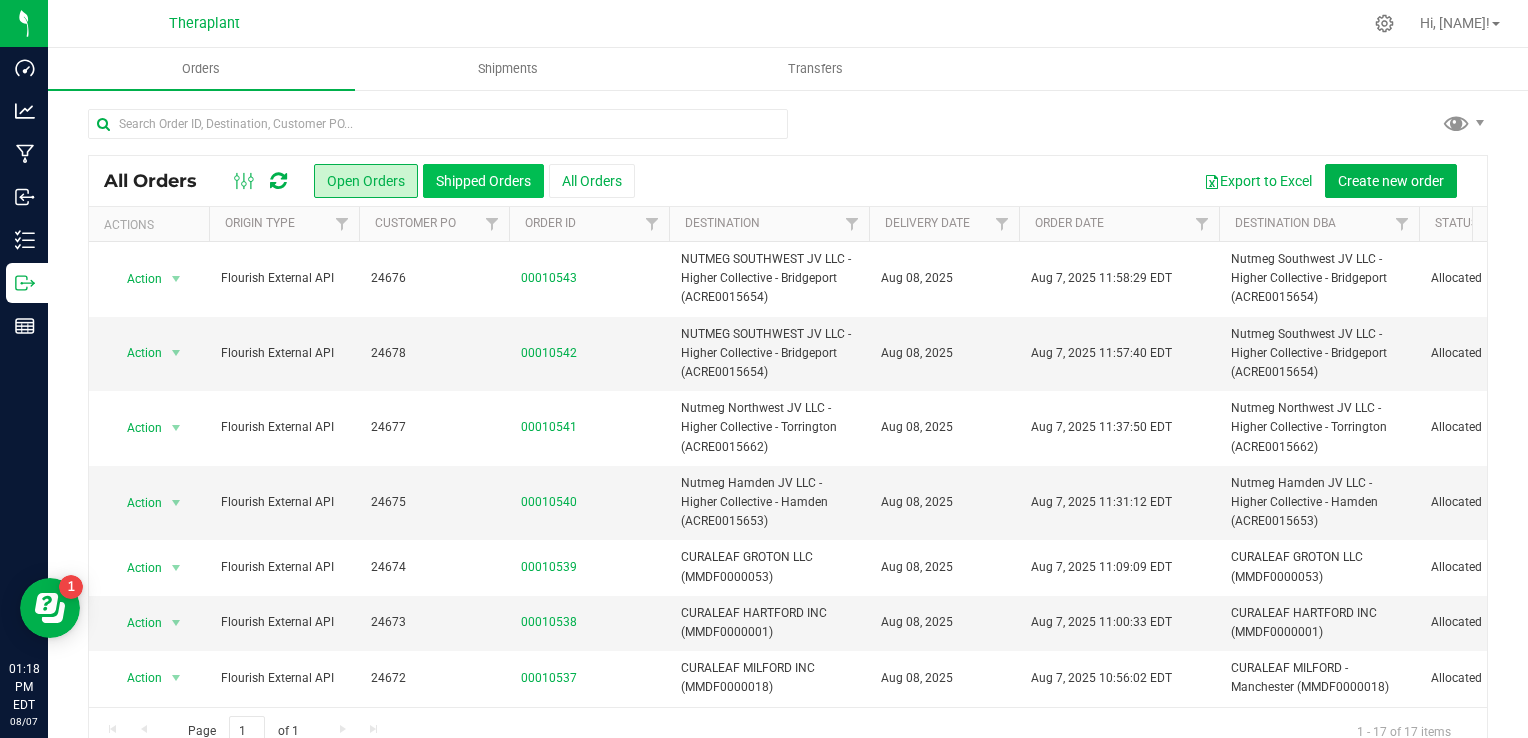 click on "Shipped Orders" at bounding box center [483, 181] 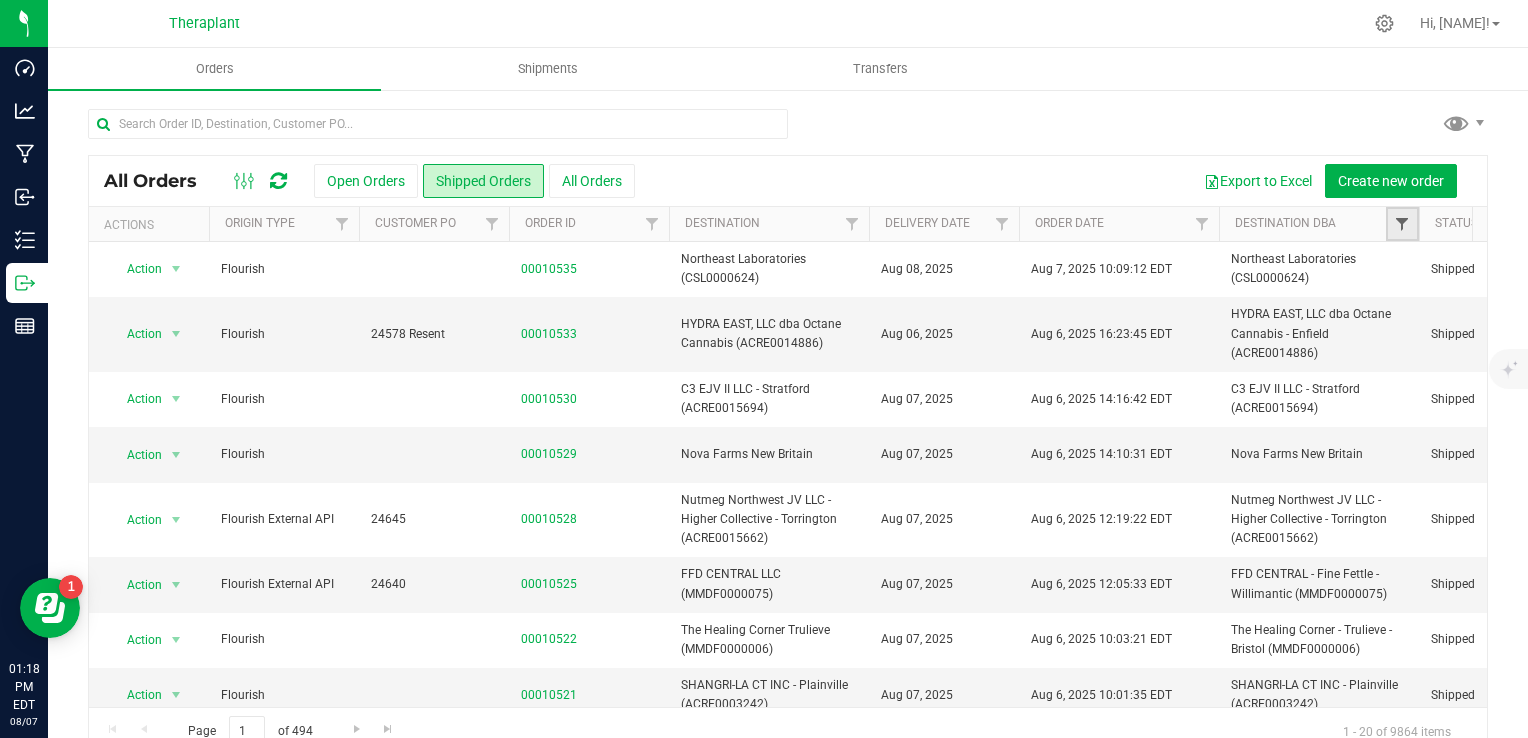 click at bounding box center [1402, 224] 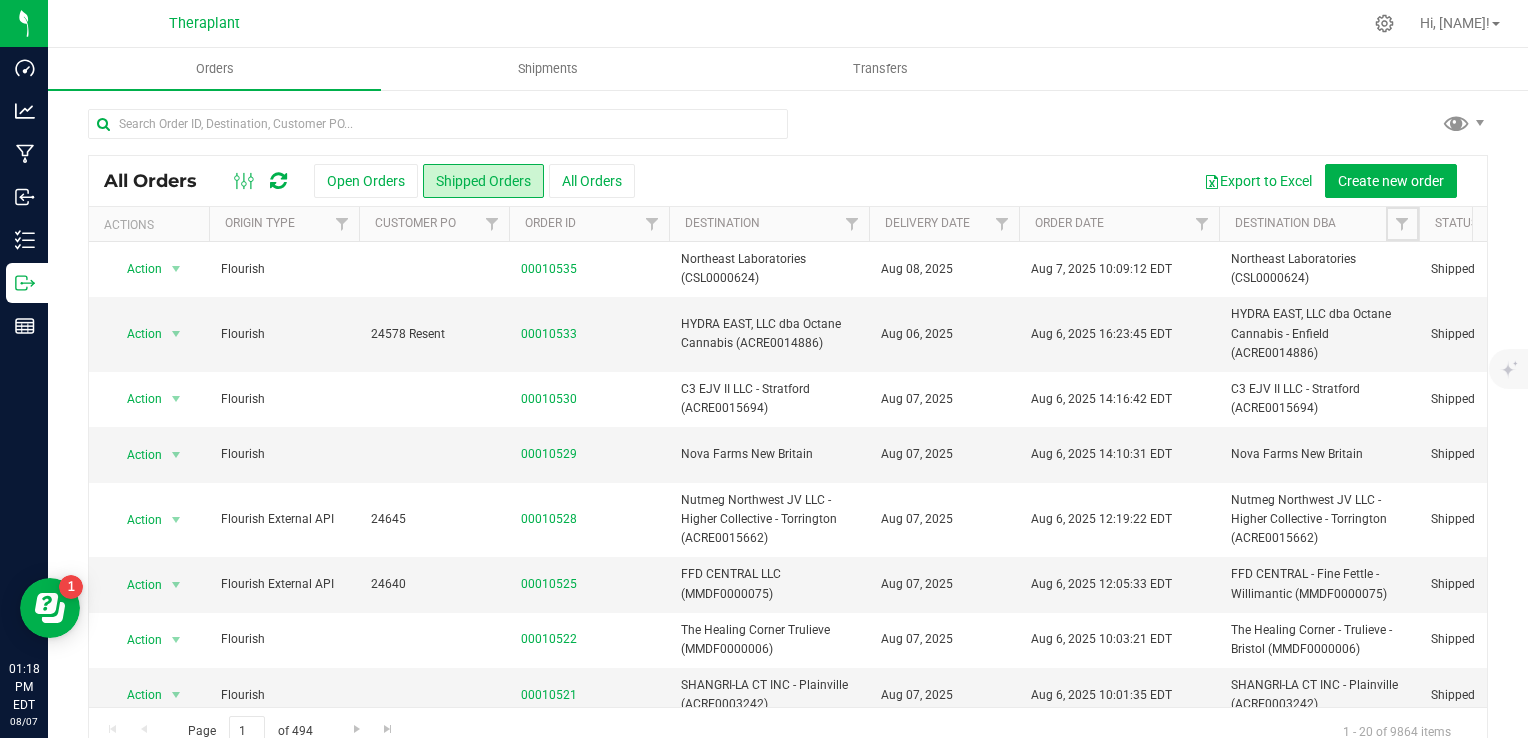 click at bounding box center (1402, 224) 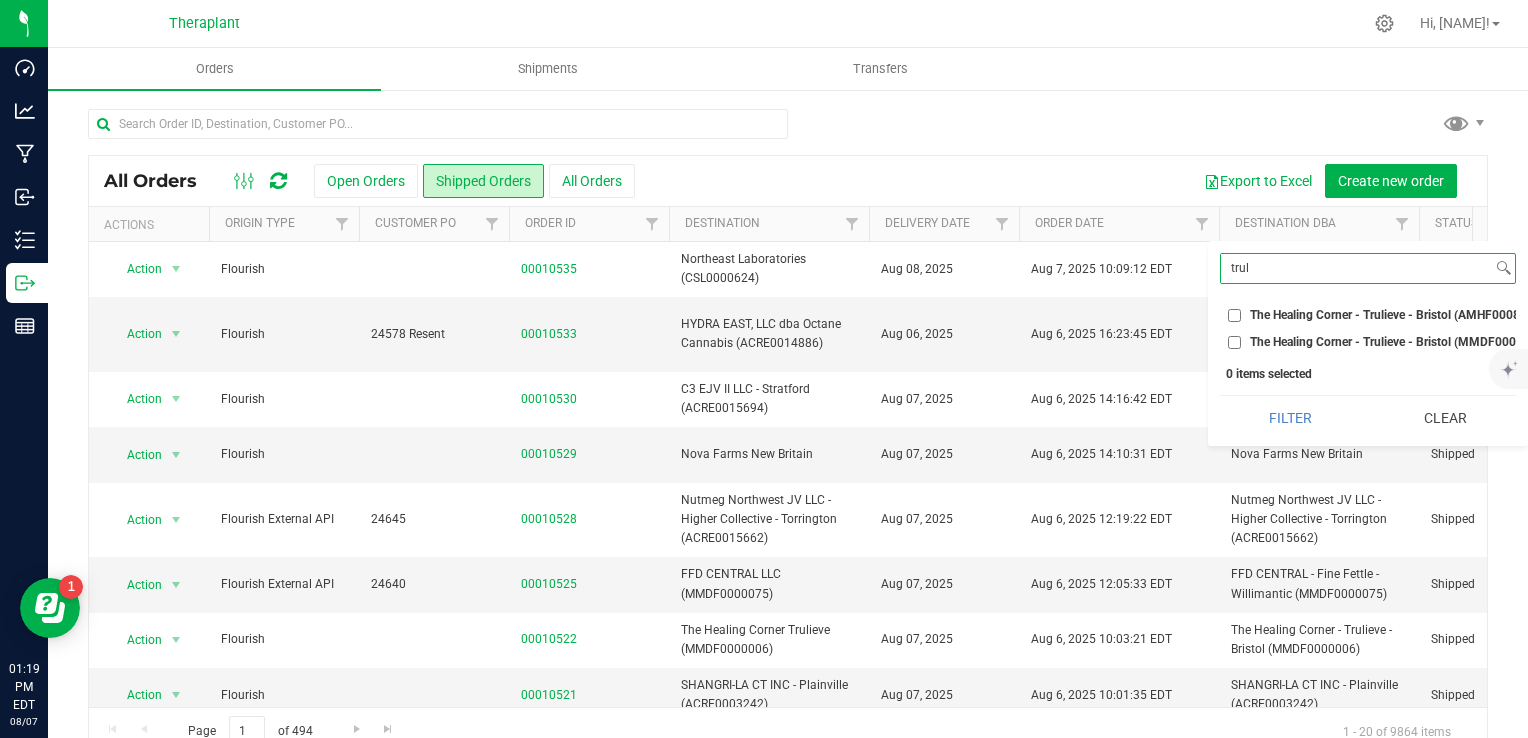 type on "trul" 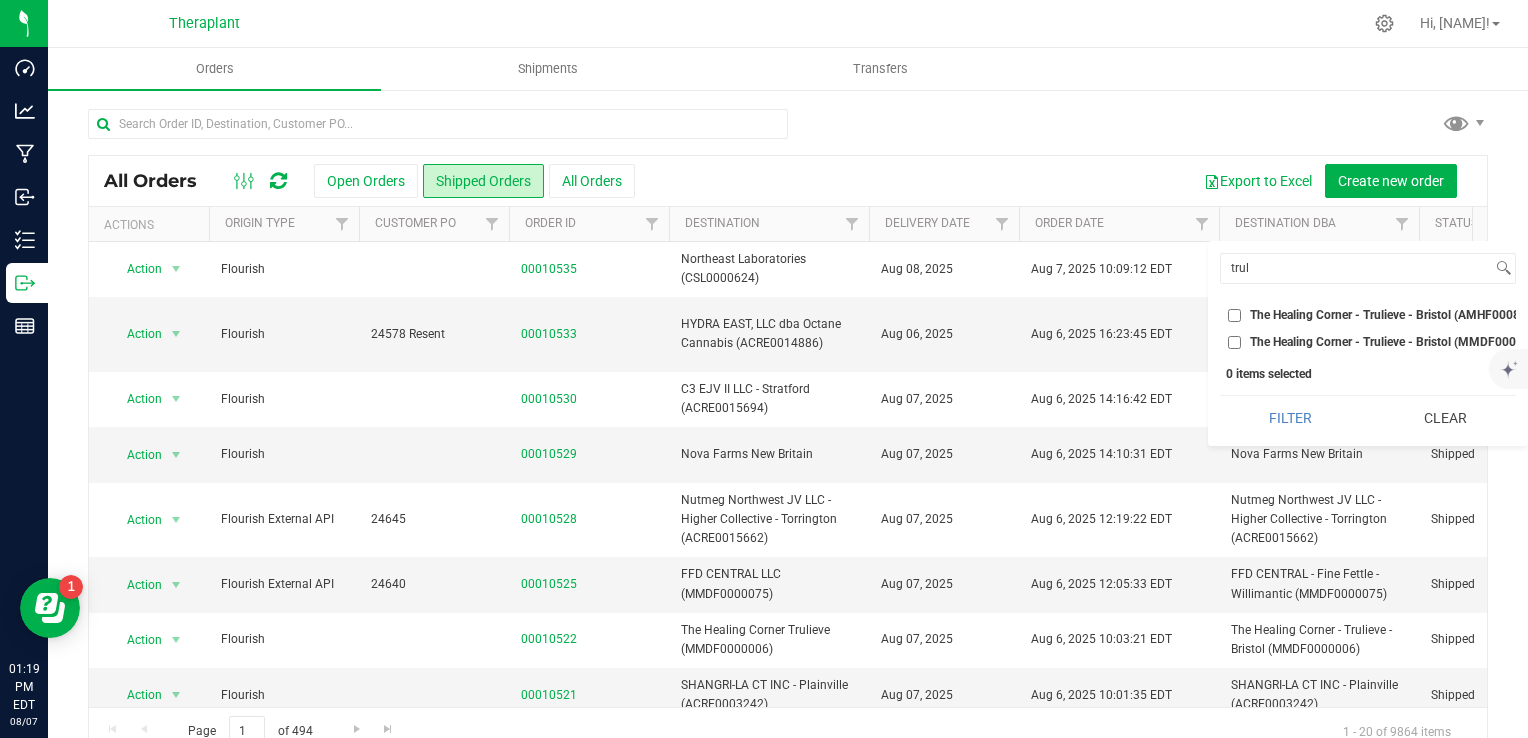 click on "The Healing Corner - Trulieve - Bristol (MMDF0000006)" at bounding box center (1234, 342) 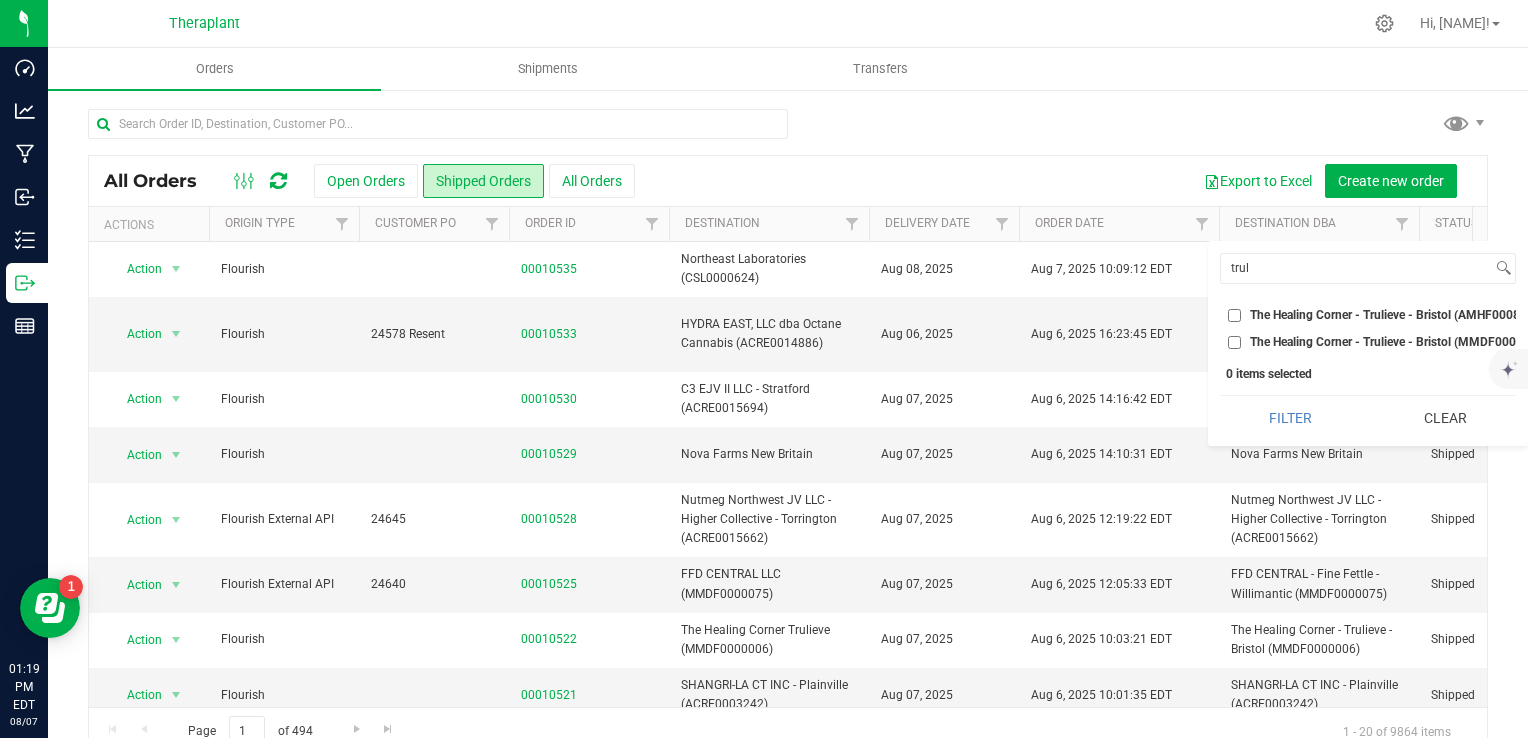 checkbox on "true" 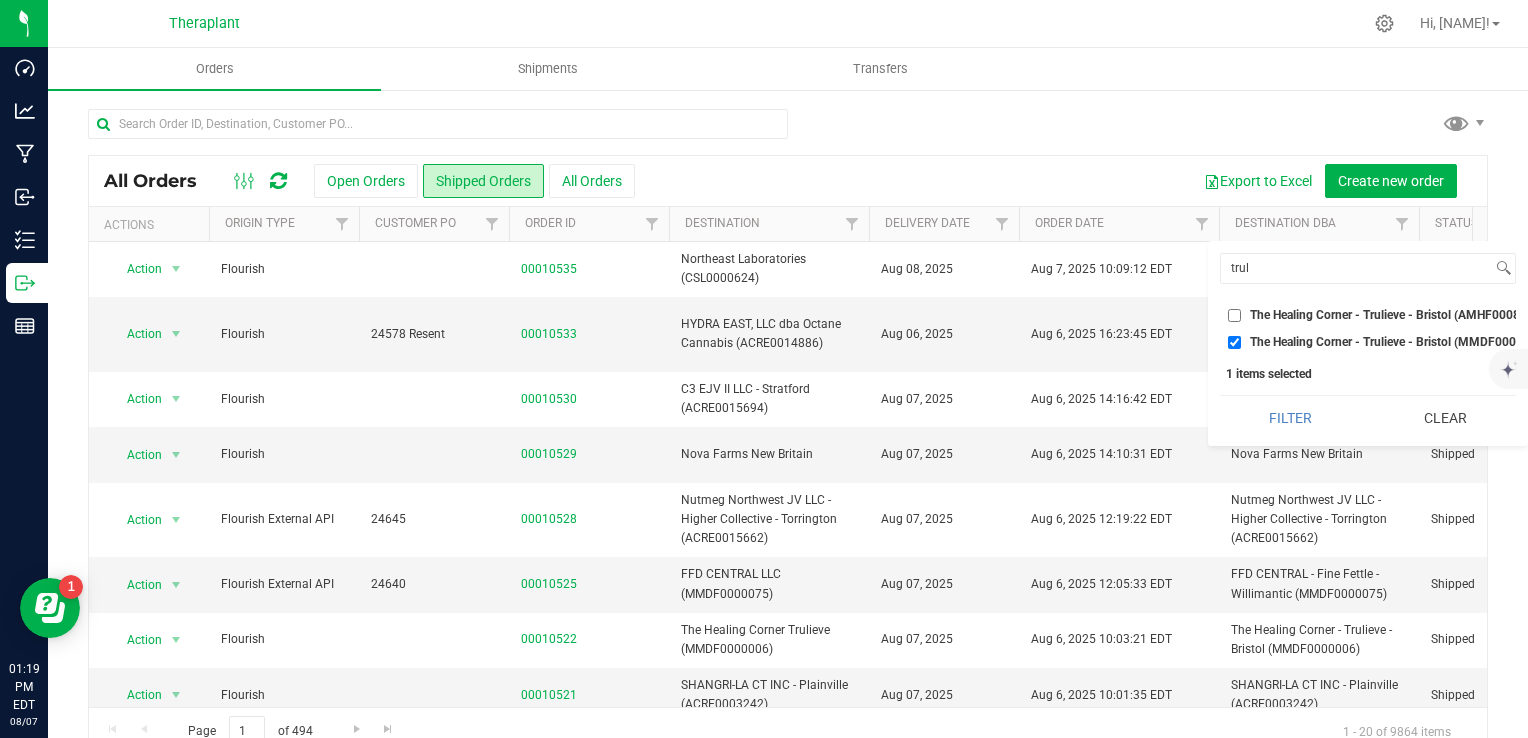 click on "The Healing Corner - Trulieve - Bristol (AMHF0008263)" at bounding box center [1234, 315] 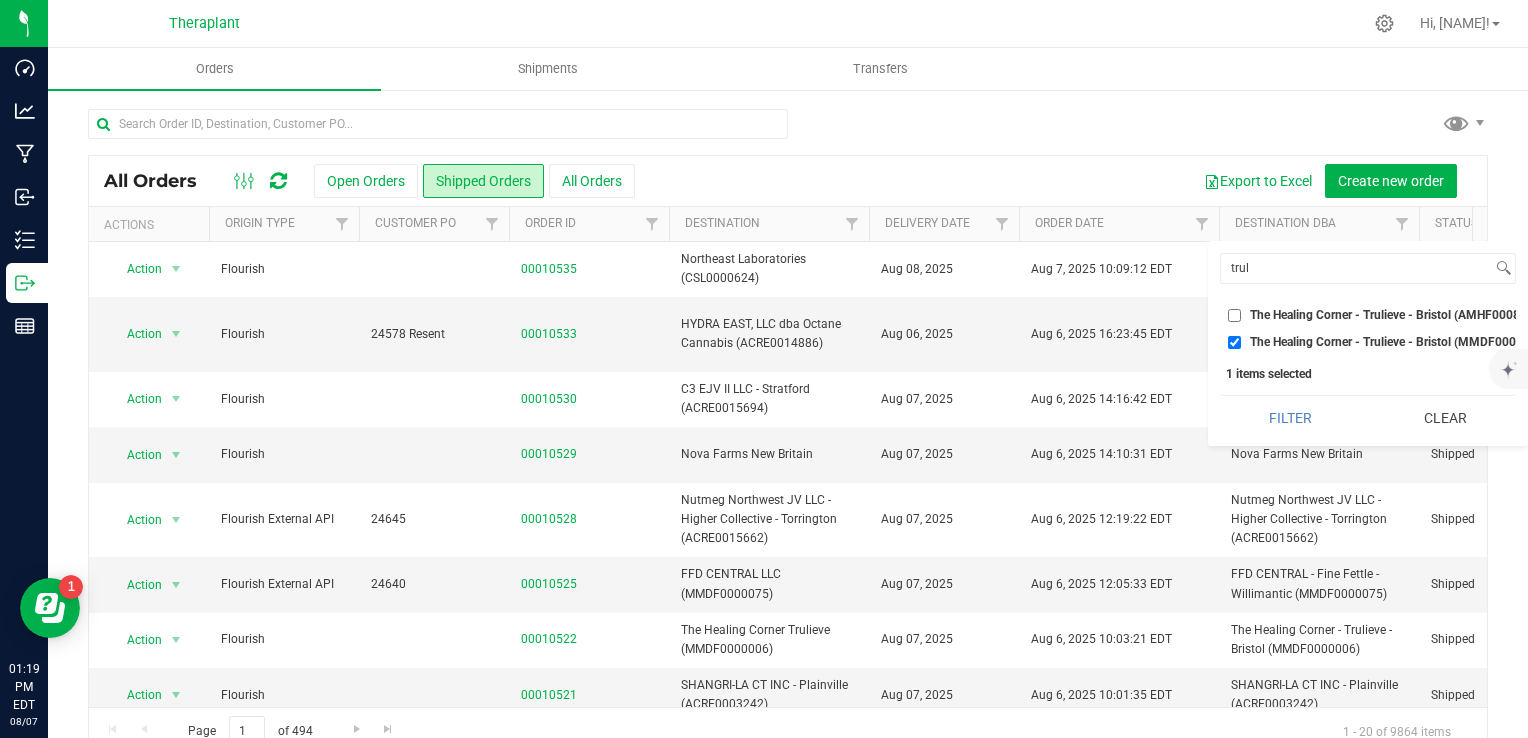 checkbox on "true" 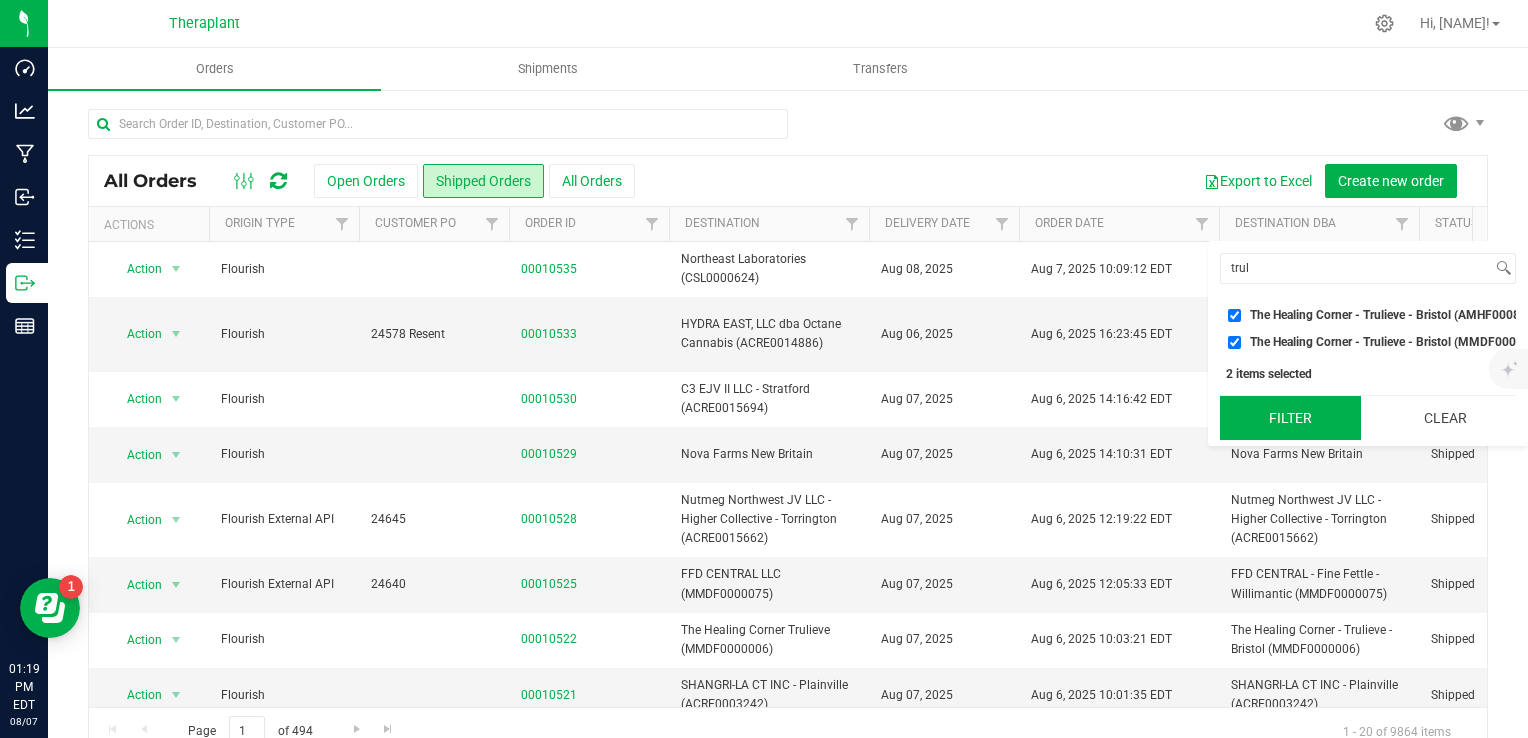 drag, startPoint x: 1264, startPoint y: 455, endPoint x: 1264, endPoint y: 441, distance: 14 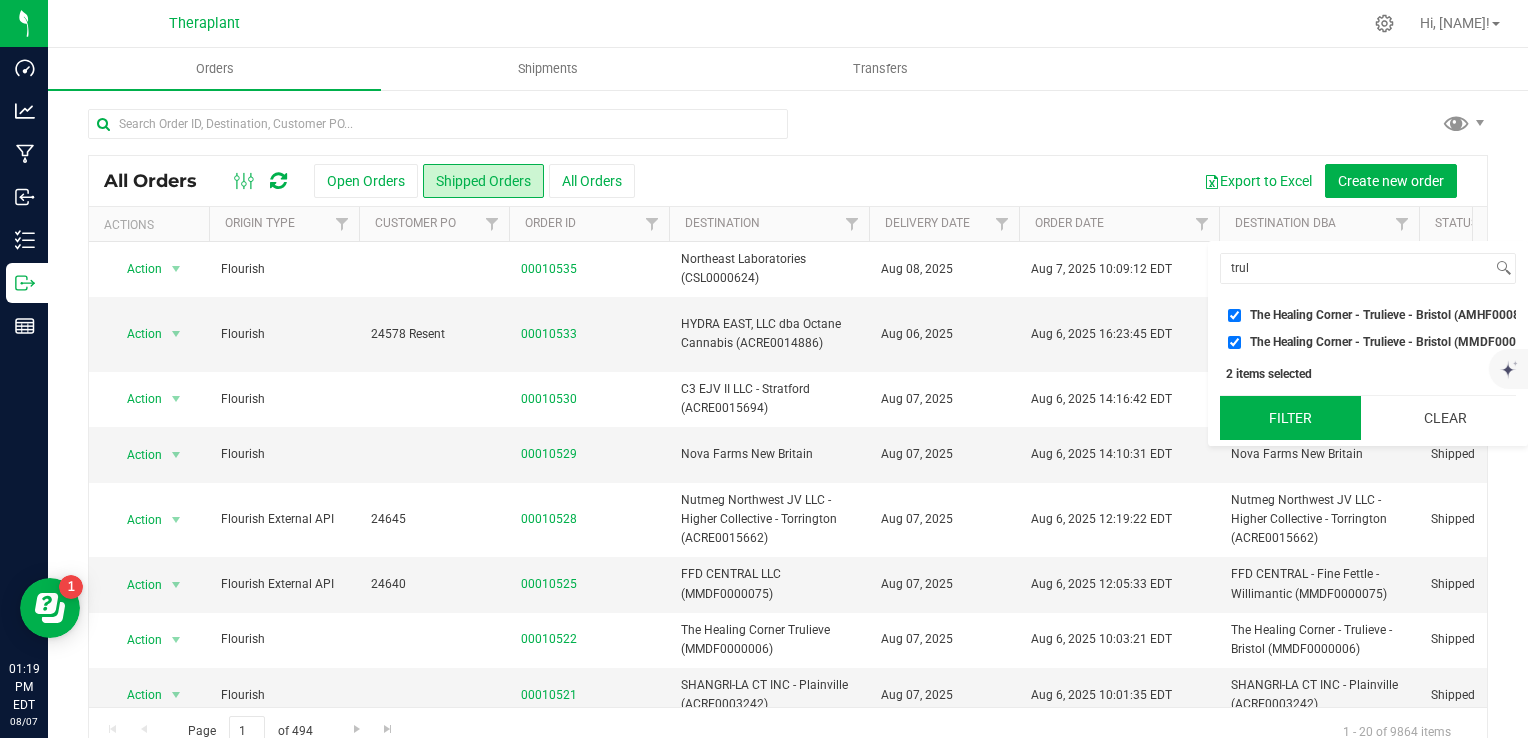 click on "trul Select All 56 Benton LLC - LUCKY BREAK CANNABIS - [CITY] ([NUMBER]) ACREAGE CONNECTICUT RETAIL JV LLC - LIT - [CITY] ([NUMBER]) ADVANCED GROW LABS LLC ([NUMBER]) AFFINITY HEALTH WELLNESS INC - Affinity - [CITY] ([NUMBER]) Analytics Labs CT LLC ([NUMBER]) Awssom Ayr Wellness BLUEPOINT WELLNESS OF CONNECTICUT - RISE - [CITY] ([NUMBER]) BLUEPOINT WELLNESS OF CONNECTICUT - RISE - [CITY] ([NUMBER]) BLUEPOINT WELLNESS OF WESTPORT LLC ([NUMBER]) BT Cultivation ([NUMBER]) BT Hybrid Retail ([NUMBER]) BT Lab ([NUMBER]) BUDR Danbury ([NUMBER]) Budr Holding 2 - BUDR - [CITY] ([NUMBER]) Budr Holding 3 LLC - BUDR - [CITY] ([NUMBER]) Budr Holding 6 LLC Budr Holding 6 LLC - BUDR - [CITY] ([NUMBER]) C-3 VENTURES - Still River Wellness - [CITY] ([NUMBER]) C3 EJV II LLC - [CITY] ([NUMBER]) CARING NATURE LLC - Zen Leaf - [CITY] ([NUMBER]) CHILLAX LLC - The Liv - [CITY] ([NUMBER]) CHILLAX LLC - The Liv - [CITY] ([NUMBER]) Shangri-La" at bounding box center [1368, 343] 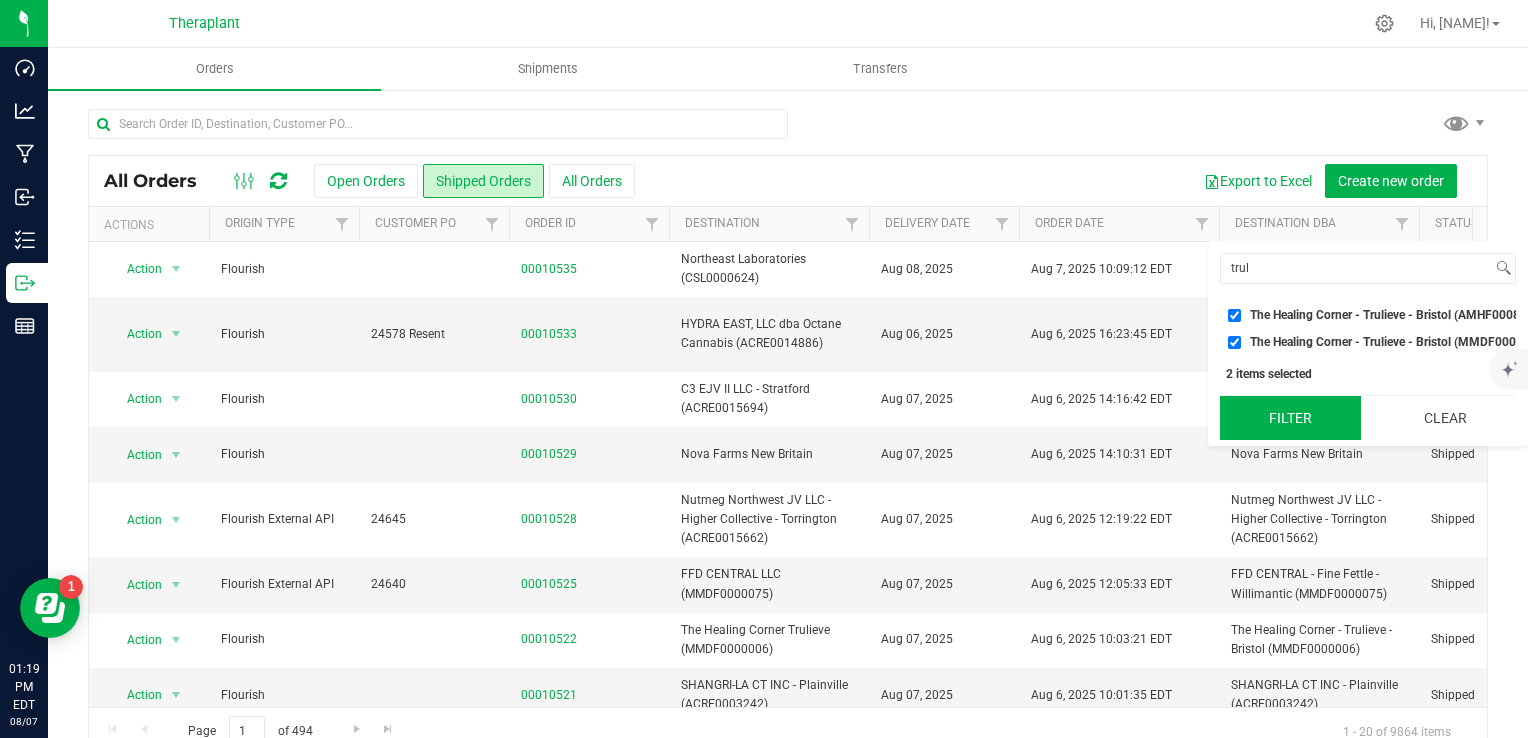 click on "Filter" at bounding box center (1290, 418) 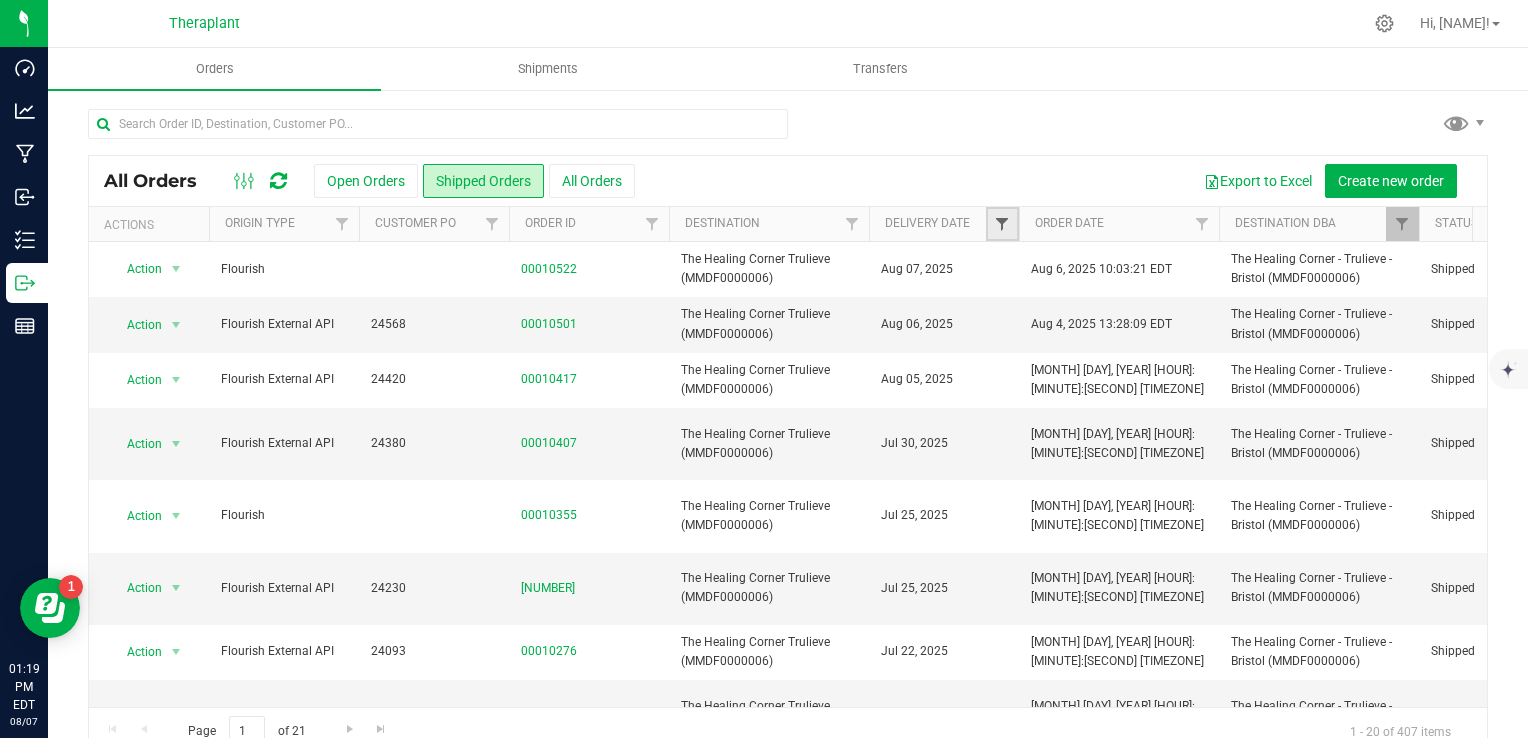 click at bounding box center (1002, 224) 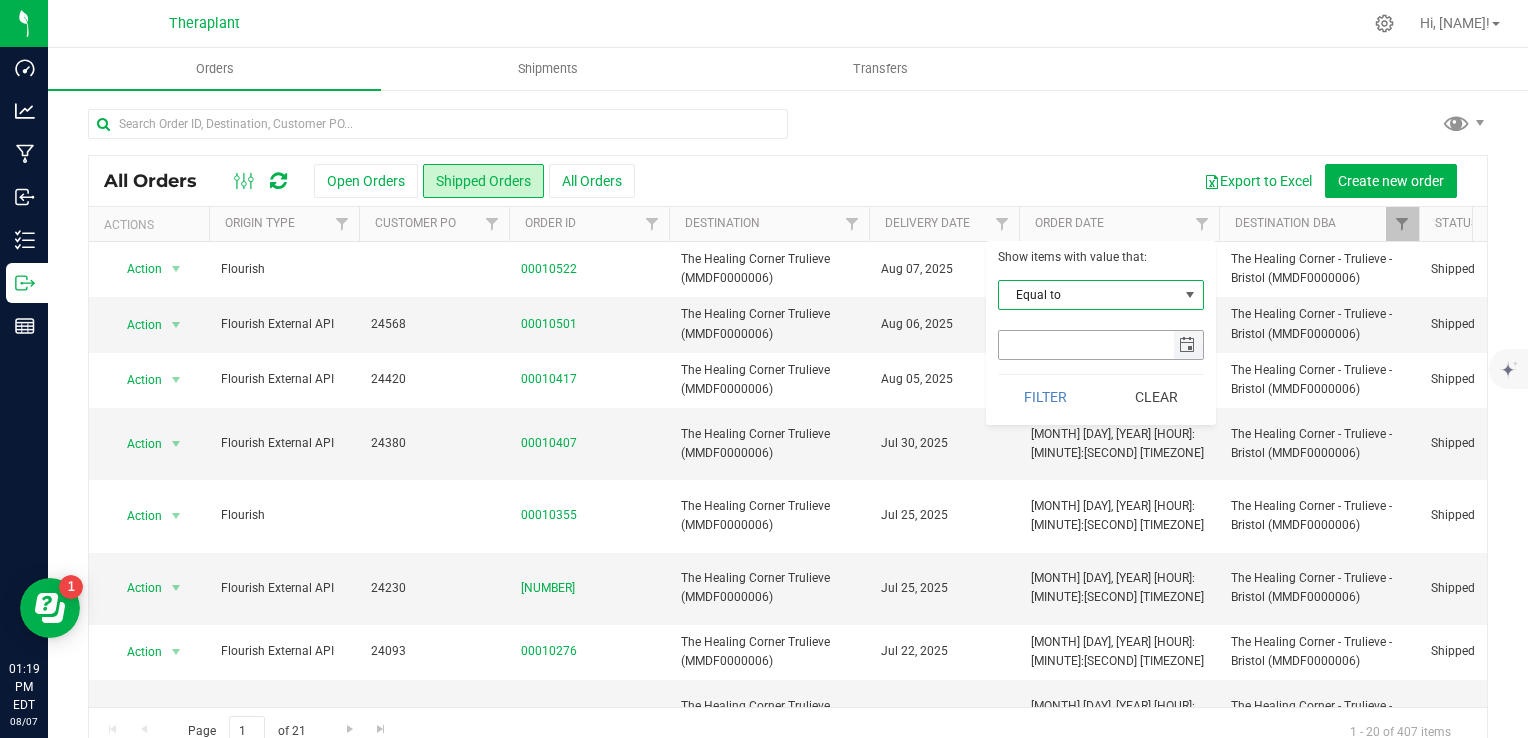 click at bounding box center [1188, 345] 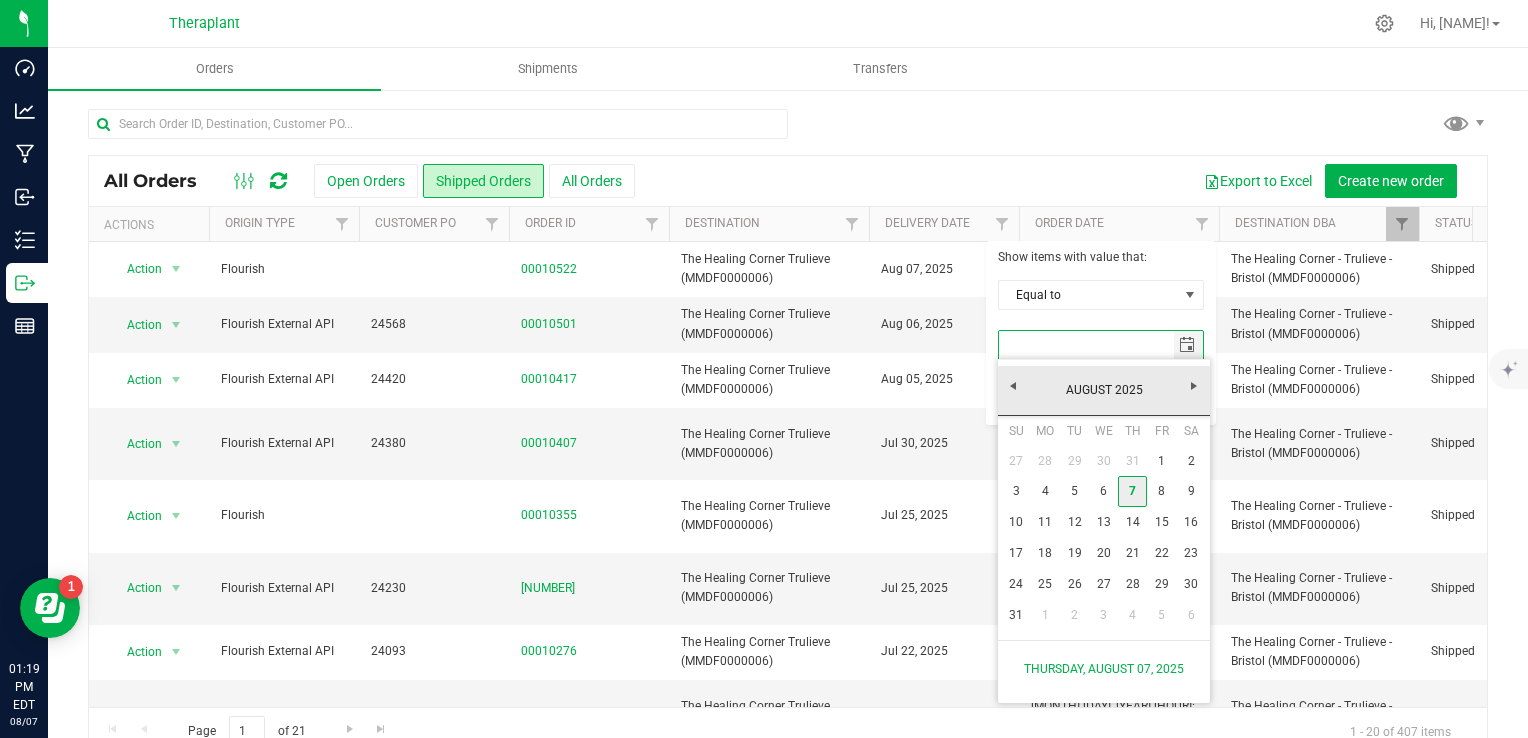 click on "7" at bounding box center [1132, 491] 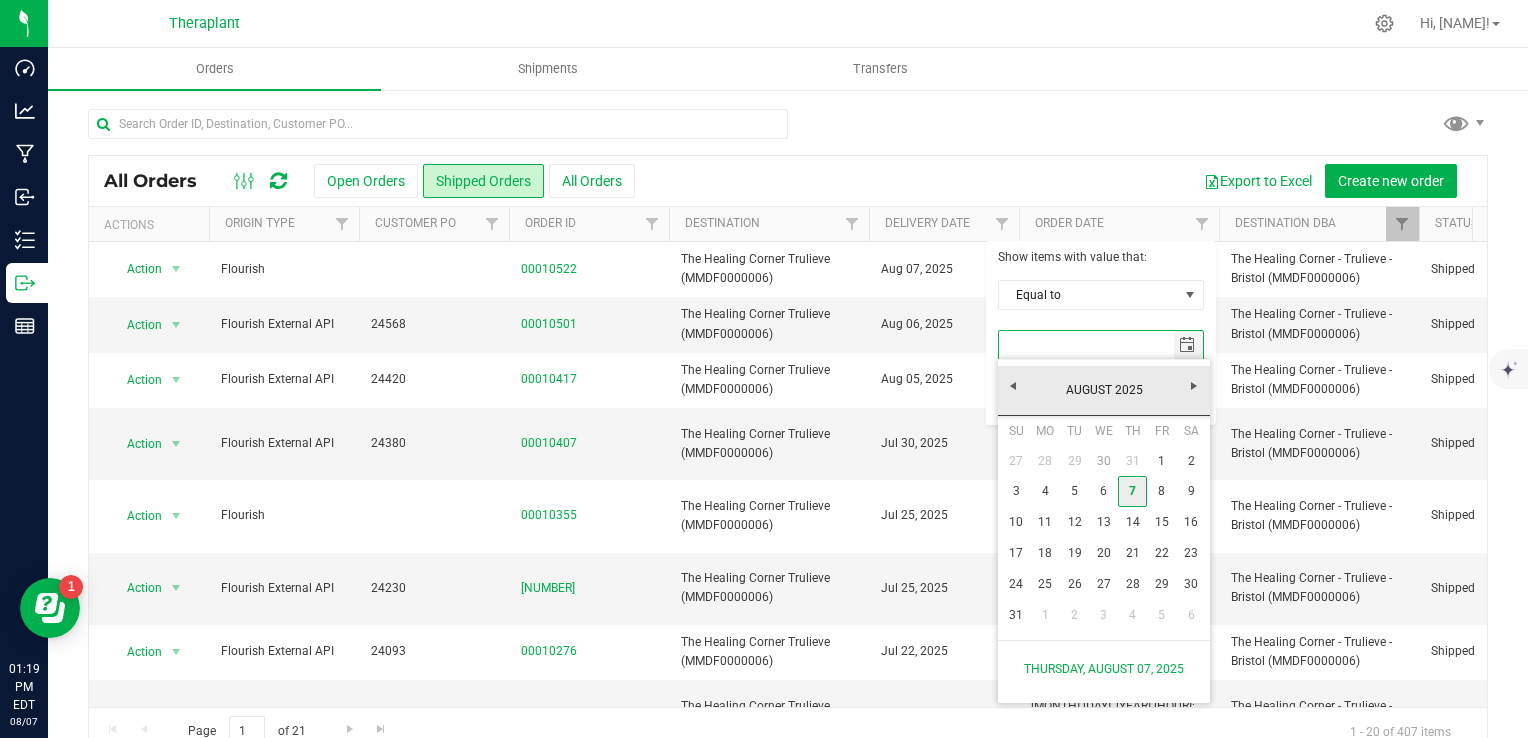 type on "8/7/2025" 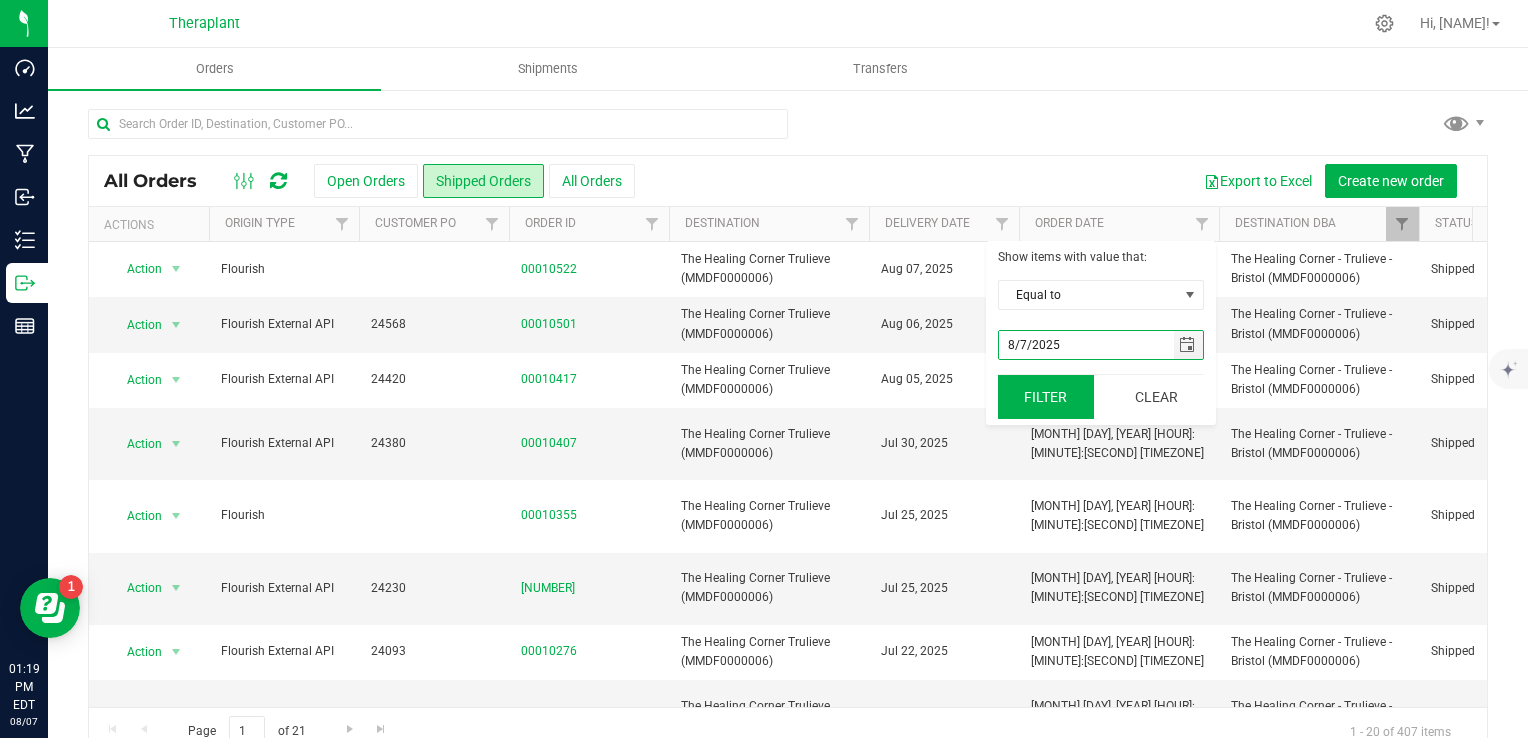 click on "Filter" at bounding box center (1046, 397) 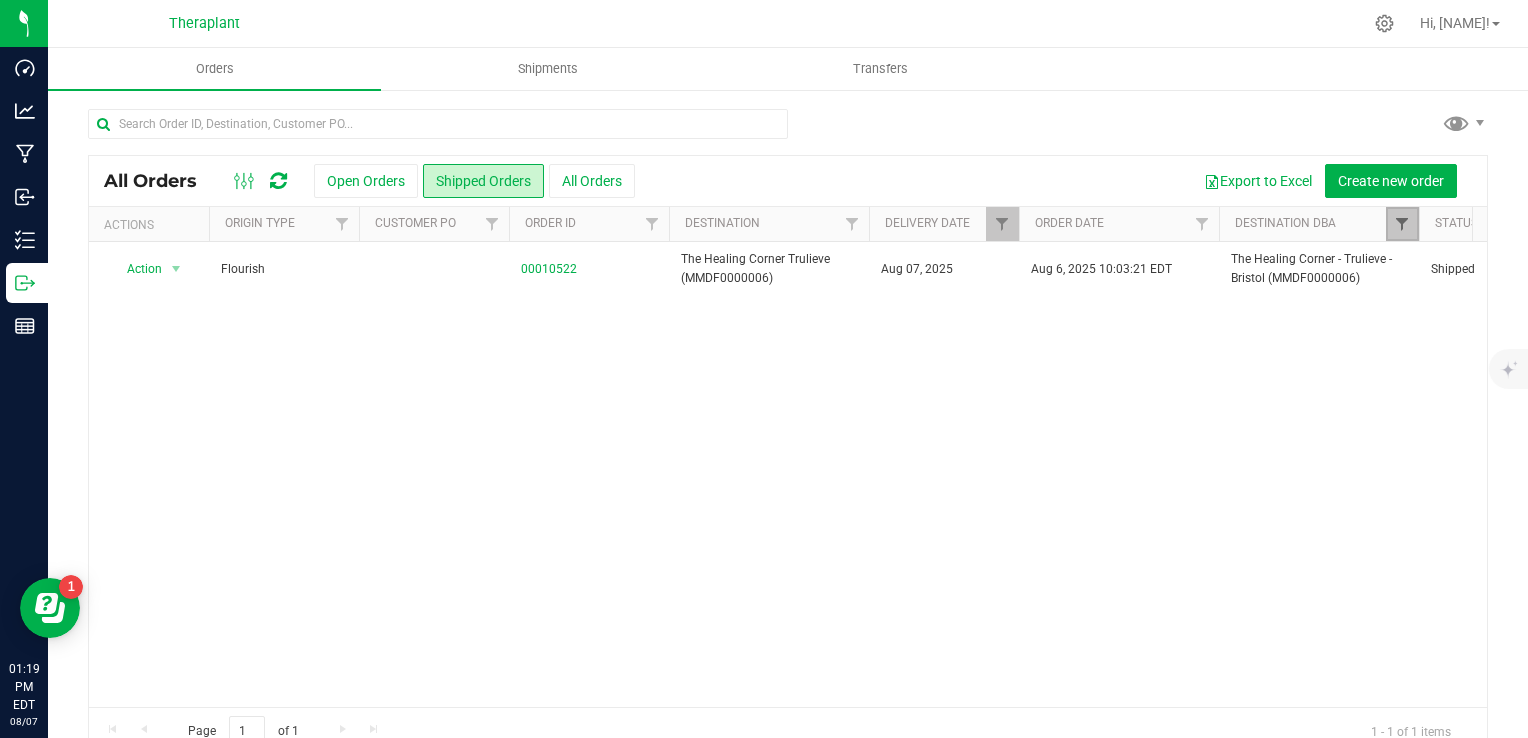 click at bounding box center (1402, 224) 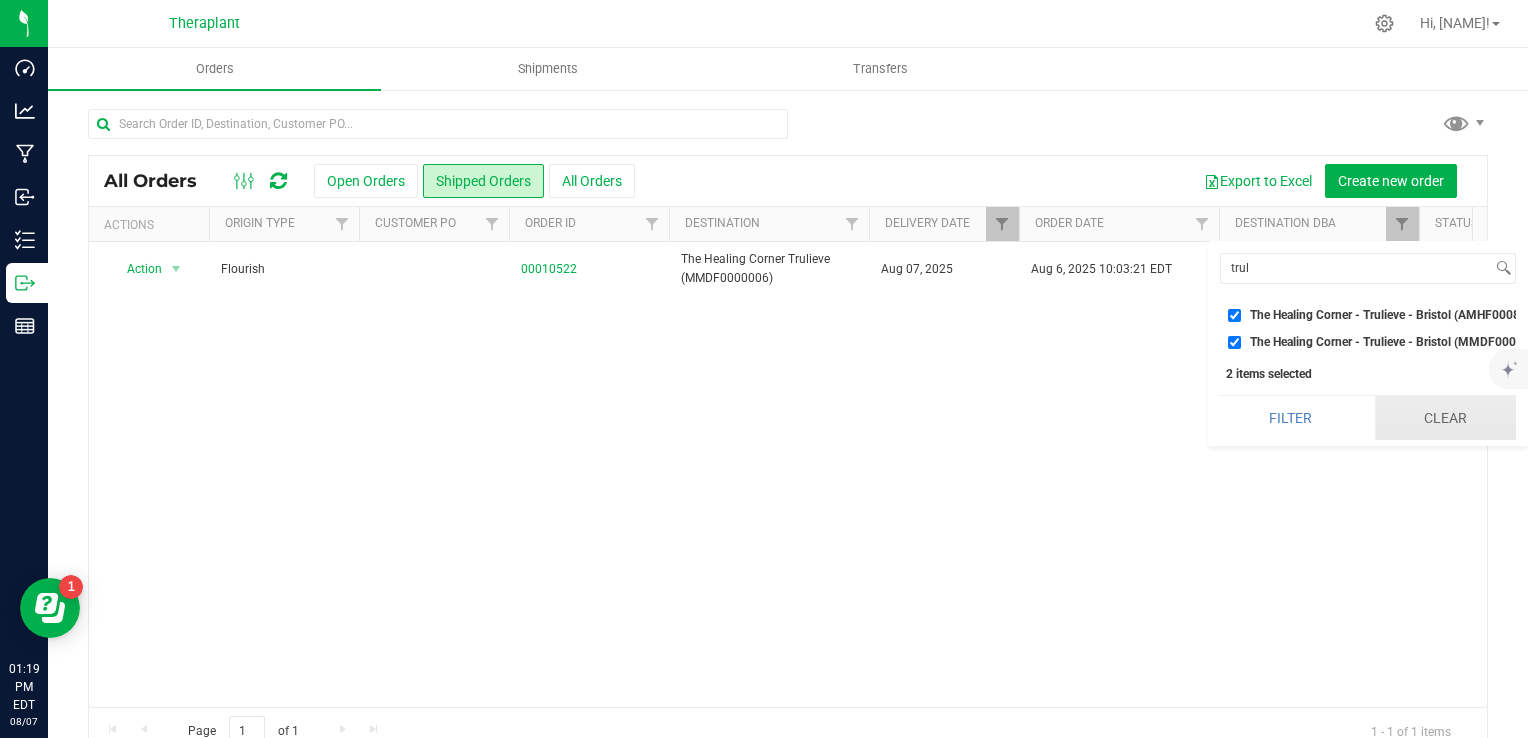 click on "Clear" at bounding box center [1445, 418] 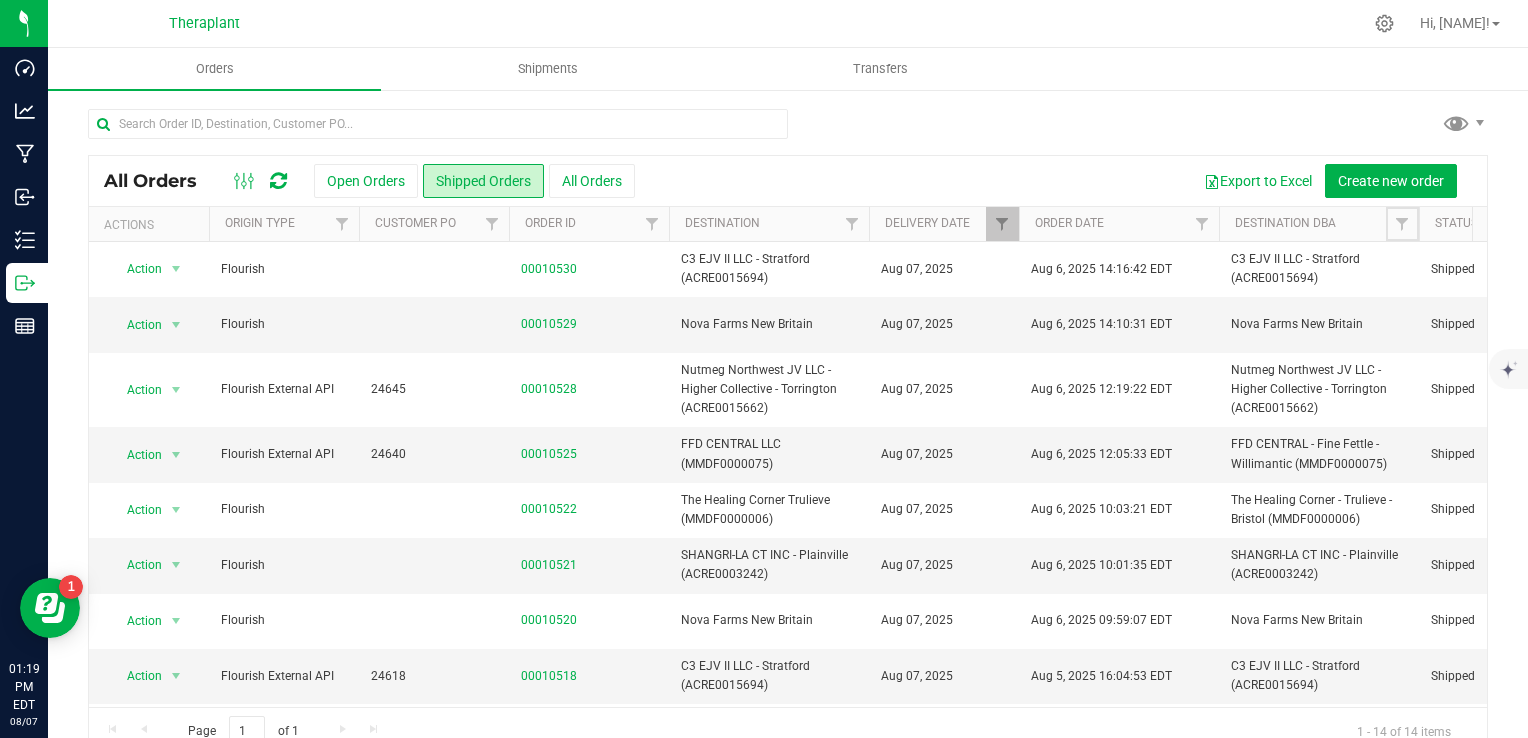 click at bounding box center (1402, 224) 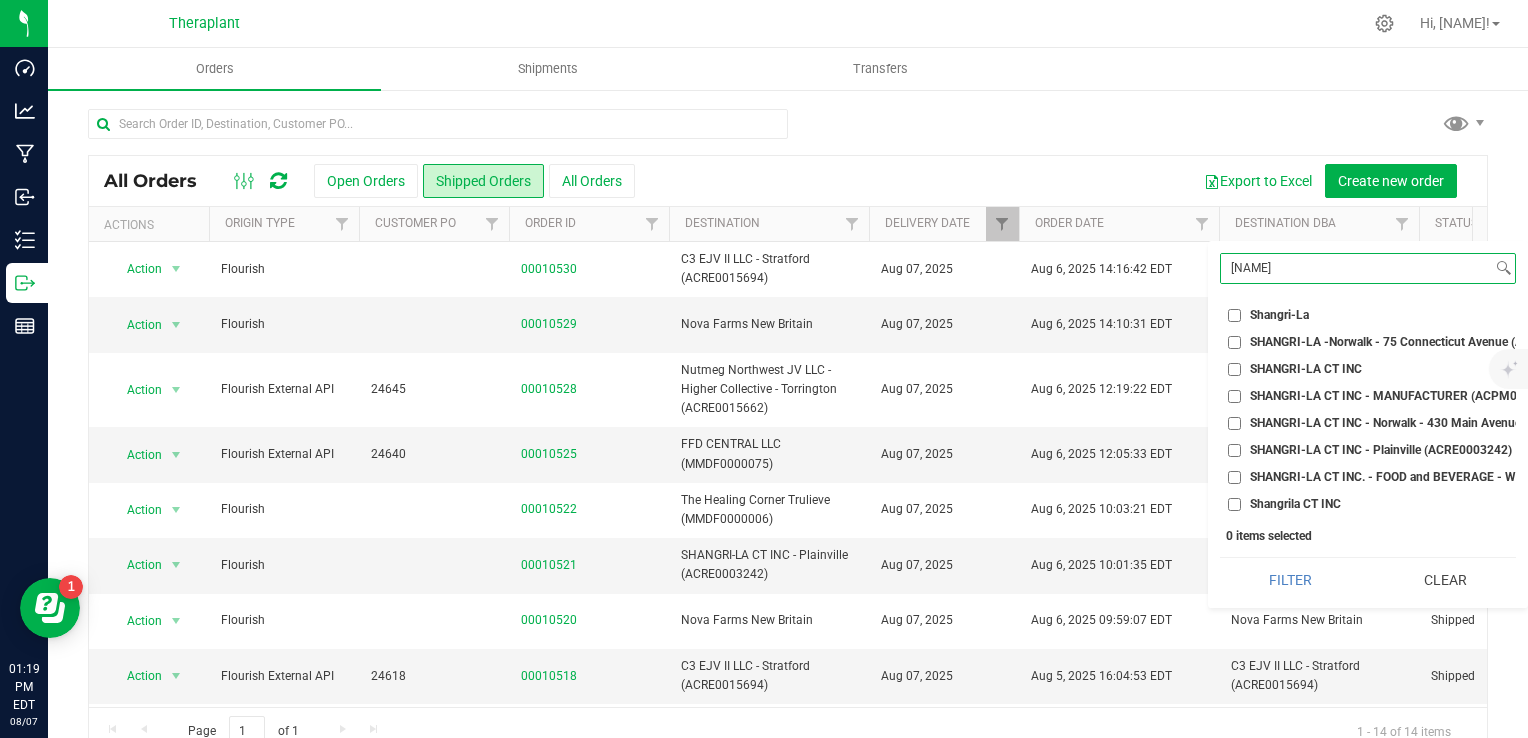 type on "[NAME]" 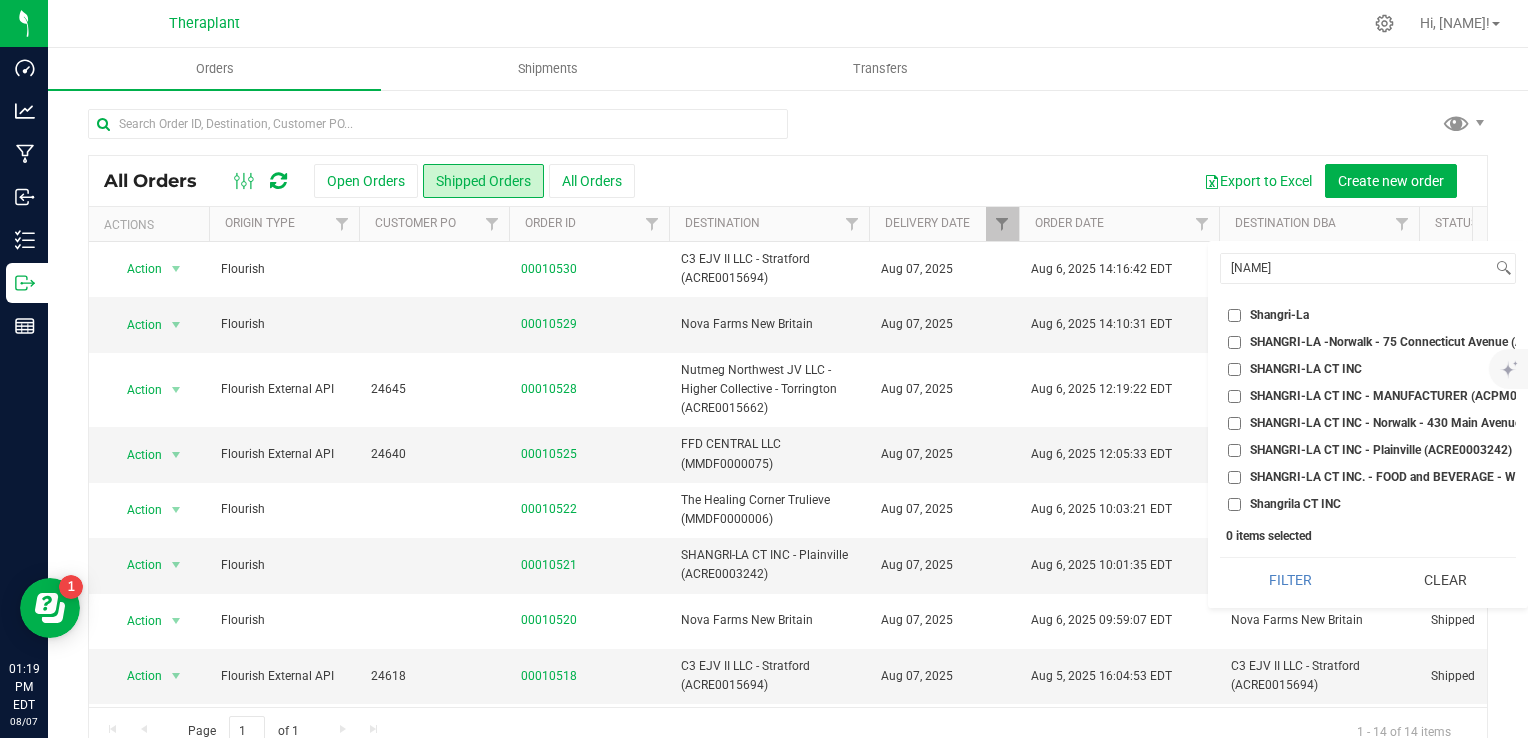 click on "SHANGRI-LA CT INC - Plainville (ACRE0003242)" at bounding box center (1381, 450) 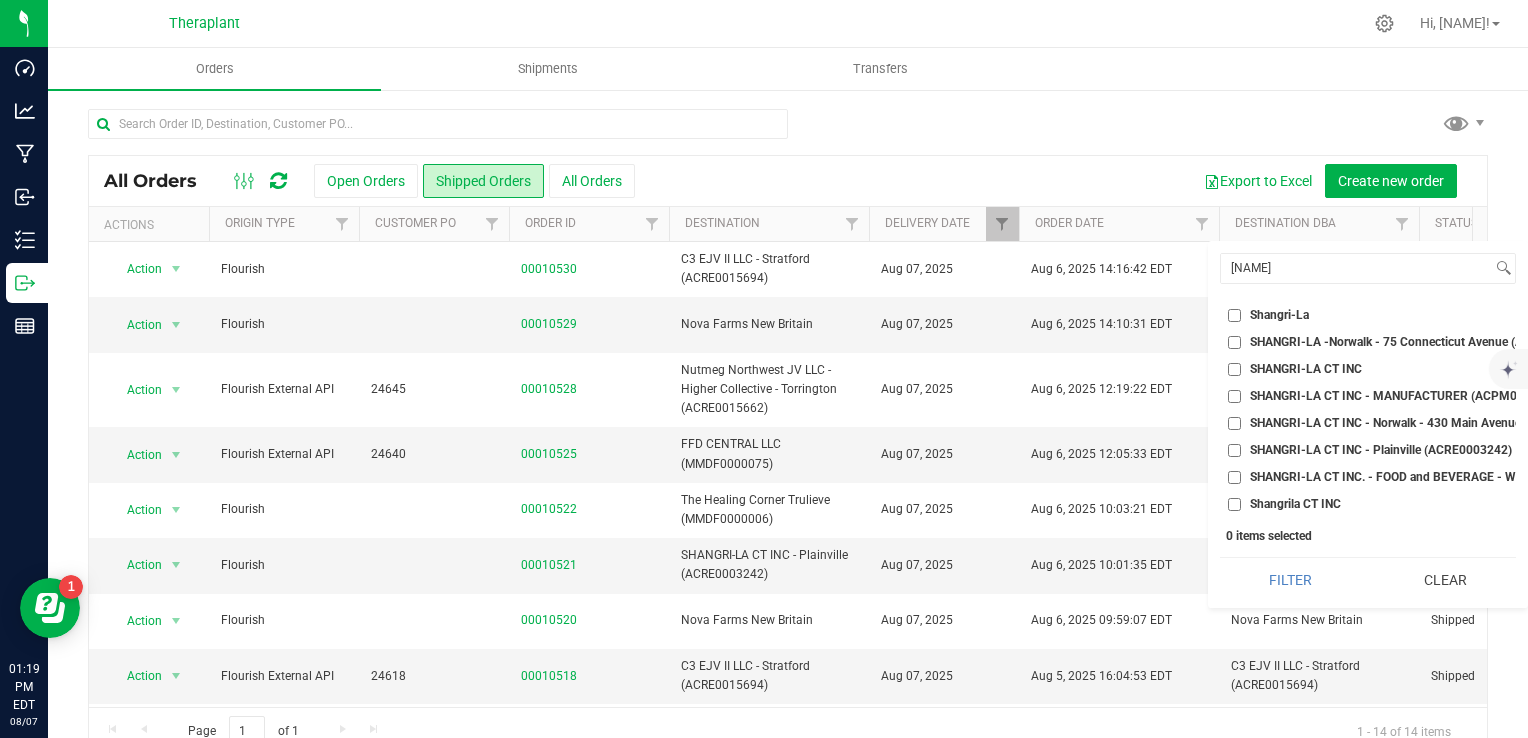 click on "SHANGRI-LA CT INC - Plainville (ACRE0003242)" at bounding box center [1234, 450] 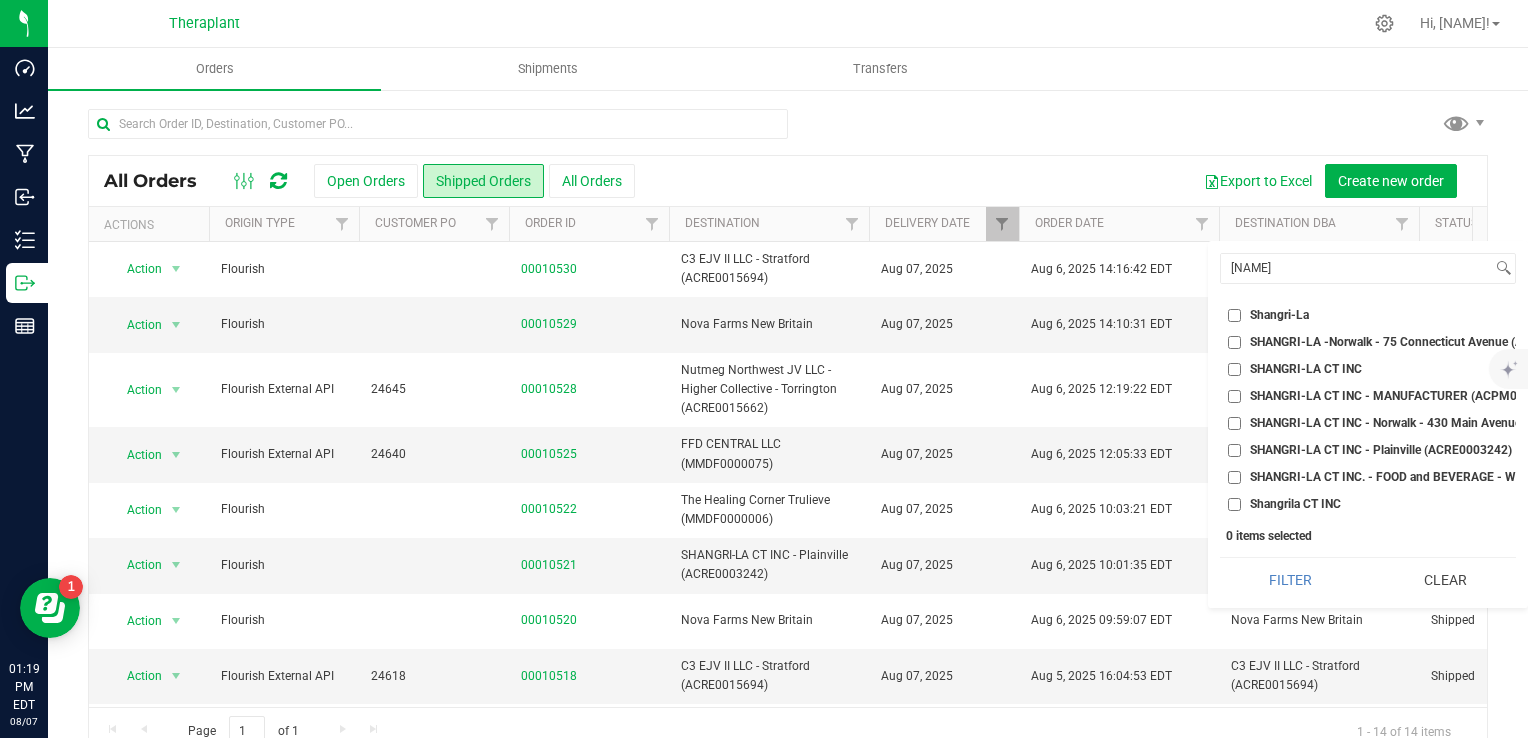 checkbox on "true" 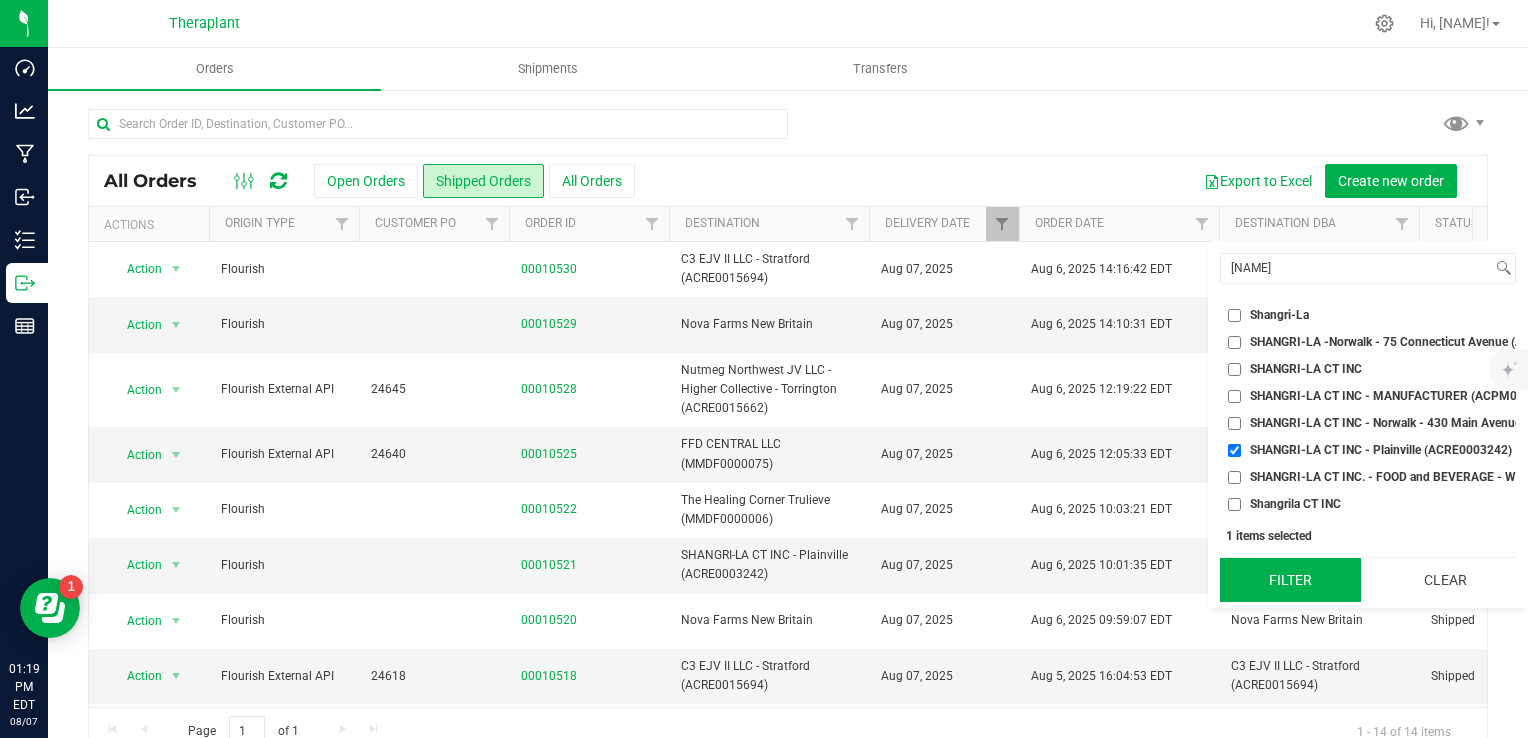 click on "Filter" at bounding box center (1290, 580) 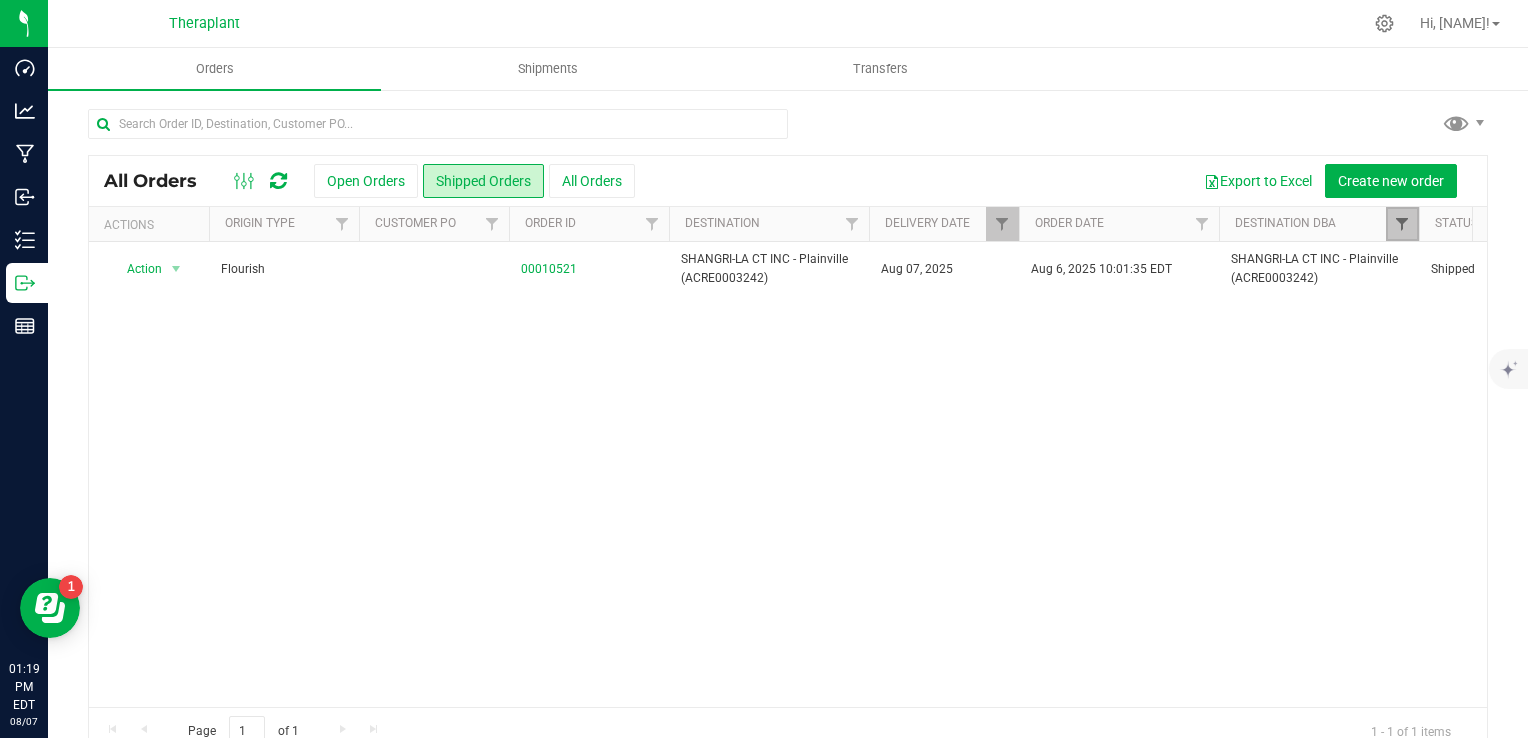 click at bounding box center (1402, 224) 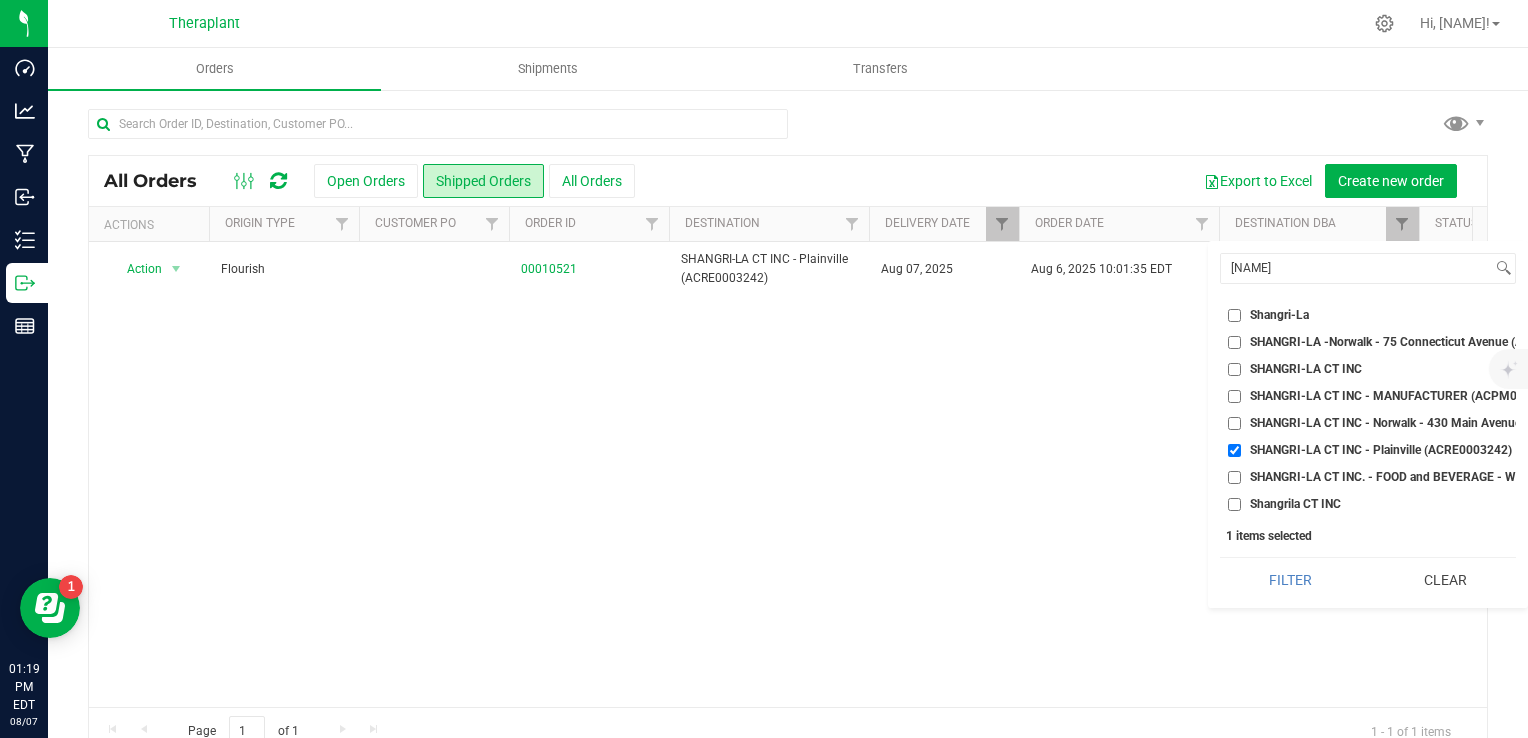 drag, startPoint x: 1398, startPoint y: 591, endPoint x: 1334, endPoint y: 387, distance: 213.80365 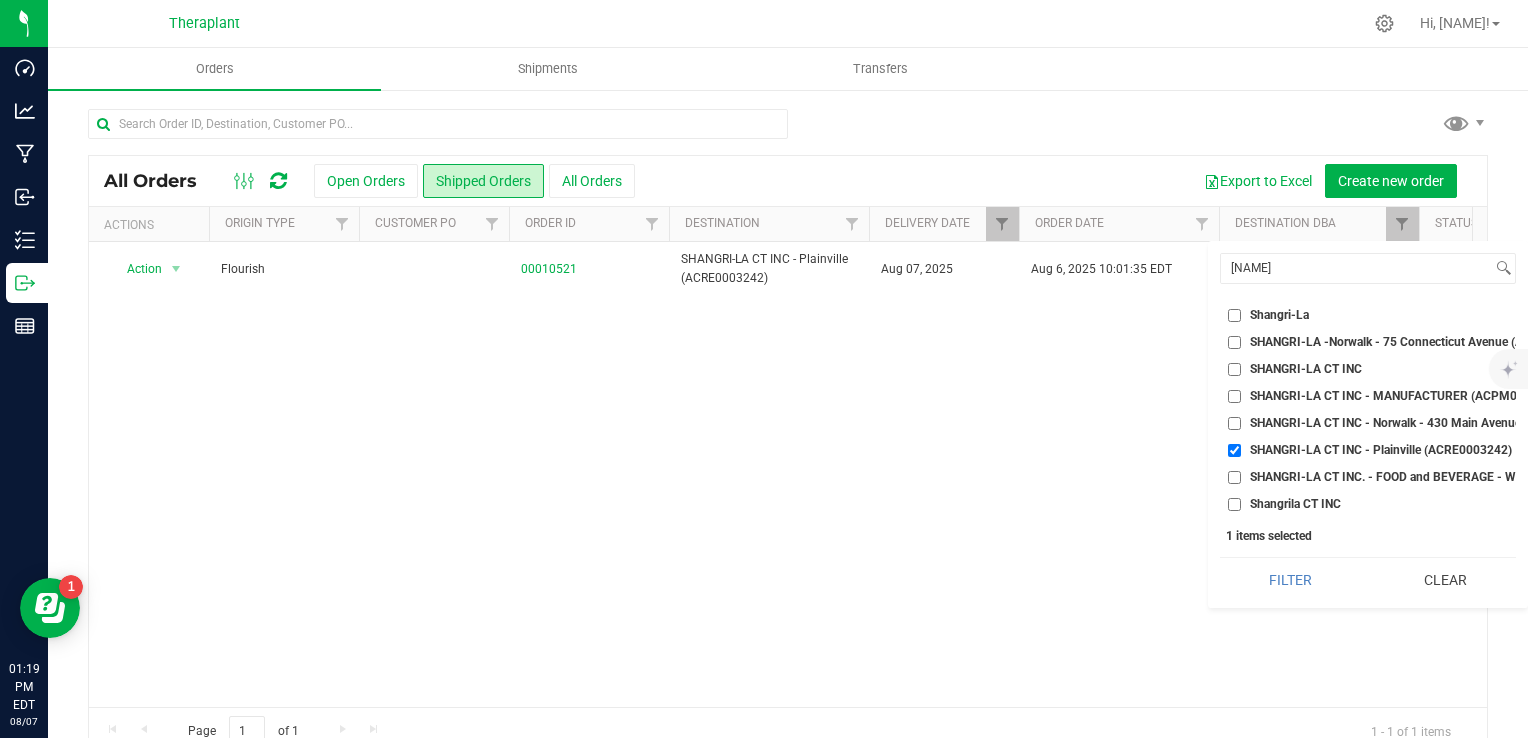 click on "Clear" at bounding box center (1445, 580) 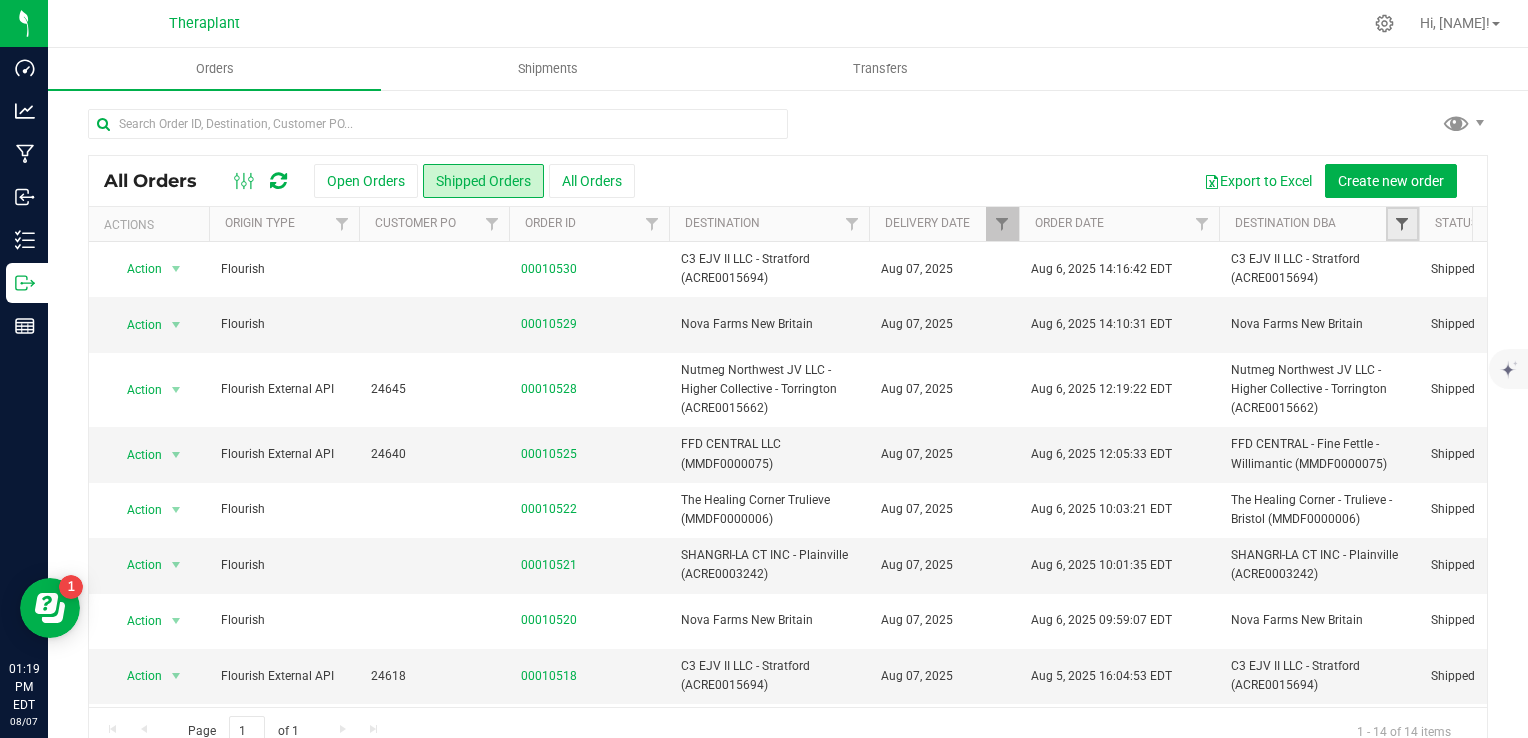 click at bounding box center (1402, 224) 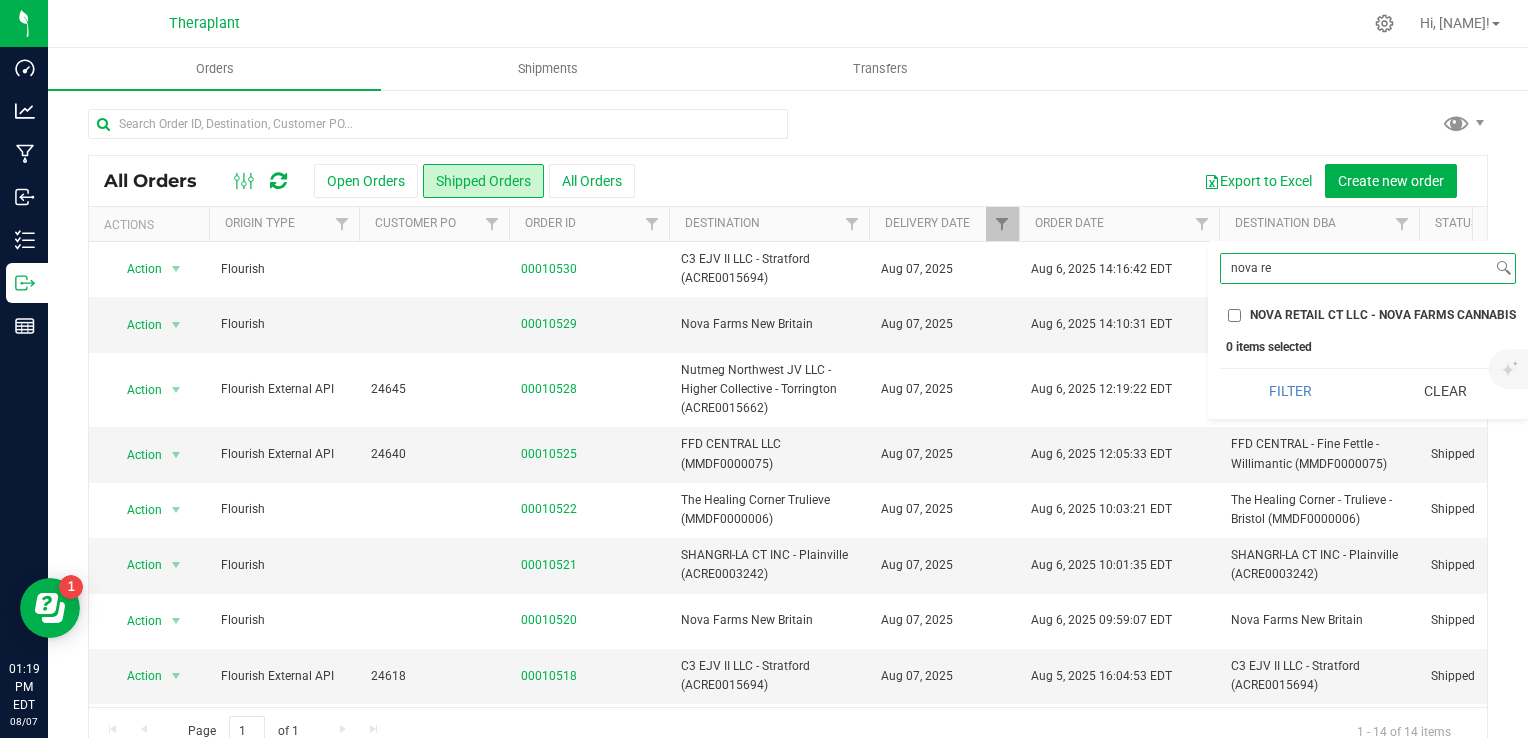 type on "nova re" 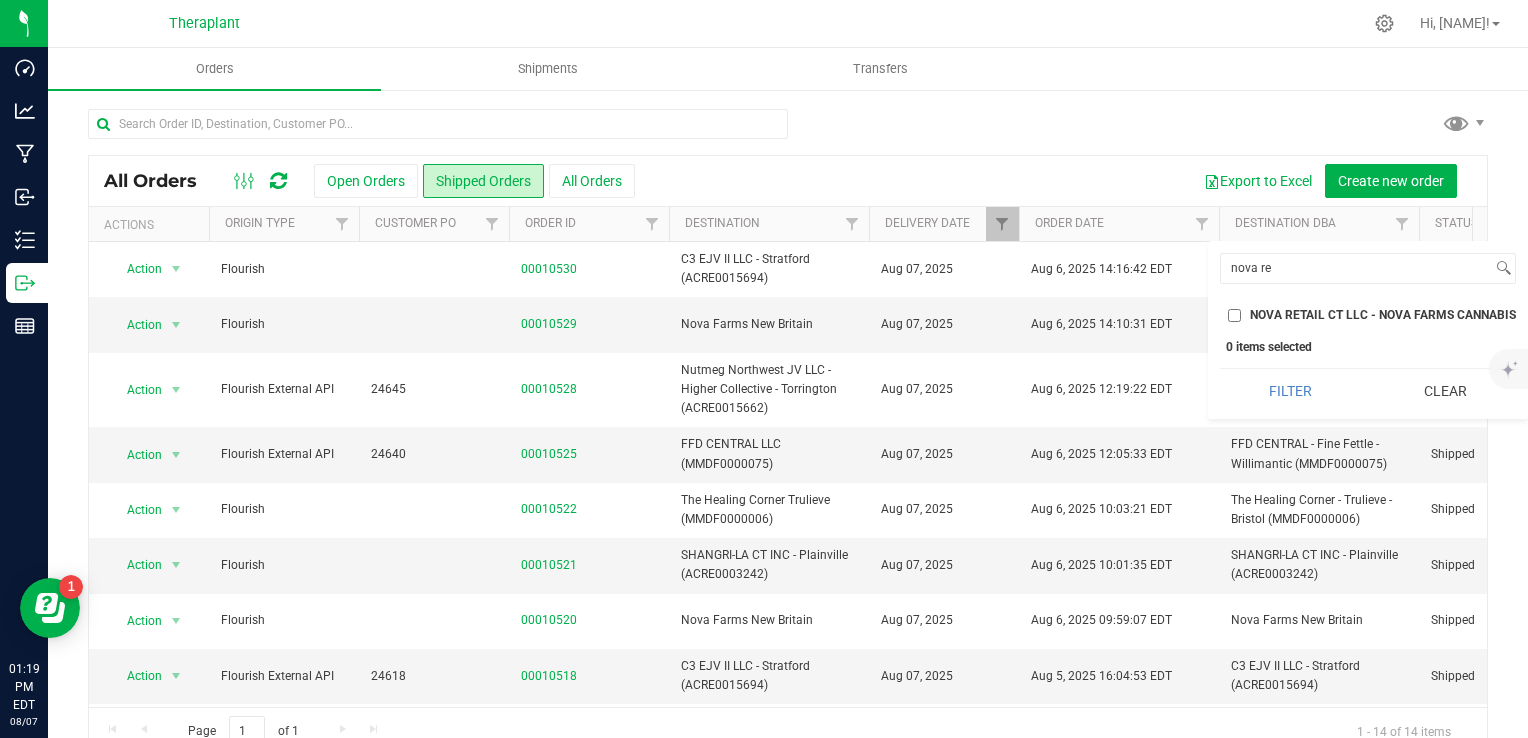 click on "NOVA RETAIL CT LLC - NOVA FARMS CANNABIS DISPENSARY - New Britain (AMHF0008286)" at bounding box center (1503, 315) 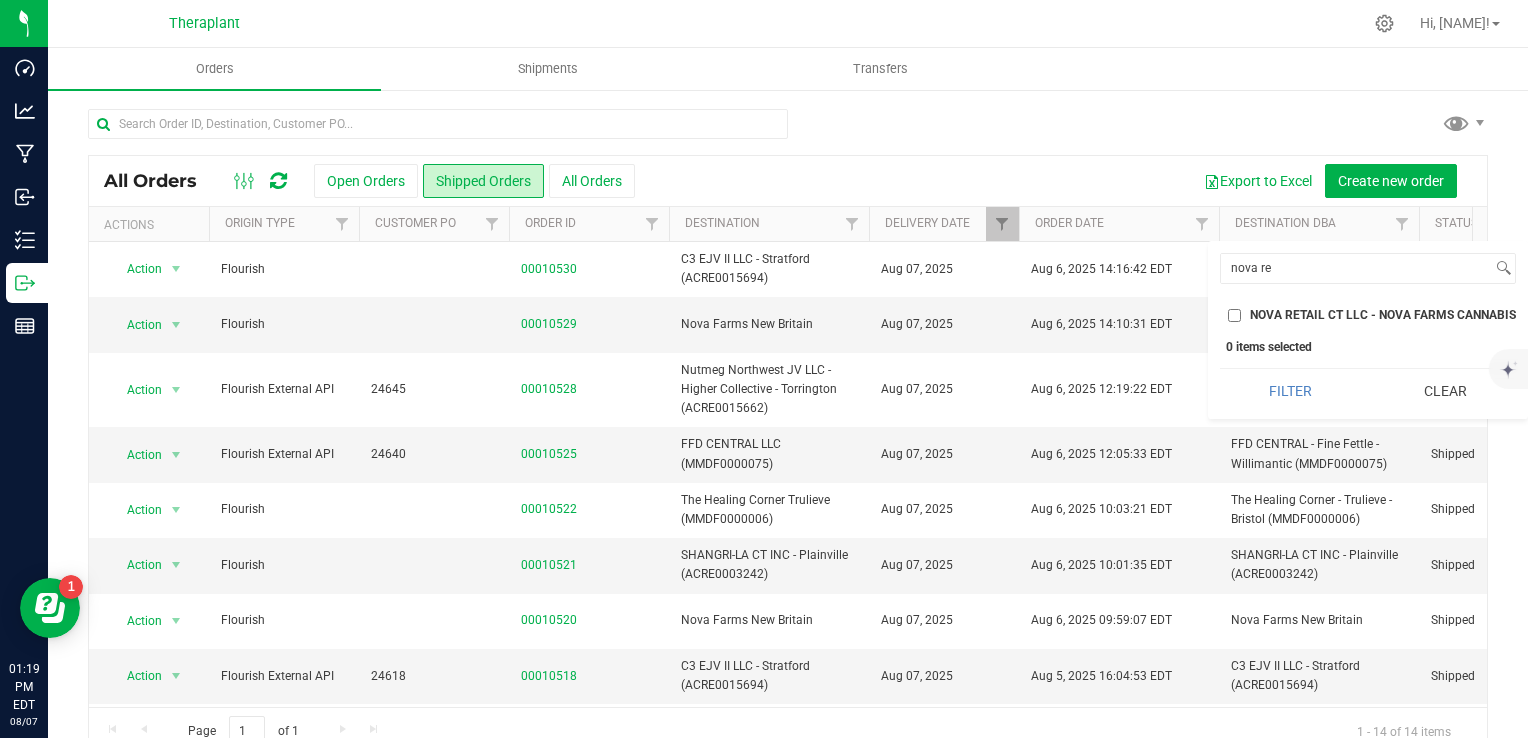 click on "NOVA RETAIL CT LLC - NOVA FARMS CANNABIS DISPENSARY - New Britain (AMHF0008286)" at bounding box center (1234, 315) 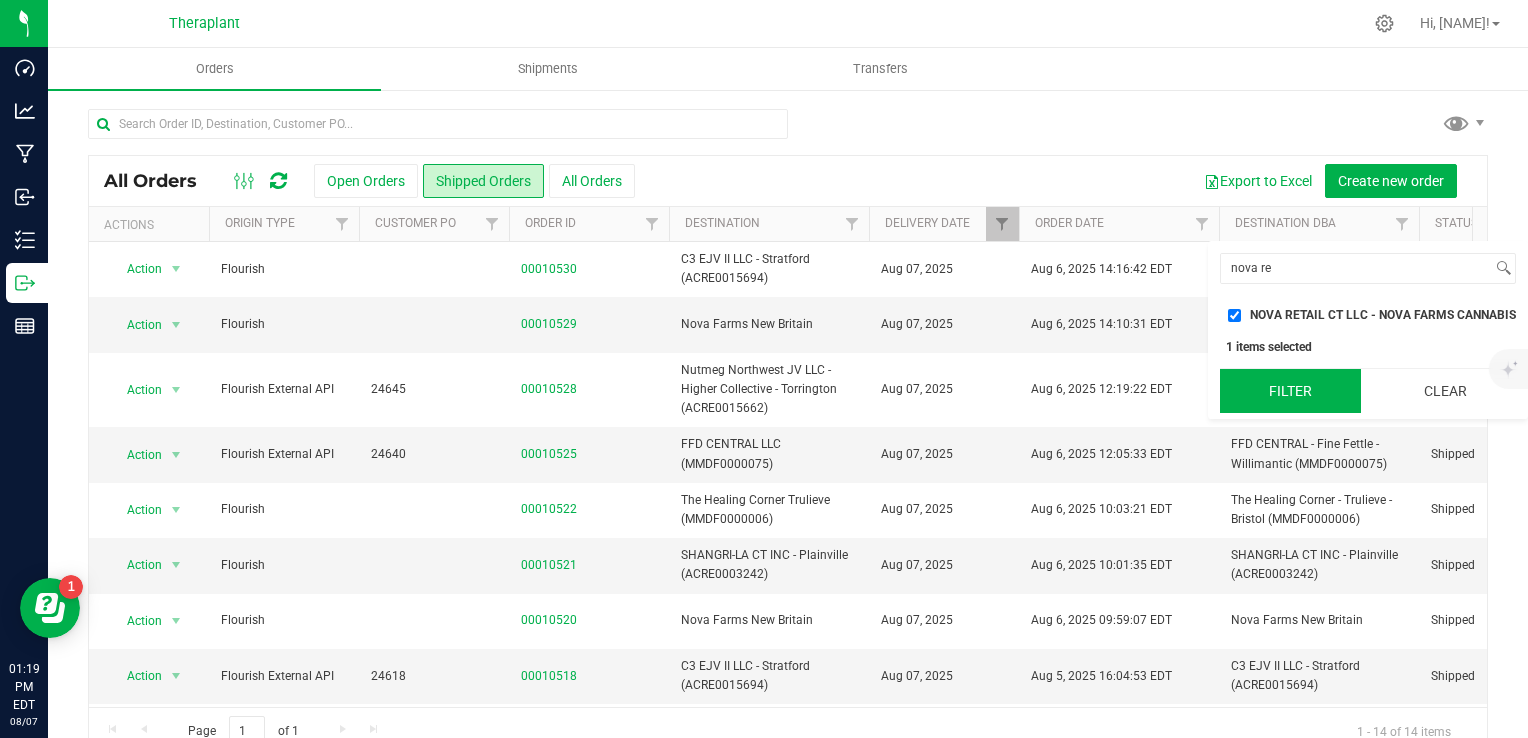 click on "Filter" at bounding box center [1290, 391] 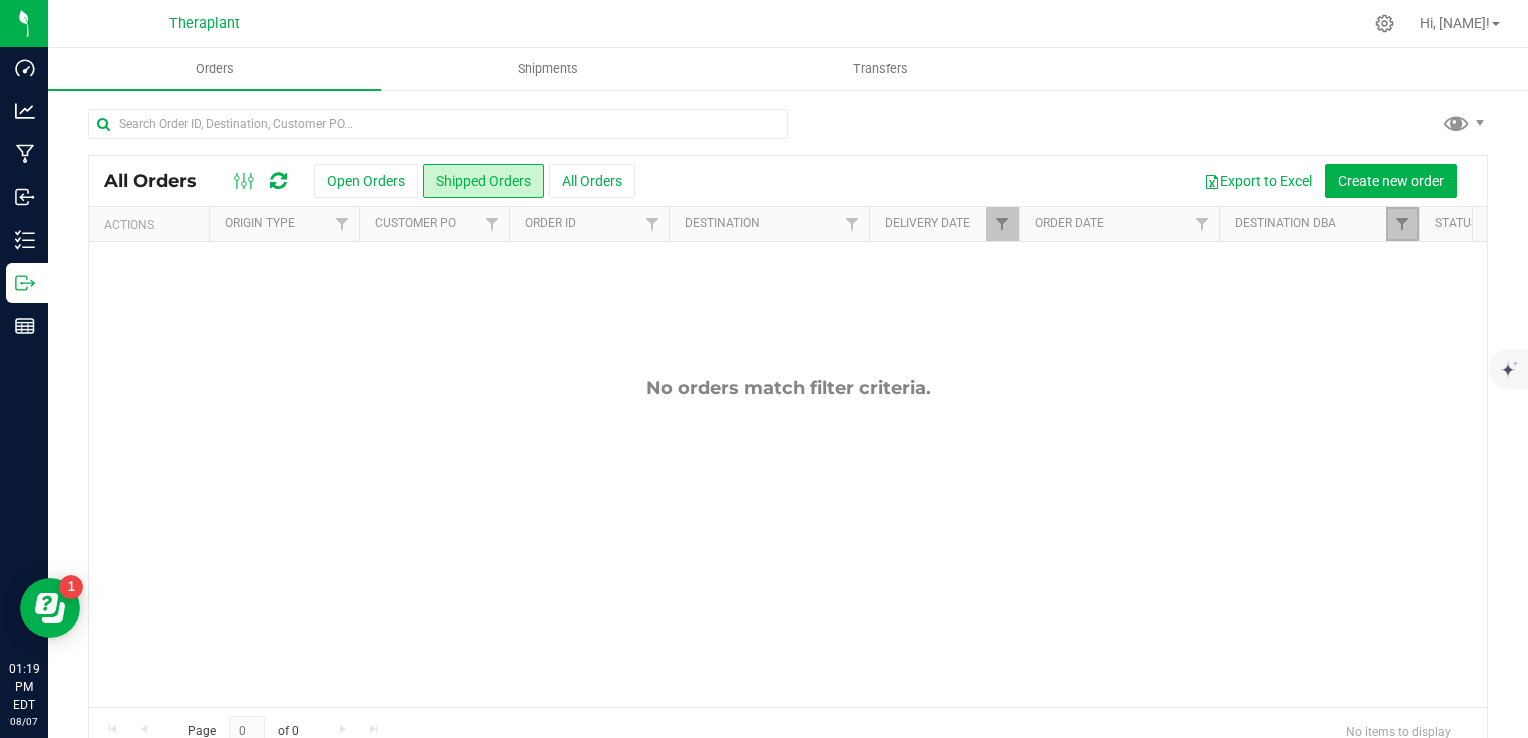 click at bounding box center (1402, 224) 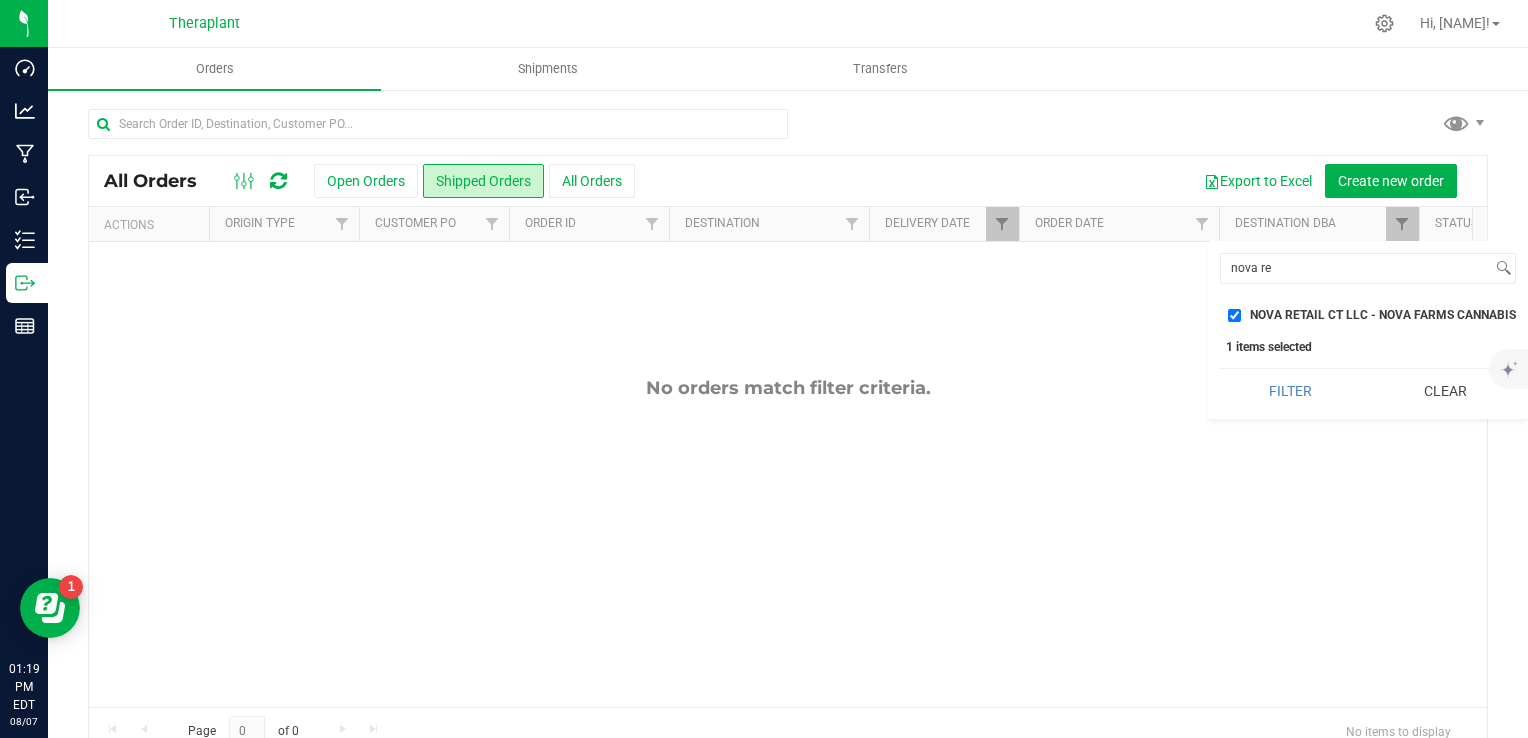click on "NOVA RETAIL CT LLC - NOVA FARMS CANNABIS DISPENSARY - New Britain (AMHF0008286)" at bounding box center (1503, 315) 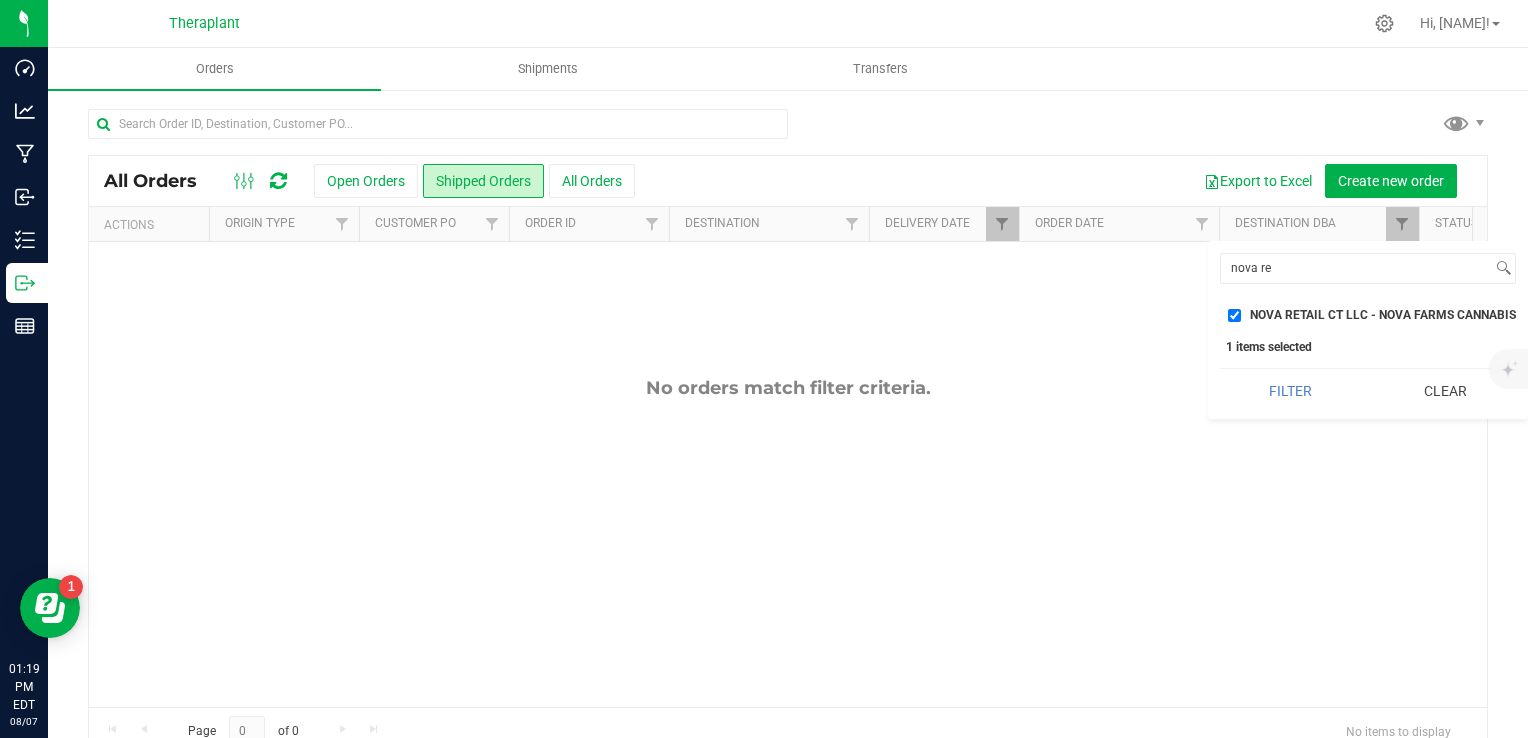 click on "NOVA RETAIL CT LLC - NOVA FARMS CANNABIS DISPENSARY - New Britain (AMHF0008286)" at bounding box center (1234, 315) 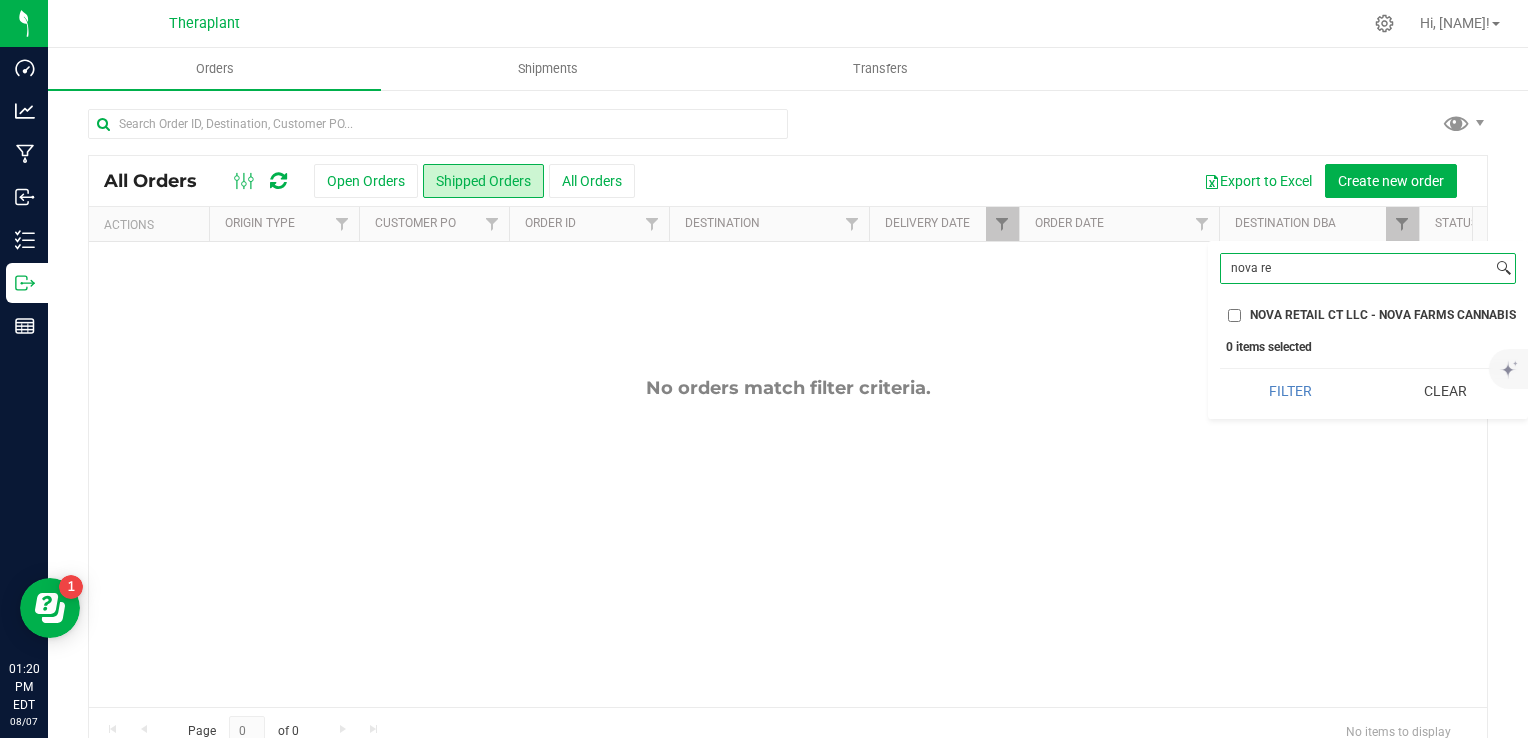 click on "nova re" at bounding box center (1356, 268) 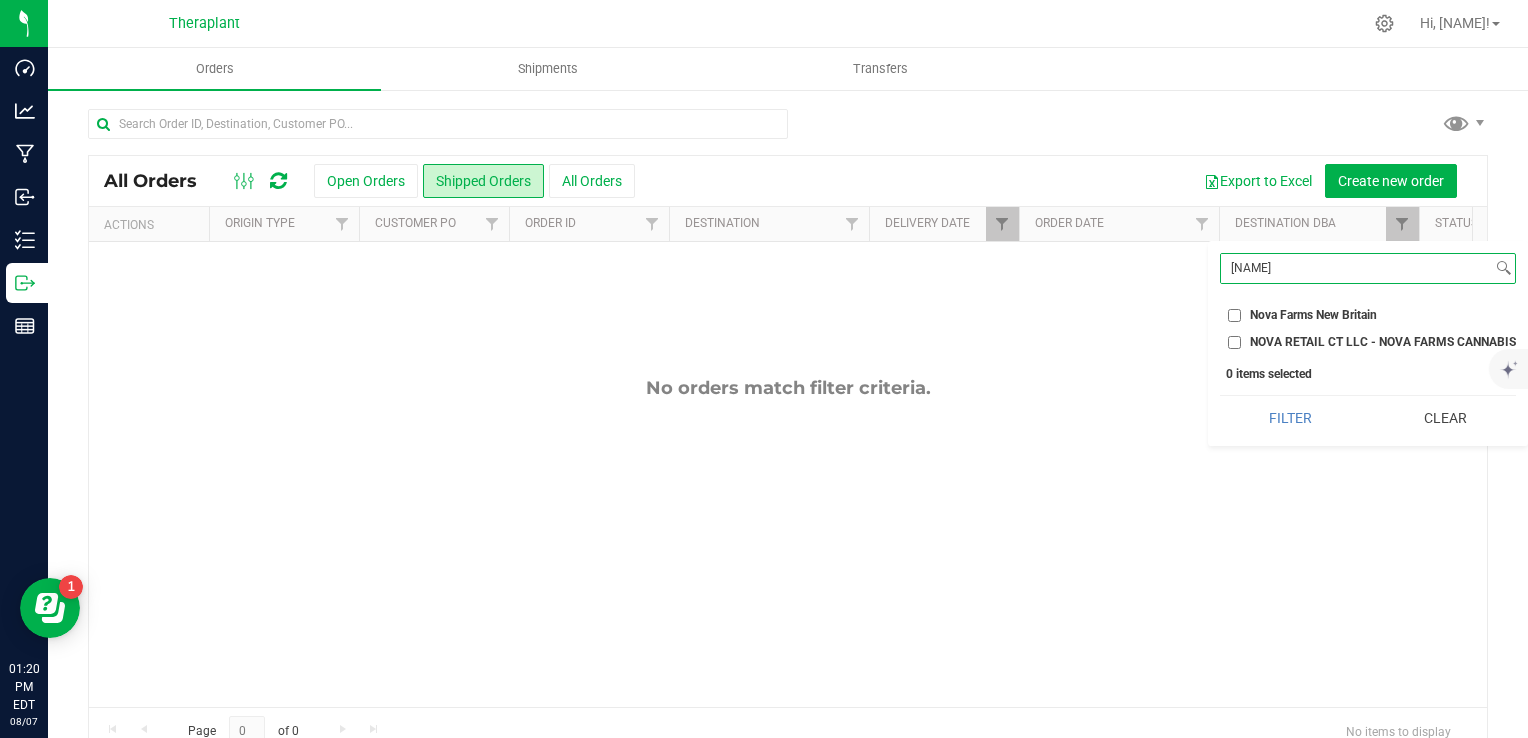 type on "[NAME]" 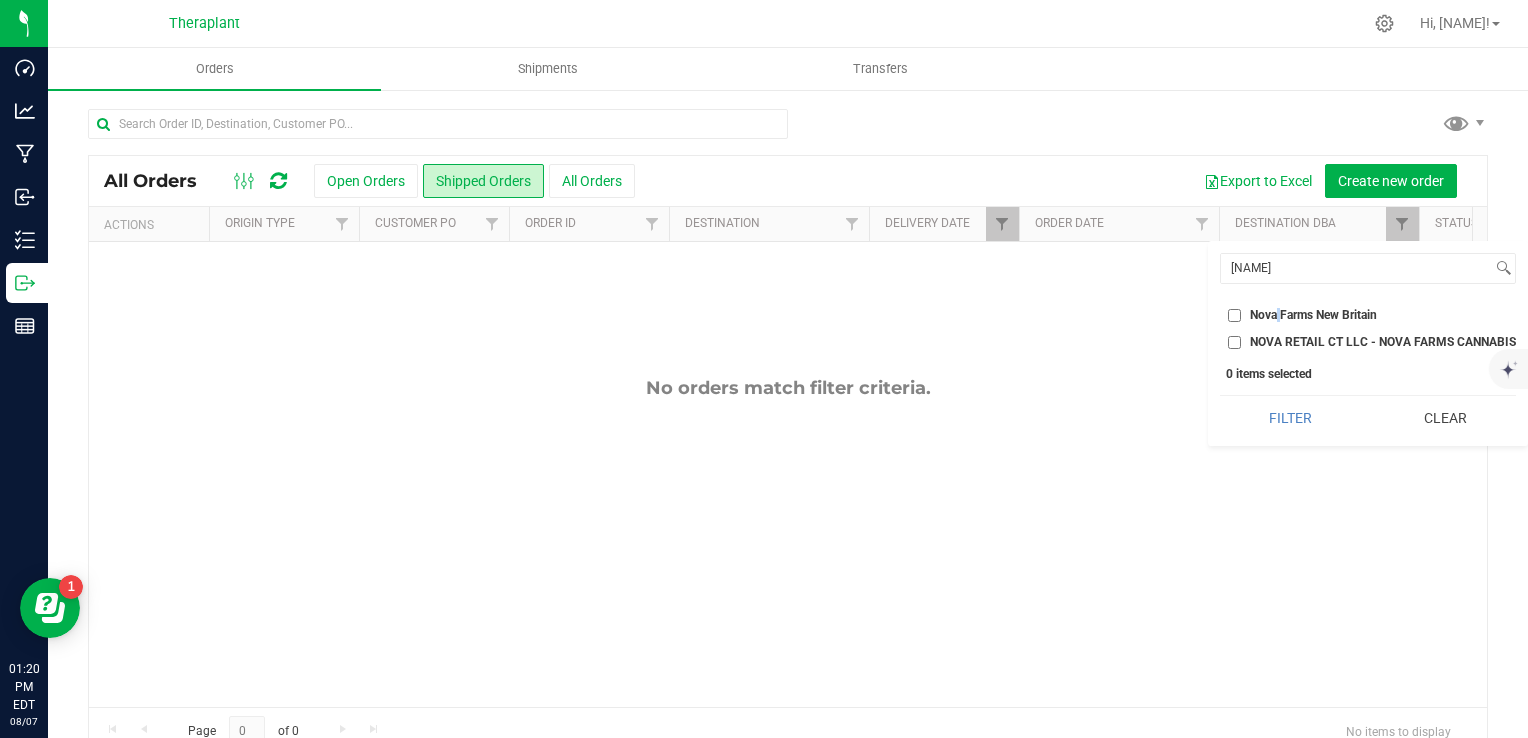 click on "Nova Farms New Britain" at bounding box center [1313, 315] 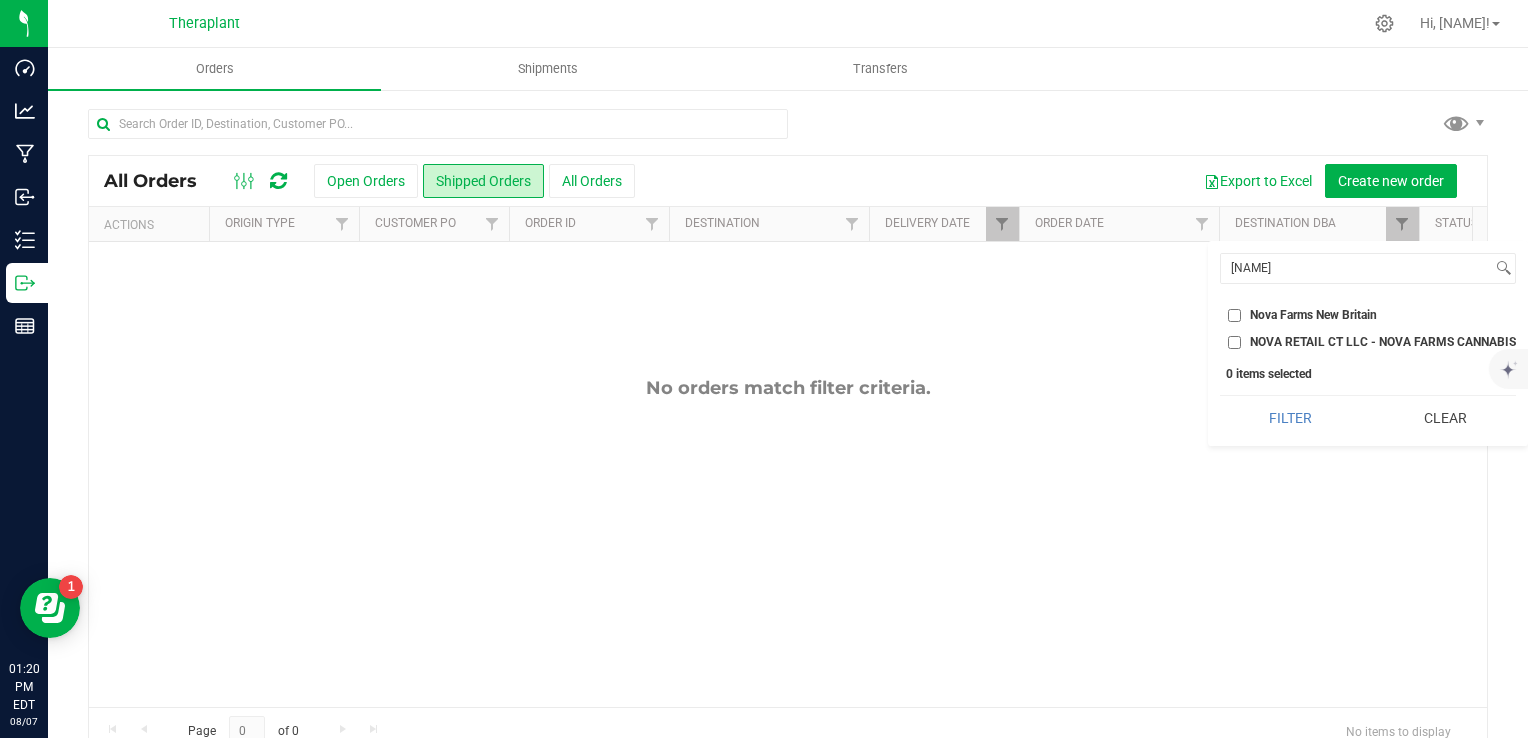click on "Nova Farms New Britain" at bounding box center (1368, 315) 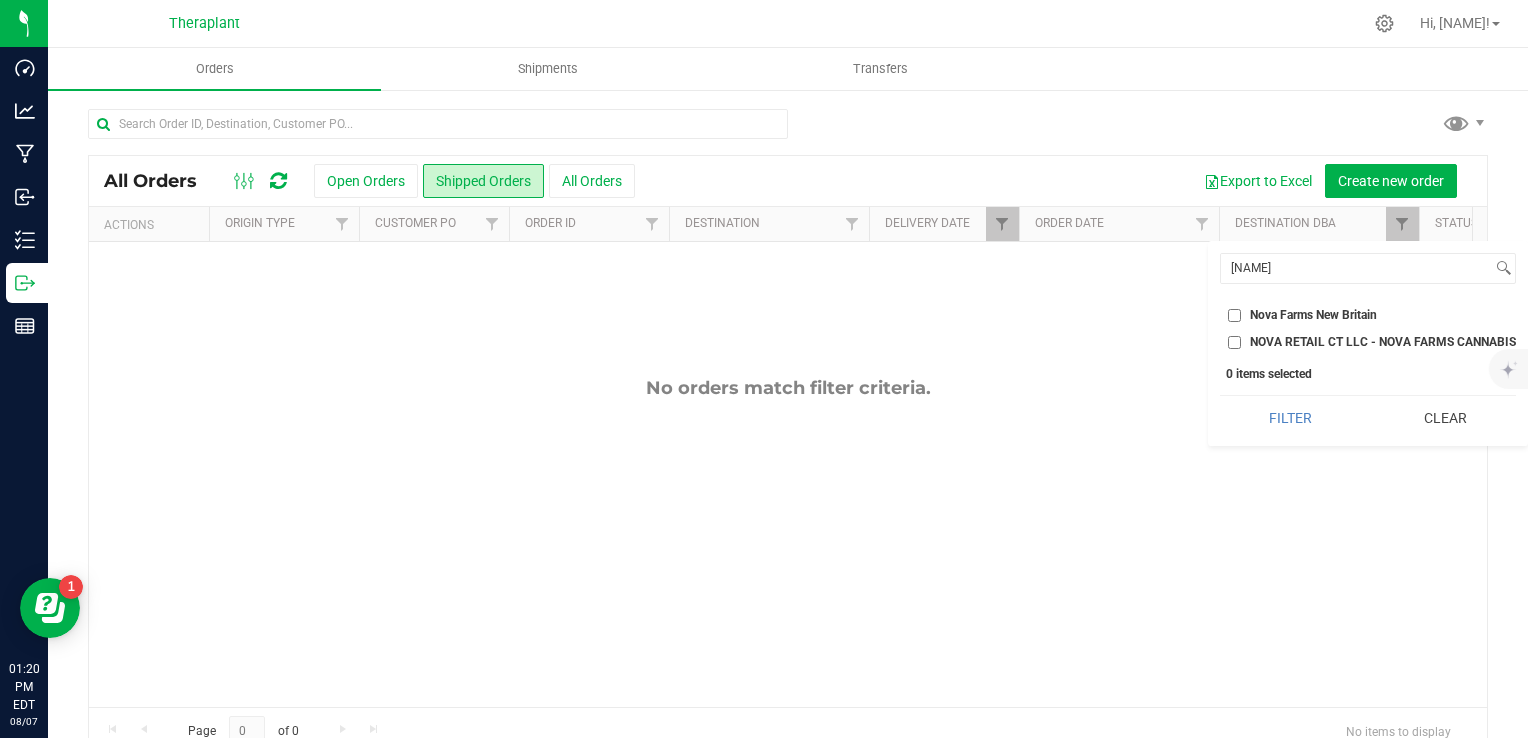 click on "Nova Farms New Britain" at bounding box center [1234, 315] 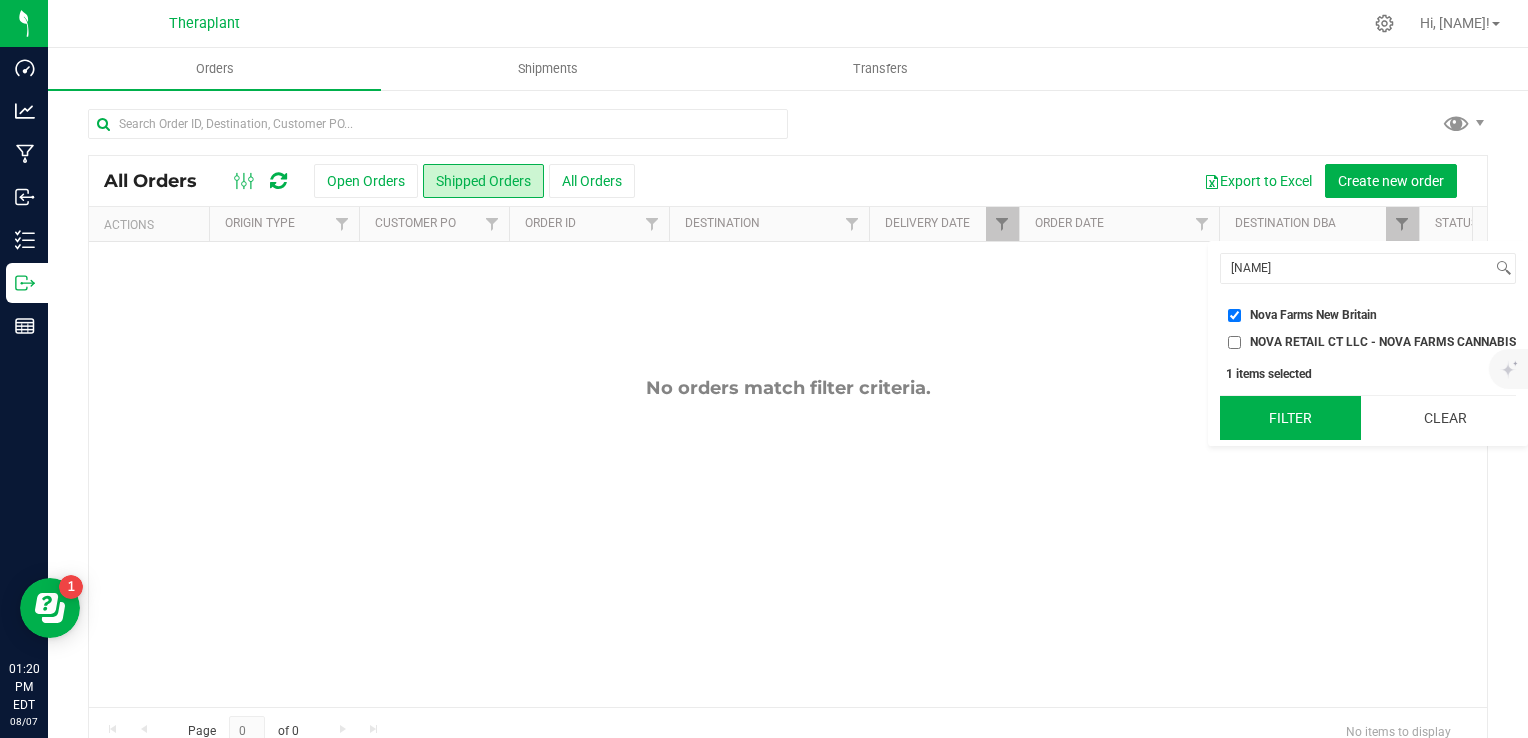 click on "Filter" at bounding box center [1290, 418] 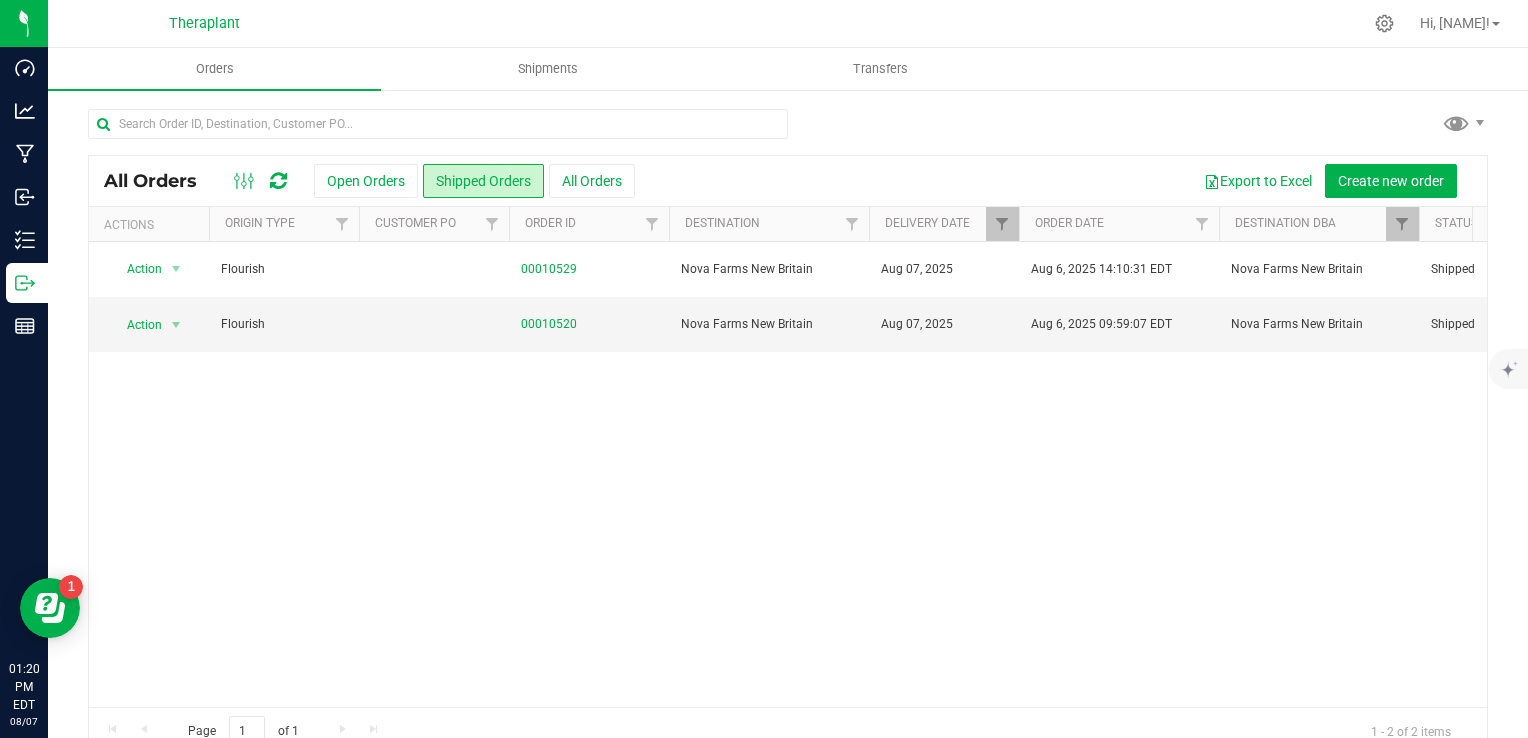 scroll, scrollTop: 0, scrollLeft: 1035, axis: horizontal 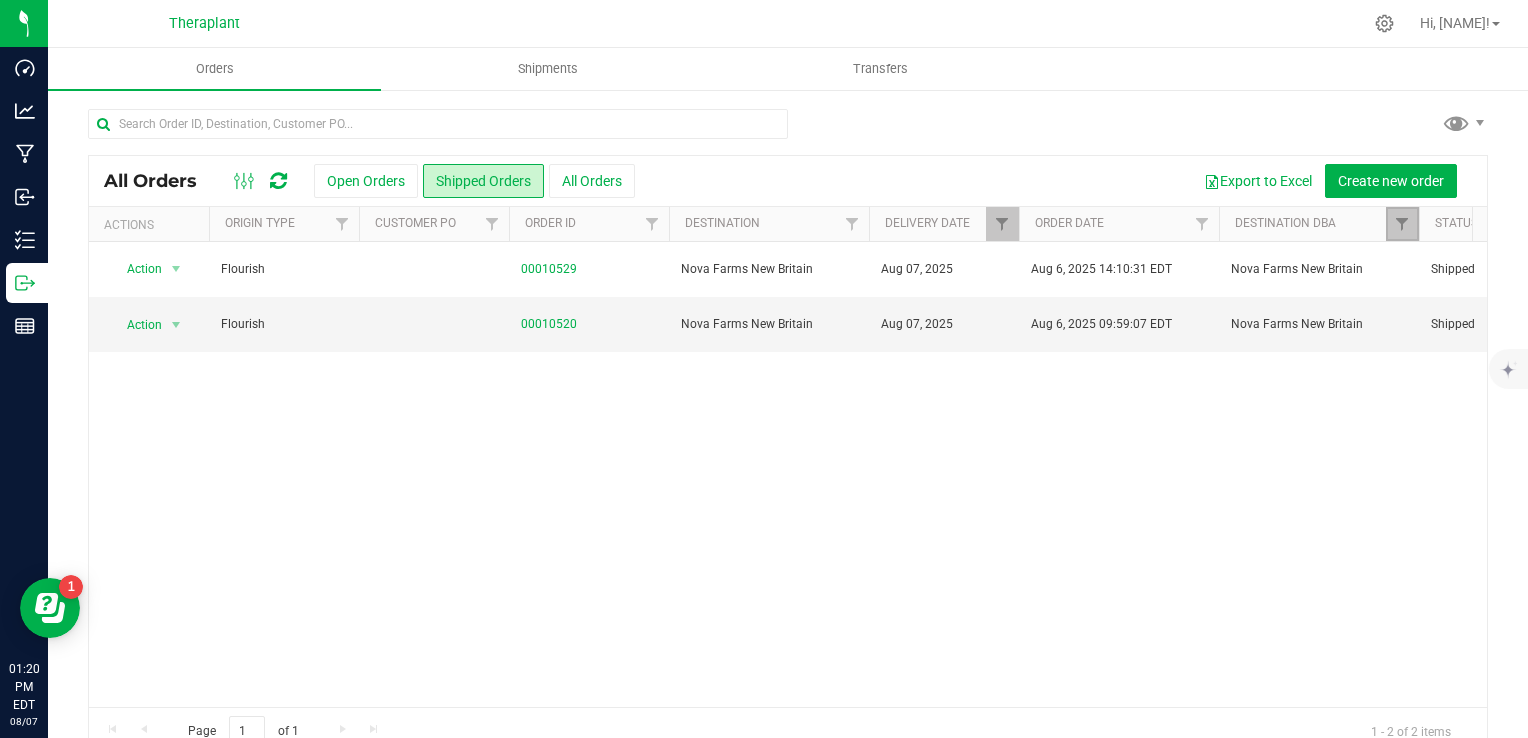 click at bounding box center [1402, 224] 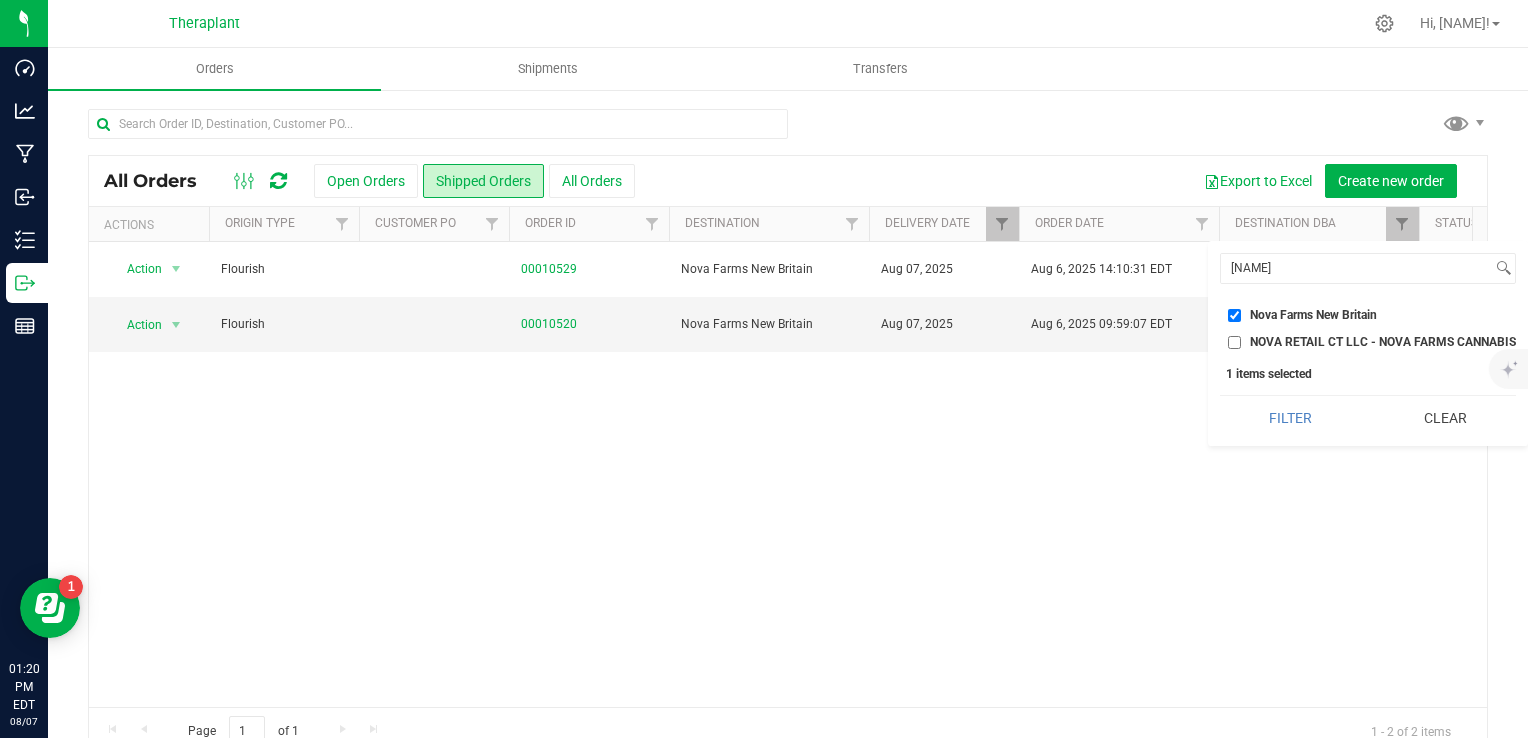 drag, startPoint x: 1431, startPoint y: 435, endPoint x: 1406, endPoint y: 330, distance: 107.935165 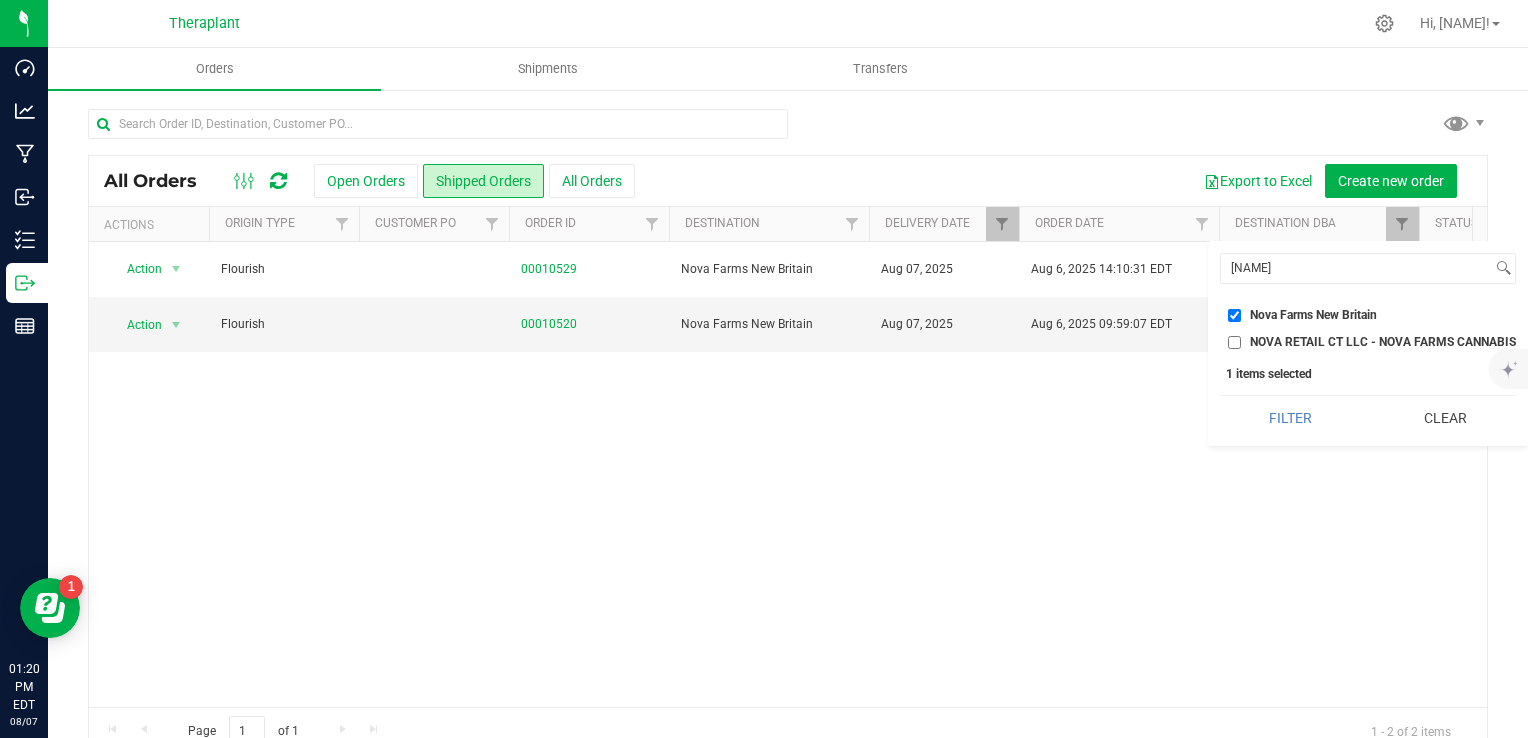 click on "Clear" at bounding box center (1445, 418) 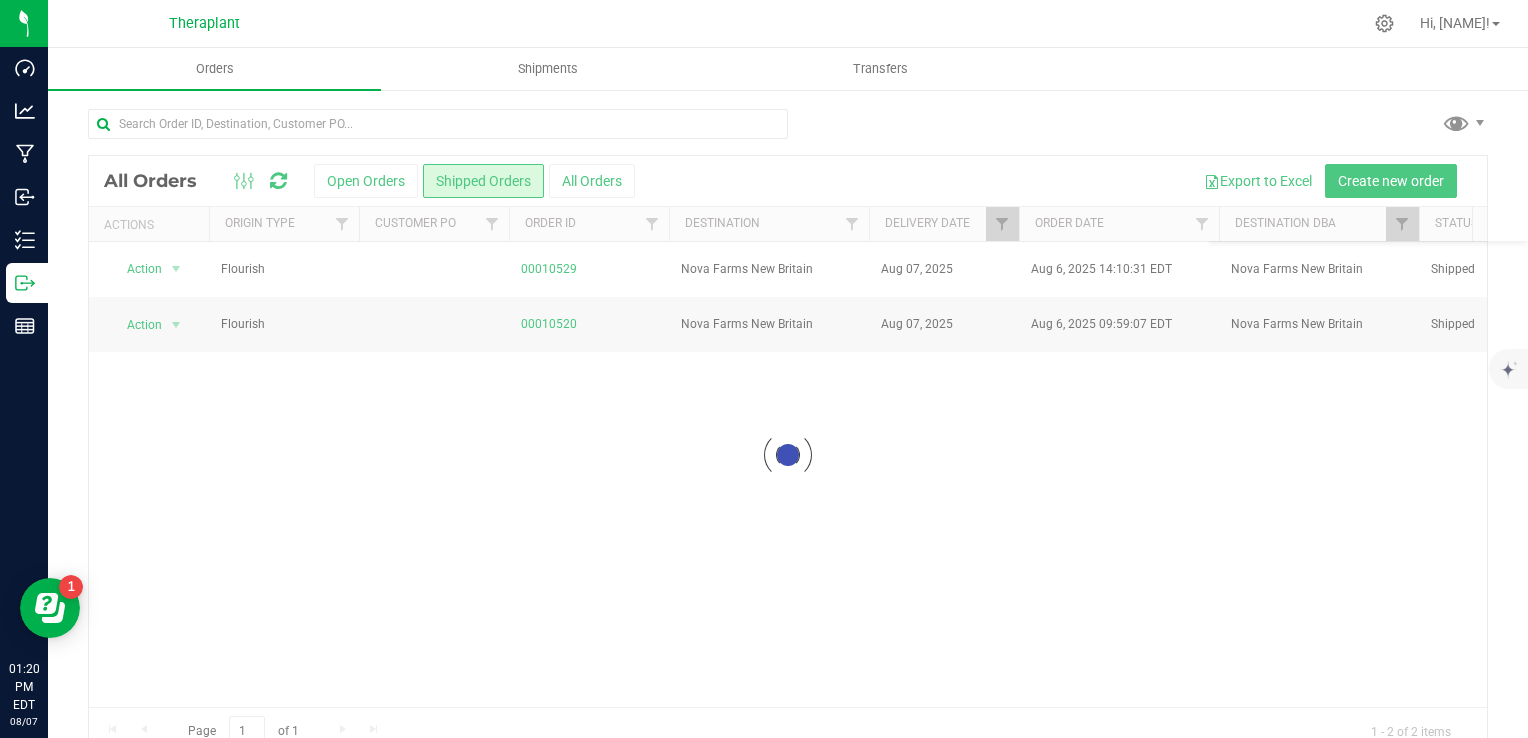 checkbox on "false" 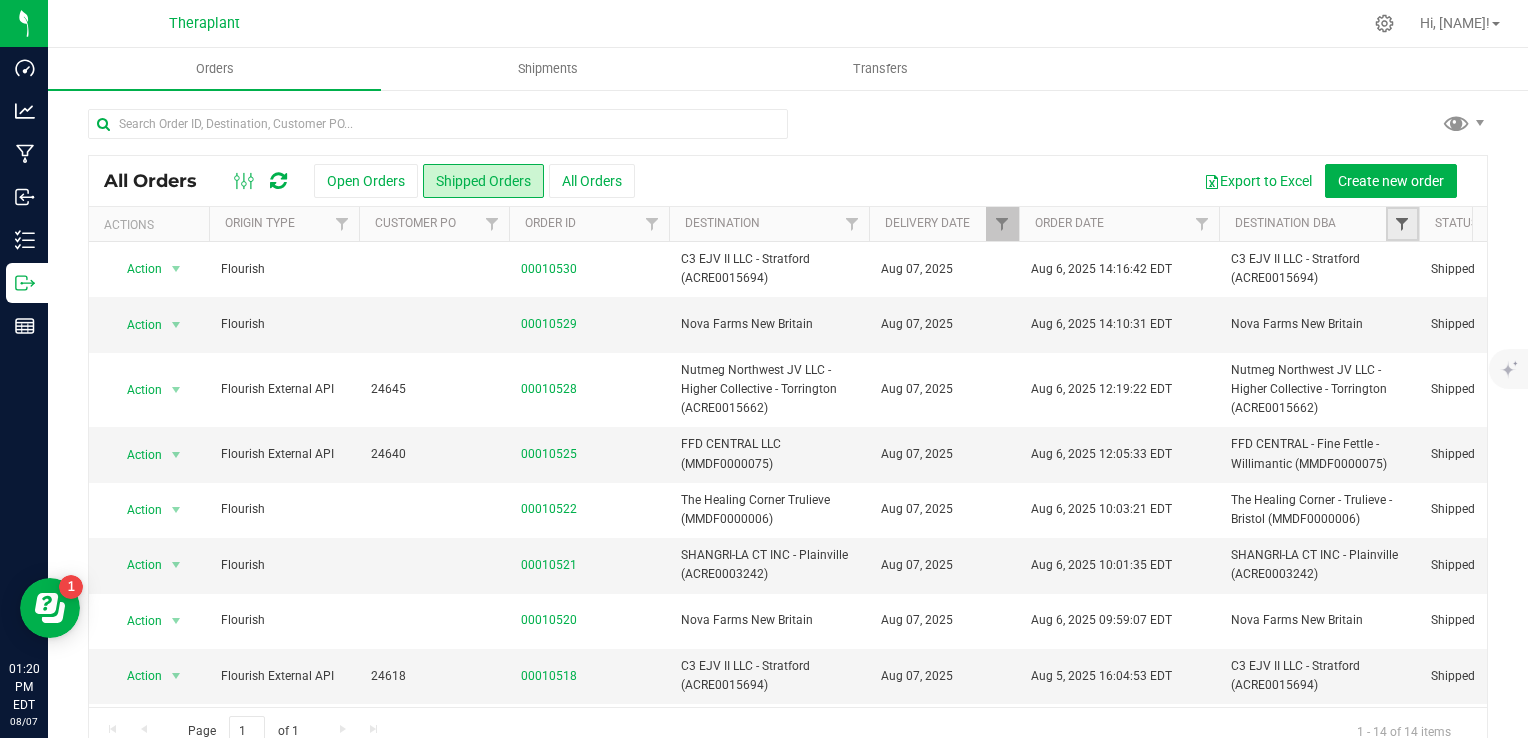click at bounding box center [1402, 224] 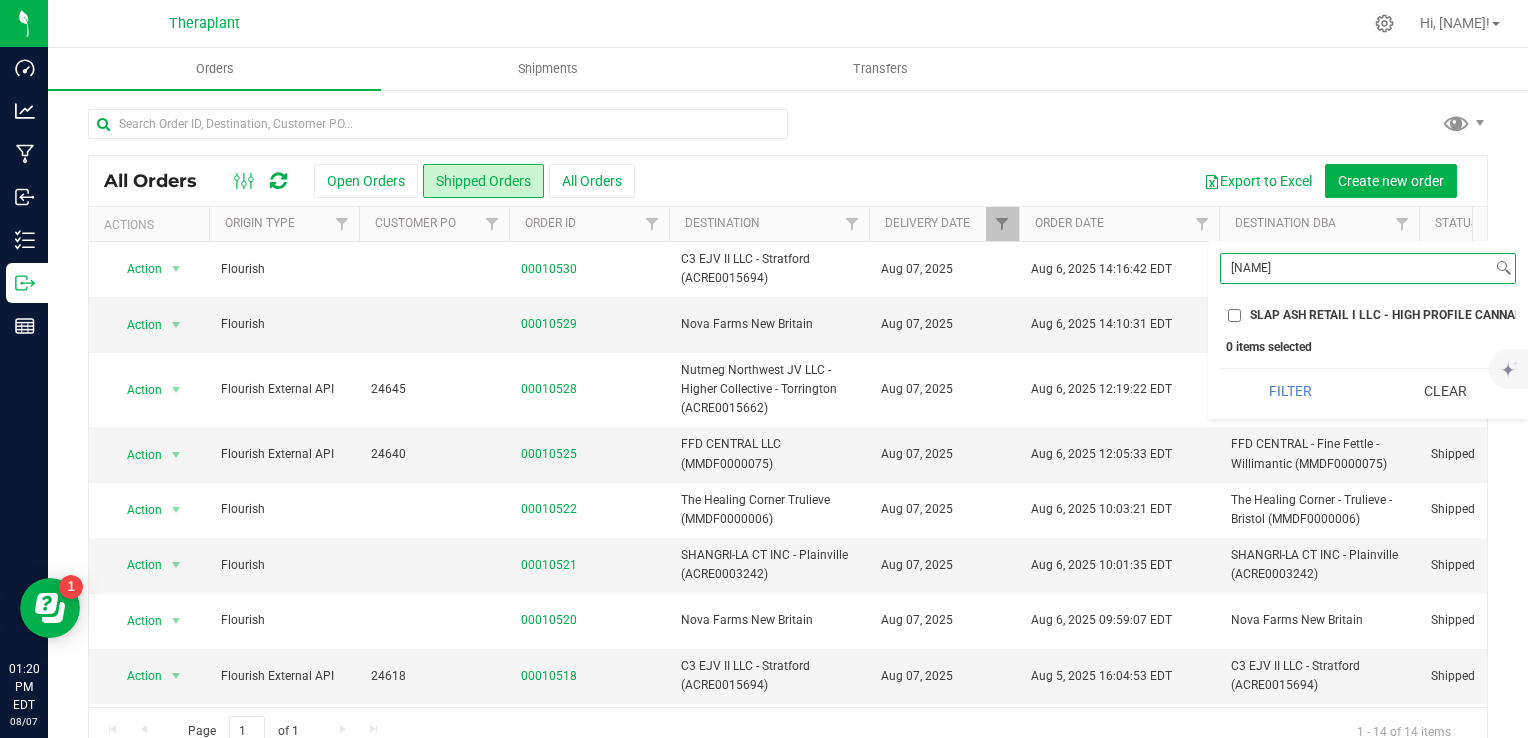 type on "[NAME]" 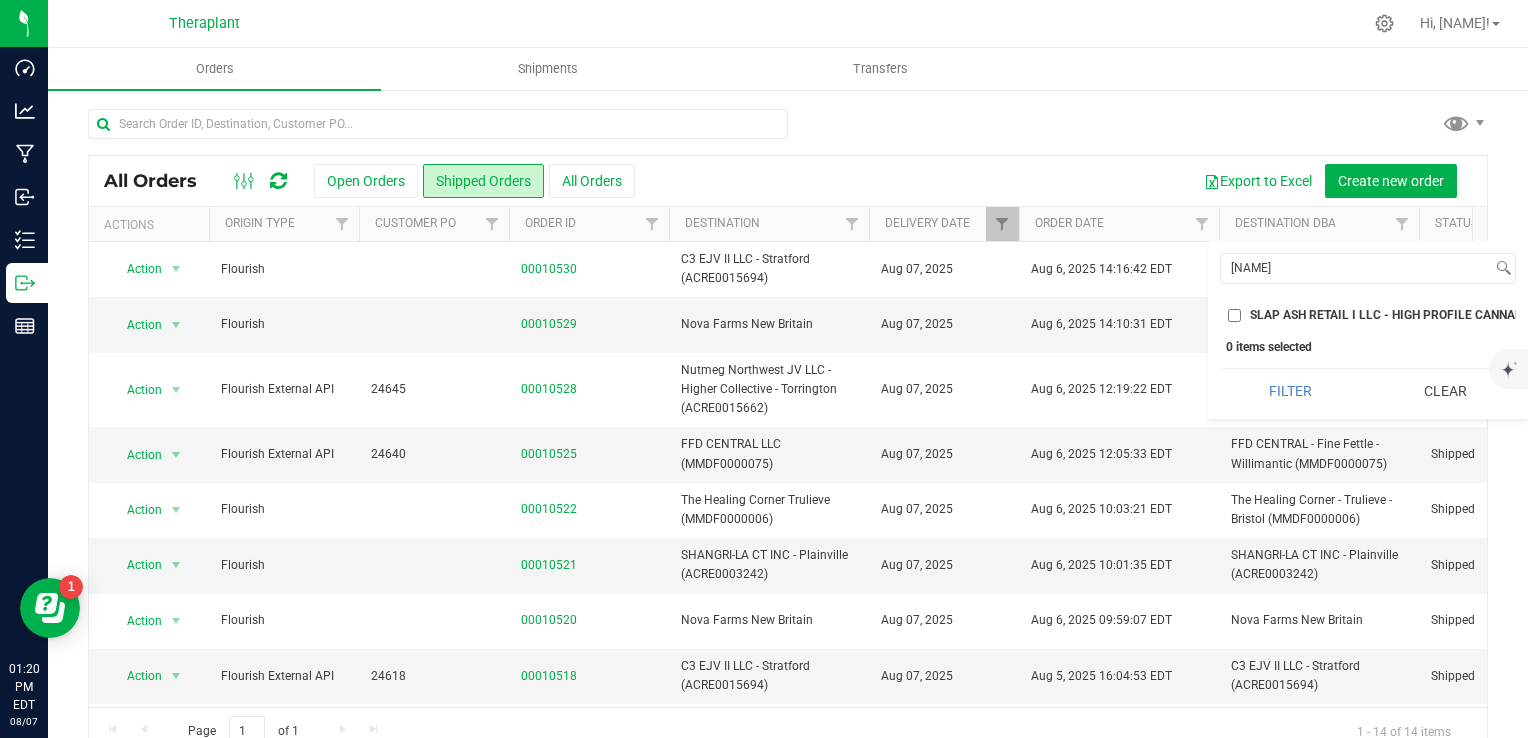 click on "SLAP ASH RETAIL I LLC - HIGH PROFILE CANNABIS SHOP - Hamden (ACRE0013138)" at bounding box center (1482, 315) 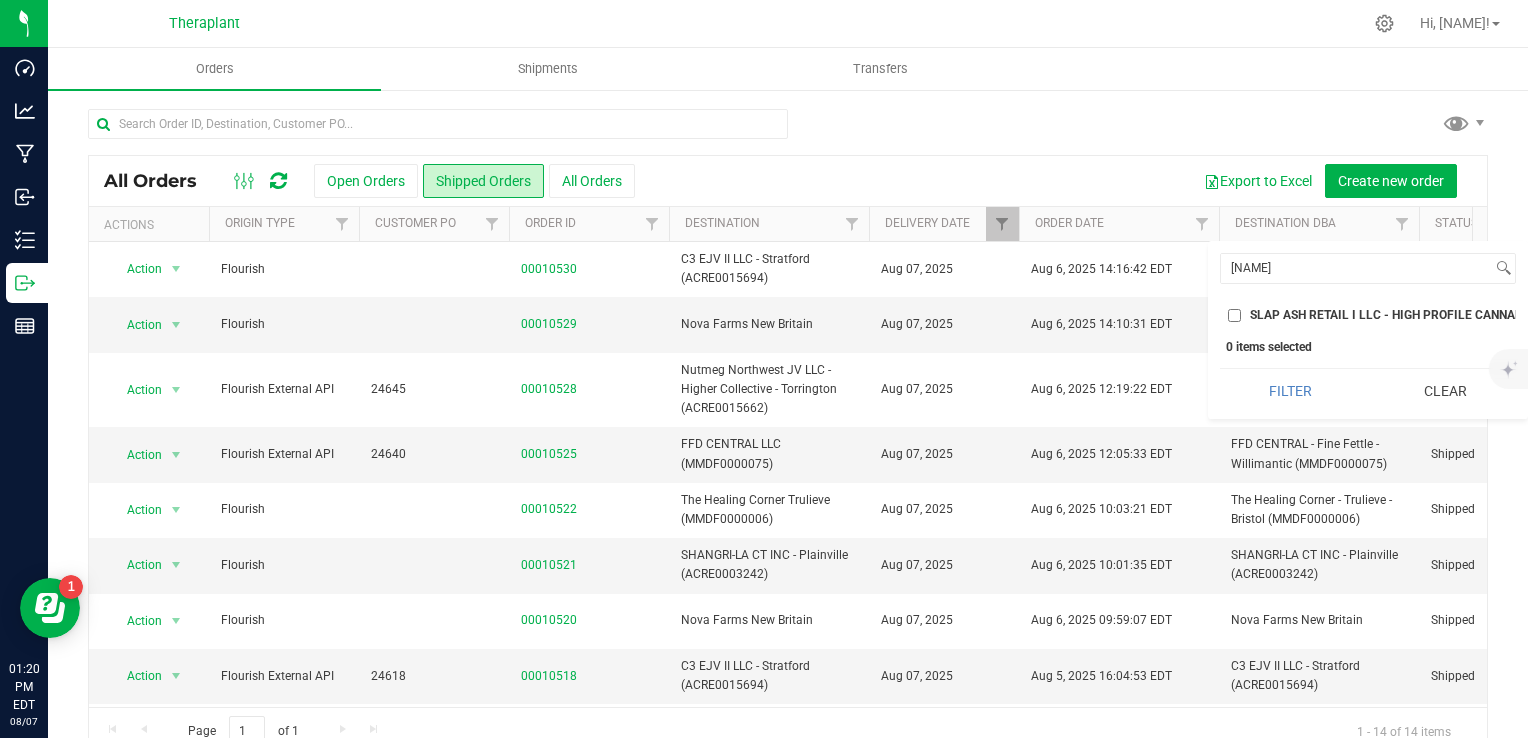 click on "SLAP ASH RETAIL I LLC - HIGH PROFILE CANNABIS SHOP - Hamden (ACRE0013138)" at bounding box center (1234, 315) 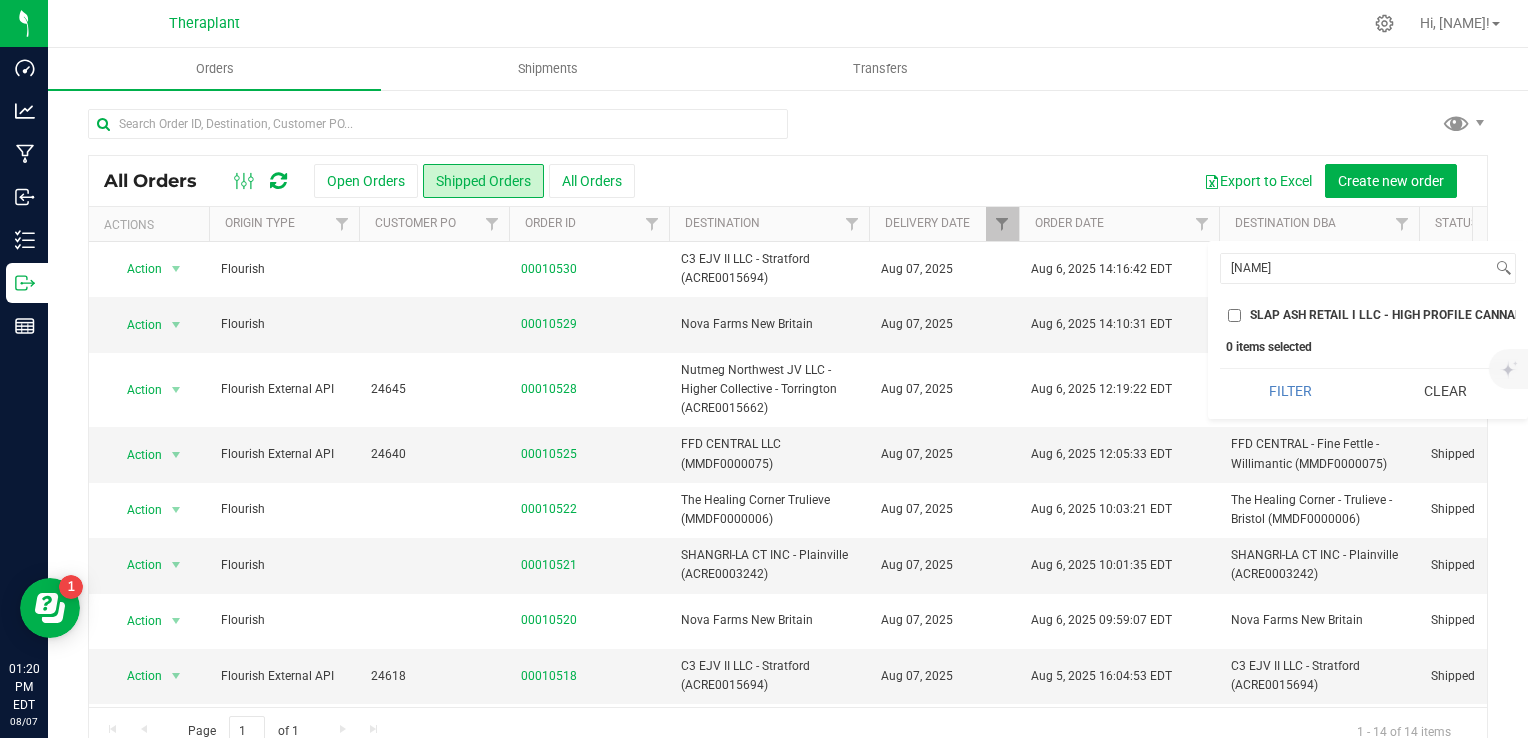 checkbox on "true" 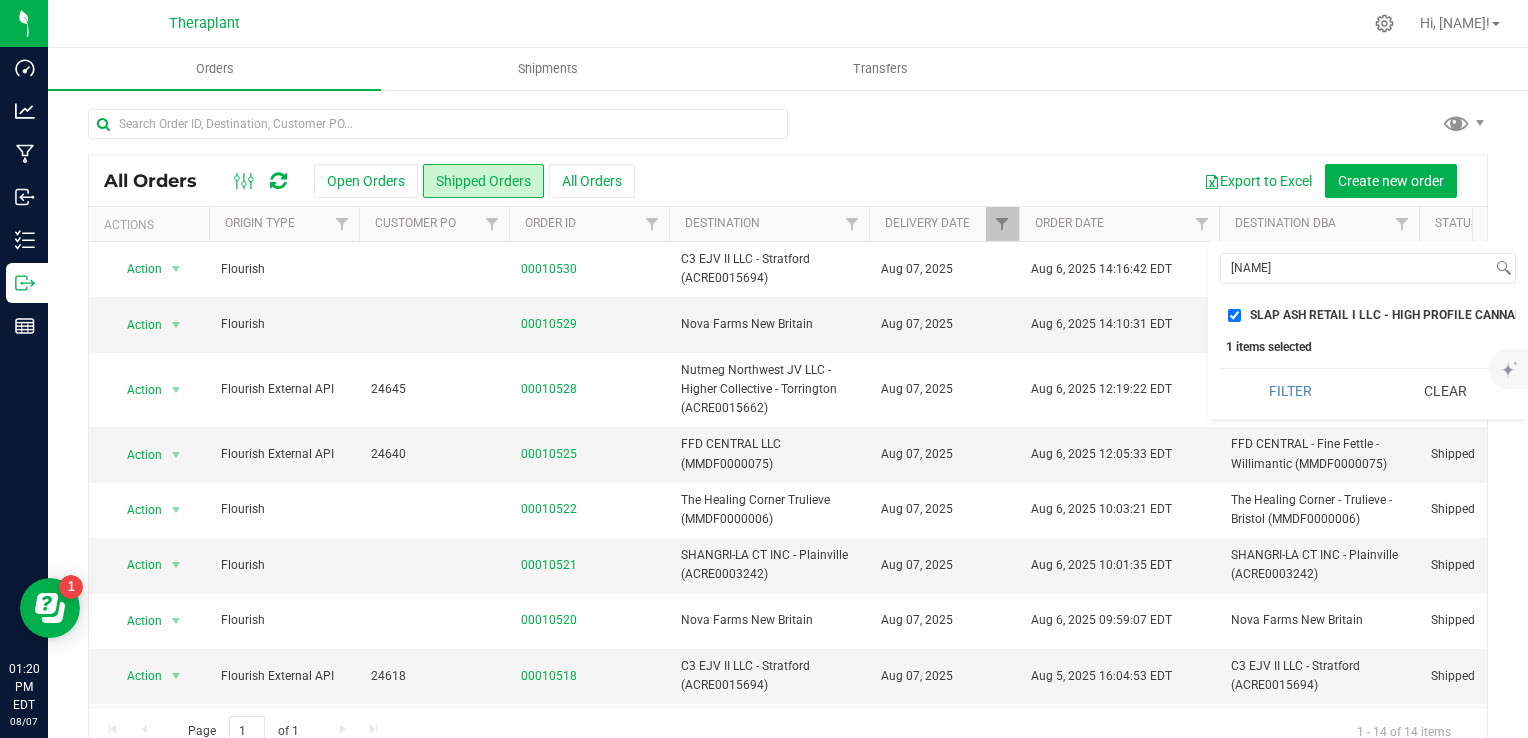 click on "slap Select All 56 Benton LLC - LUCKY BREAK CANNABIS - [CITY] ([NUMBER]) ACREAGE CONNECTICUT RETAIL JV LLC - LIT - [CITY] ([NUMBER]) ADVANCED GROW LABS LLC ([NUMBER]) AFFINITY HEALTH WELLNESS INC - Affinity - [CITY] ([NUMBER]) Analytics Labs CT LLC ([NUMBER]) Awssom Ayr Wellness BLUEPOINT WELLNESS OF CONNECTICUT - RISE - [CITY] ([NUMBER]) BLUEPOINT WELLNESS OF CONNECTICUT - RISE - [CITY] ([NUMBER]) BLUEPOINT WELLNESS OF WESTPORT LLC ([NUMBER]) BT Cultivation ([NUMBER]) BT Hybrid Retail ([NUMBER]) BT Lab ([NUMBER]) BUDR Danbury ([NUMBER]) Budr Holding 2 - BUDR - [CITY] ([NUMBER]) Budr Holding 3 LLC - BUDR - [CITY] ([NUMBER]) Budr Holding 6 LLC Budr Holding 6 LLC - BUDR - [CITY] ([NUMBER]) C-3 VENTURES - Still River Wellness - [CITY] ([NUMBER]) C3 EJV II LLC - [CITY] ([NUMBER]) CARING NATURE LLC - Zen Leaf - [CITY] ([NUMBER]) CHILLAX LLC - The Liv - [CITY] ([NUMBER]) CHILLAX LLC - The Liv - [CITY] ([NUMBER]) Shangri-La" at bounding box center [1368, 330] 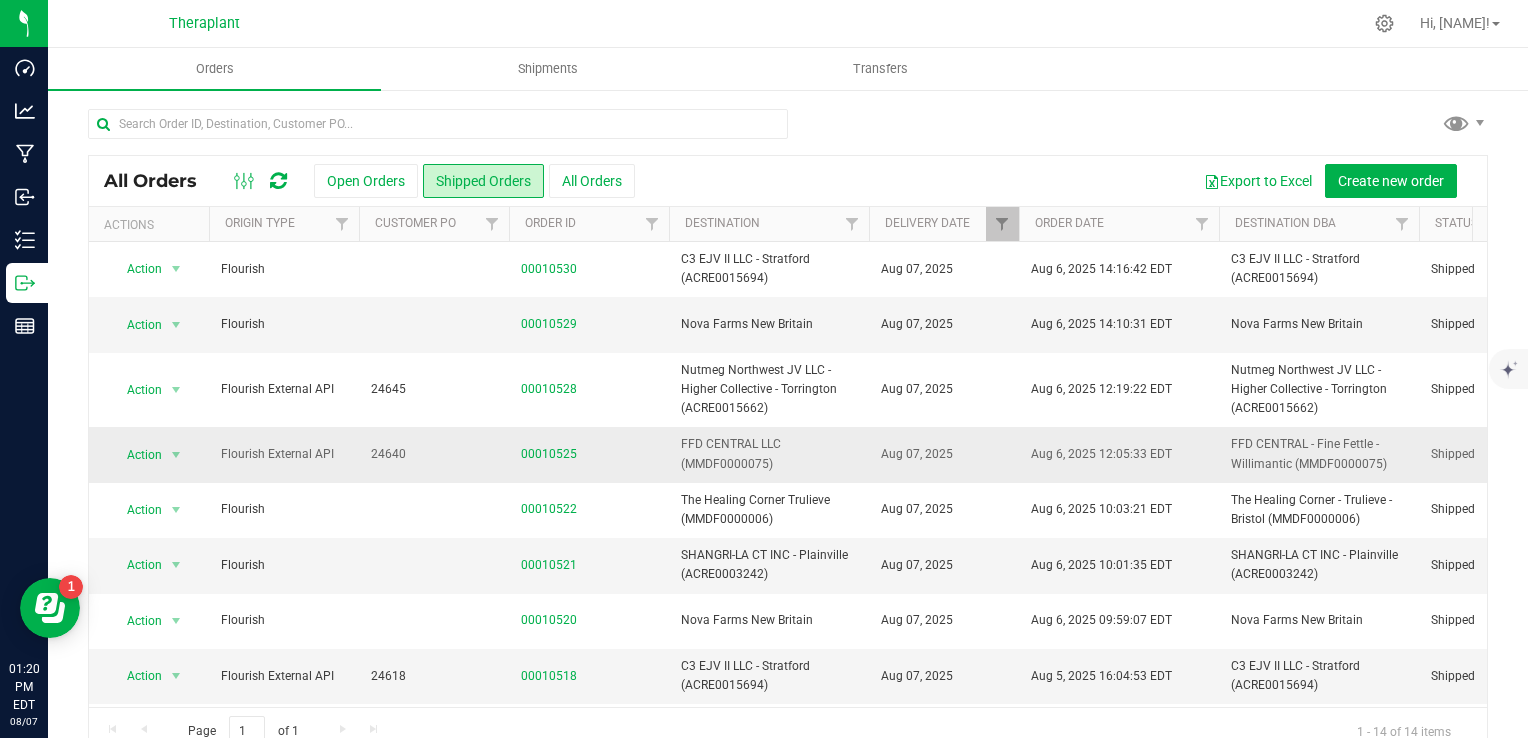 click on "slap Select All 56 Benton LLC - LUCKY BREAK CANNABIS - [CITY] ([NUMBER]) ACREAGE CONNECTICUT RETAIL JV LLC - LIT - [CITY] ([NUMBER]) ADVANCED GROW LABS LLC ([NUMBER]) AFFINITY HEALTH WELLNESS INC - Affinity - [CITY] ([NUMBER]) Analytics Labs CT LLC ([NUMBER]) Awssom Ayr Wellness BLUEPOINT WELLNESS OF CONNECTICUT - RISE - [CITY] ([NUMBER]) BLUEPOINT WELLNESS OF CONNECTICUT - RISE - [CITY] ([NUMBER]) BLUEPOINT WELLNESS OF WESTPORT LLC ([NUMBER]) BT Cultivation ([NUMBER]) BT Hybrid Retail ([NUMBER]) BT Lab ([NUMBER]) BUDR Danbury ([NUMBER]) Budr Holding 2 - BUDR - [CITY] ([NUMBER]) Budr Holding 3 LLC - BUDR - [CITY] ([NUMBER]) Budr Holding 6 LLC Budr Holding 6 LLC - BUDR - [CITY] ([NUMBER]) C-3 VENTURES - Still River Wellness - [CITY] ([NUMBER]) C3 EJV II LLC - [CITY] ([NUMBER]) CARING NATURE LLC - Zen Leaf - [CITY] ([NUMBER]) CHILLAX LLC - The Liv - [CITY] ([NUMBER]) CHILLAX LLC - The Liv - [CITY] ([NUMBER]) Shangri-La" at bounding box center [1368, 466] 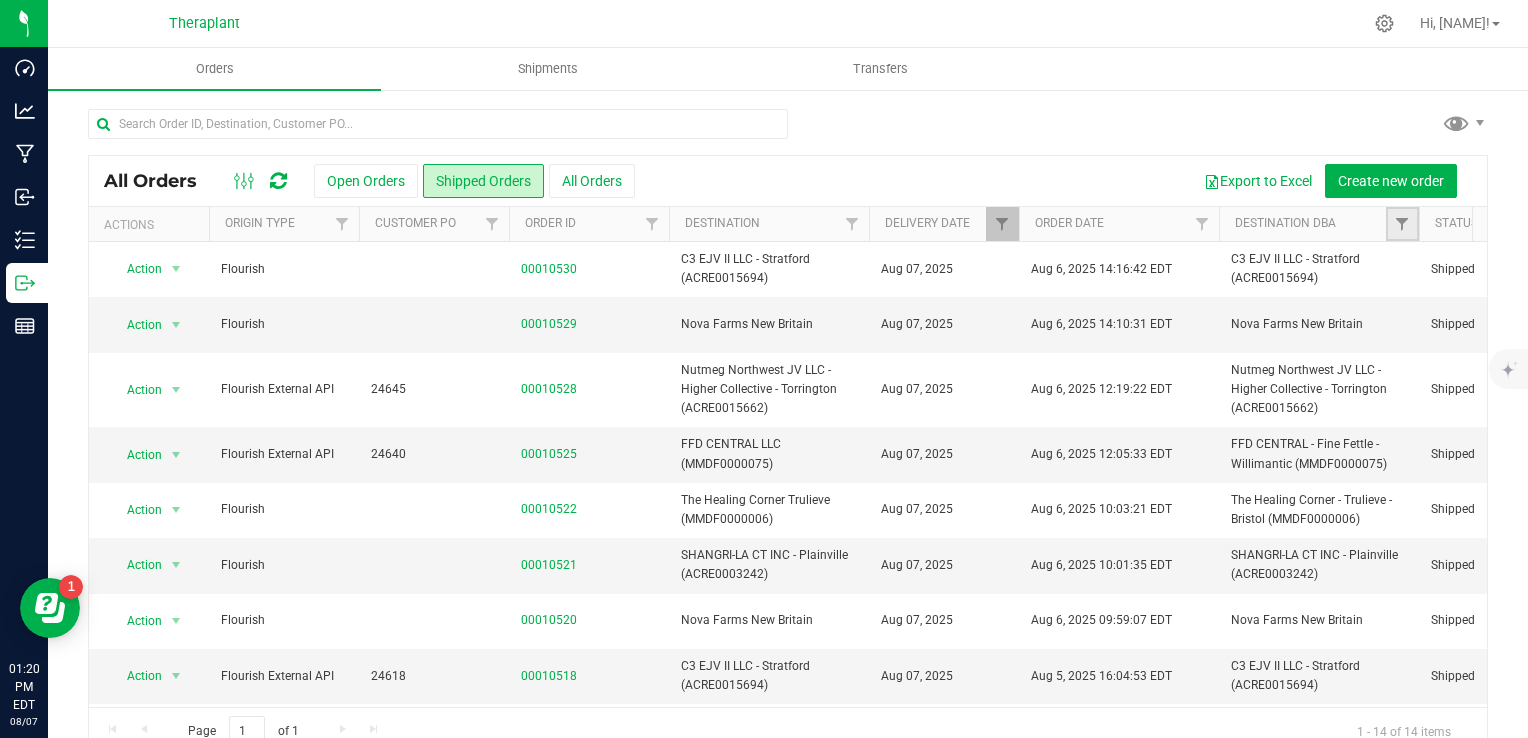 click at bounding box center (1402, 224) 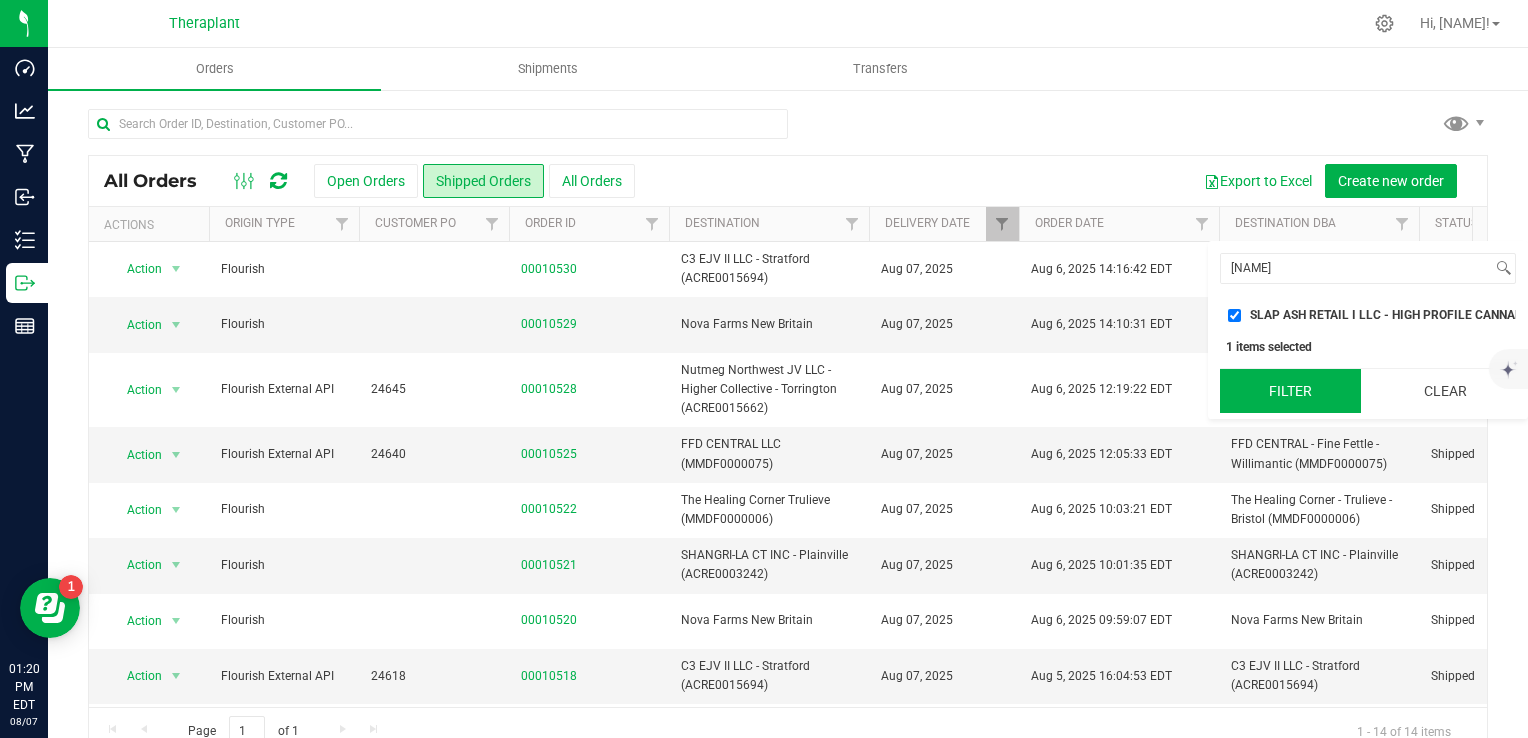 click on "Filter" at bounding box center [1290, 391] 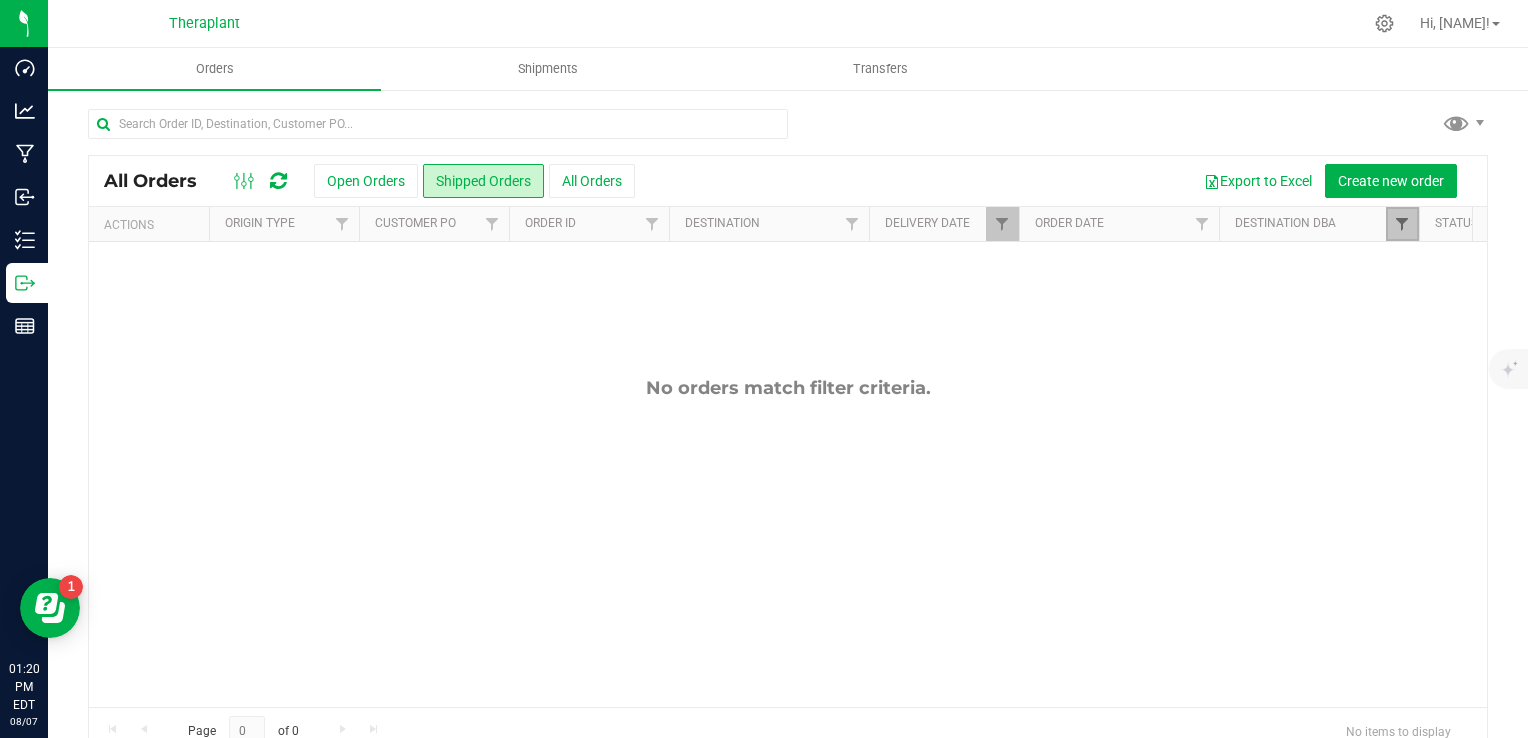 click at bounding box center (1402, 224) 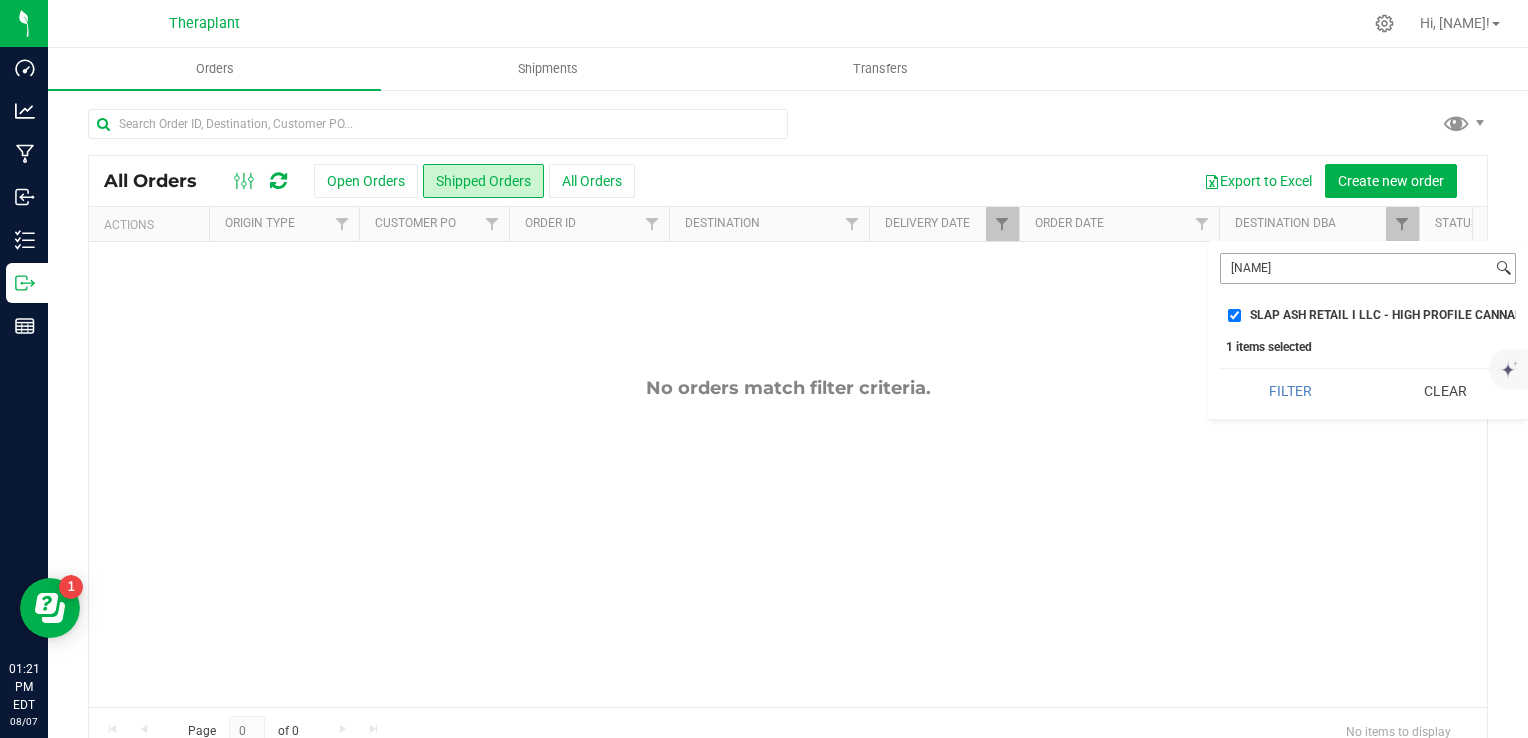 click on "[NAME]" at bounding box center (1368, 268) 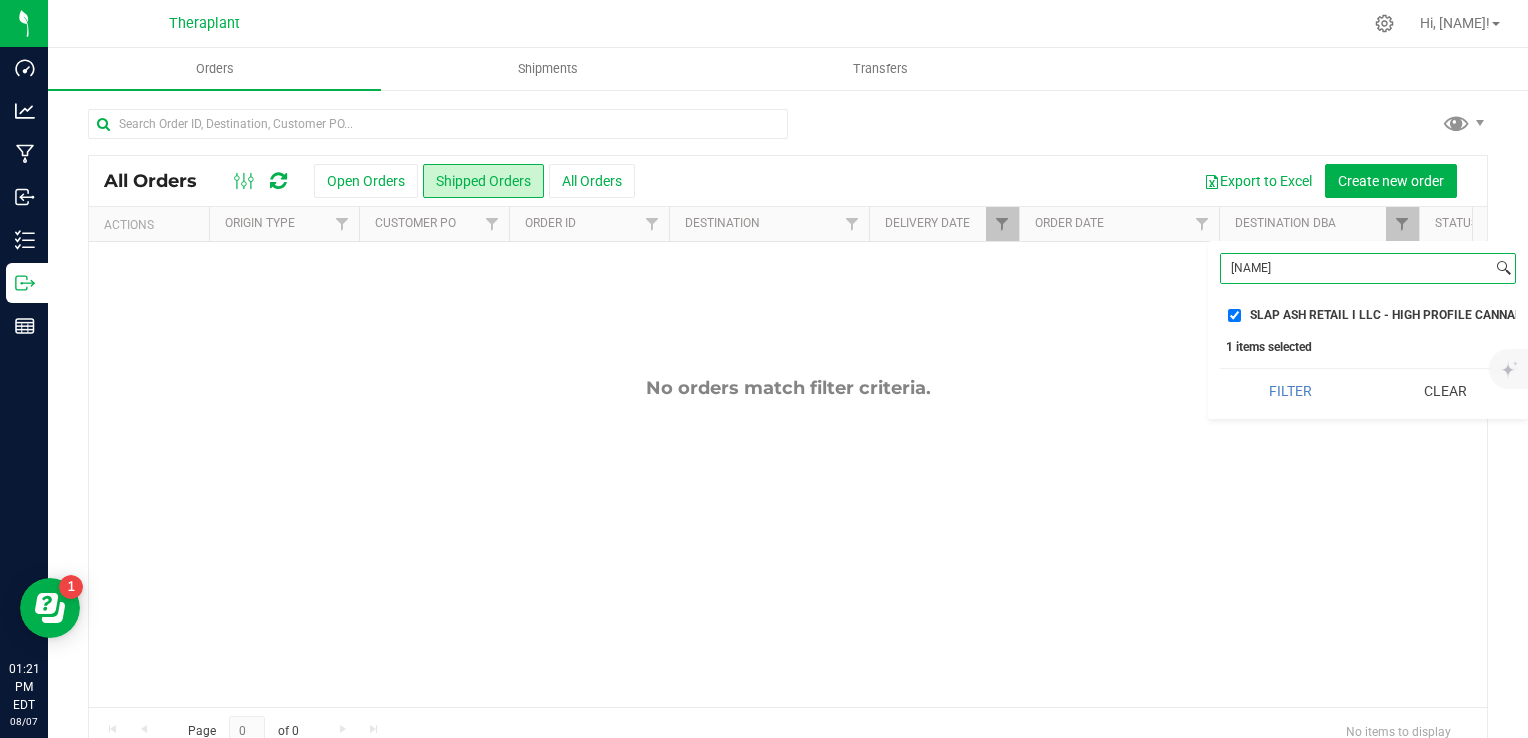 click on "[NAME]" at bounding box center [1356, 268] 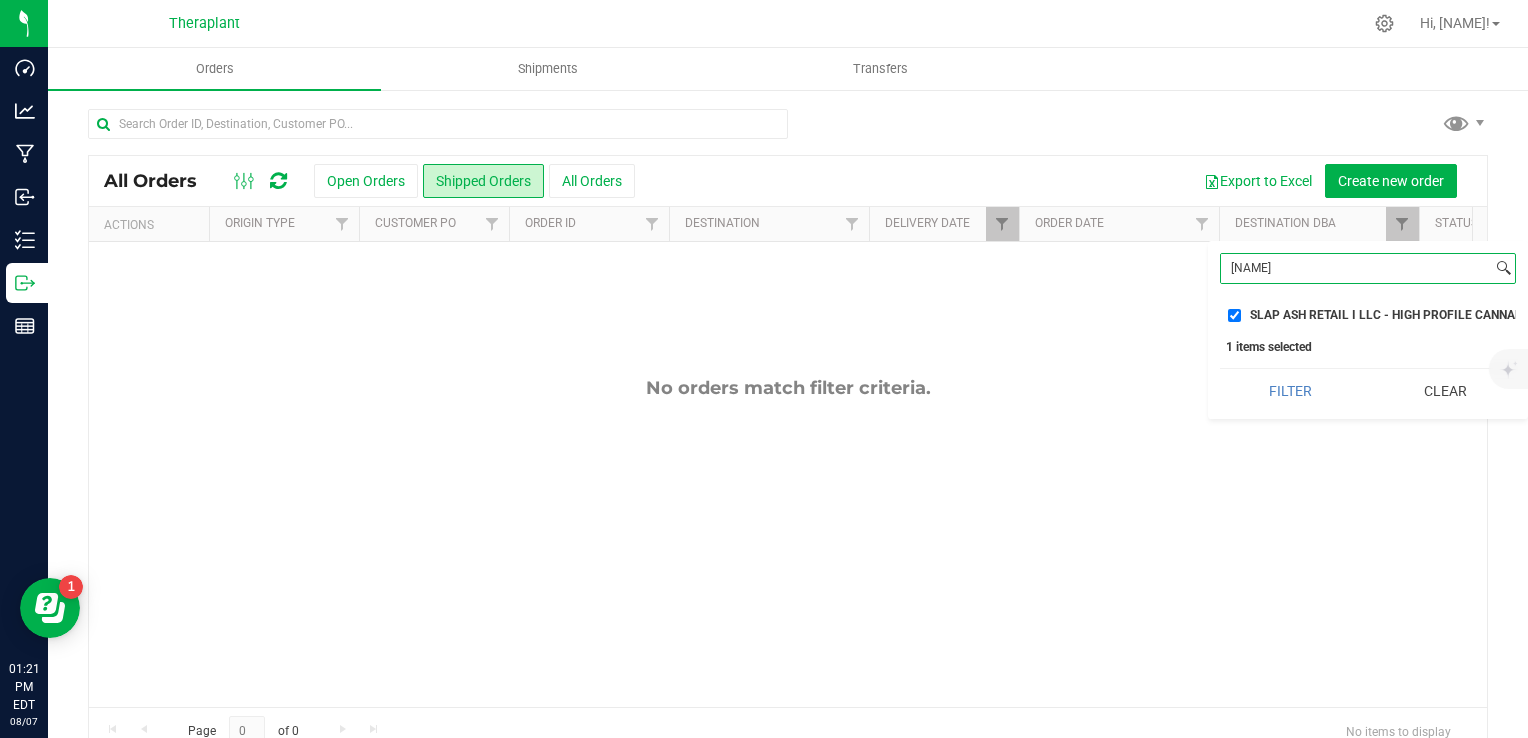 click on "[NAME]" at bounding box center (1356, 268) 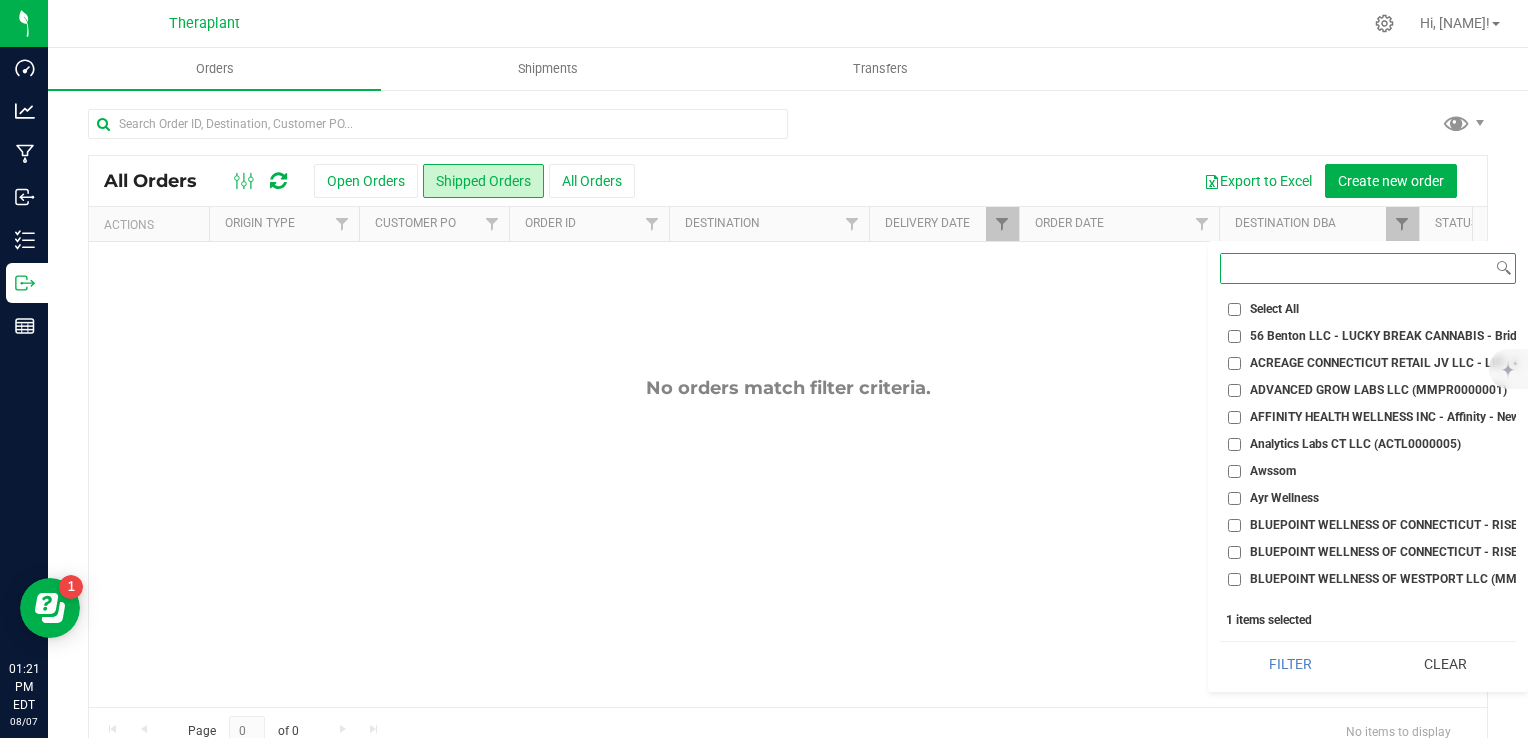 type on "j" 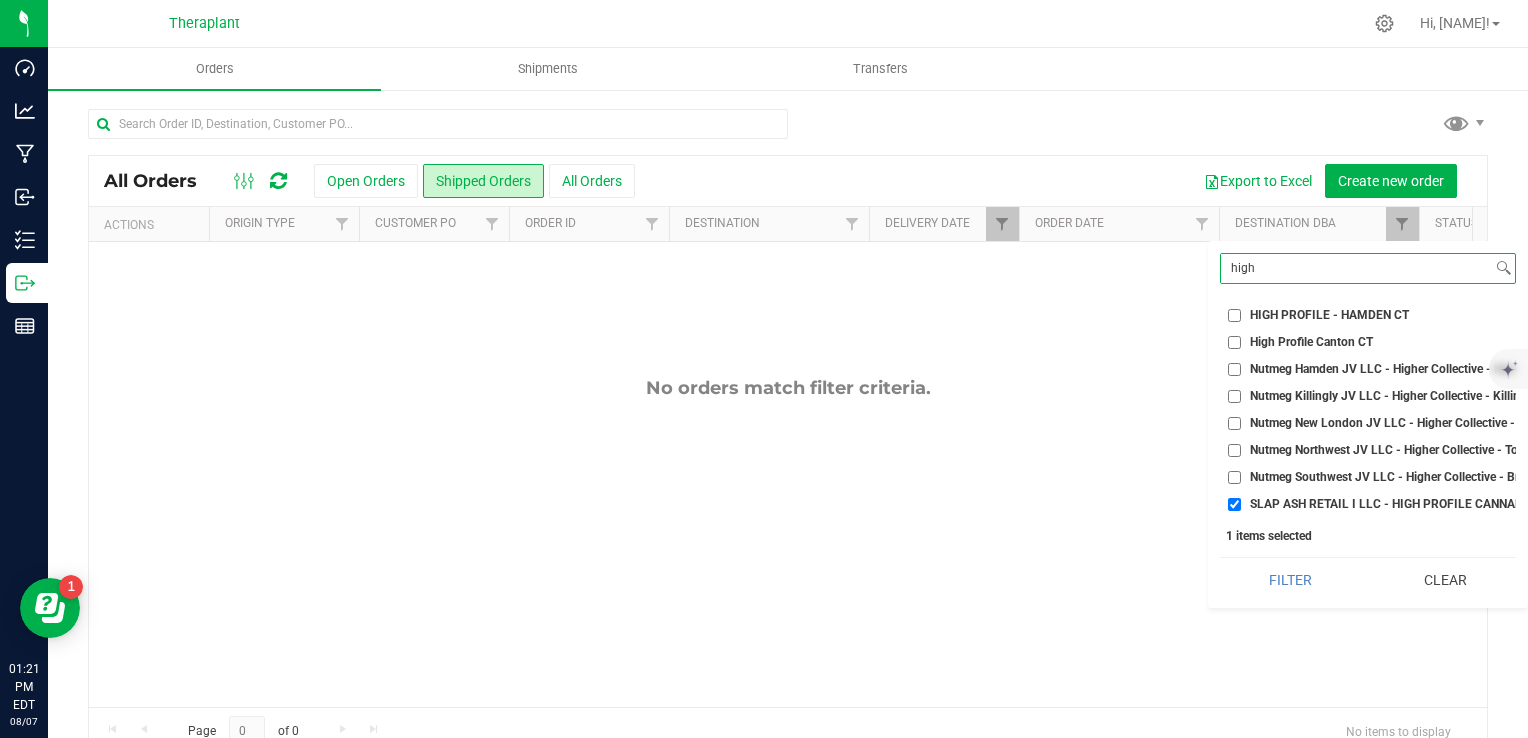 type on "high" 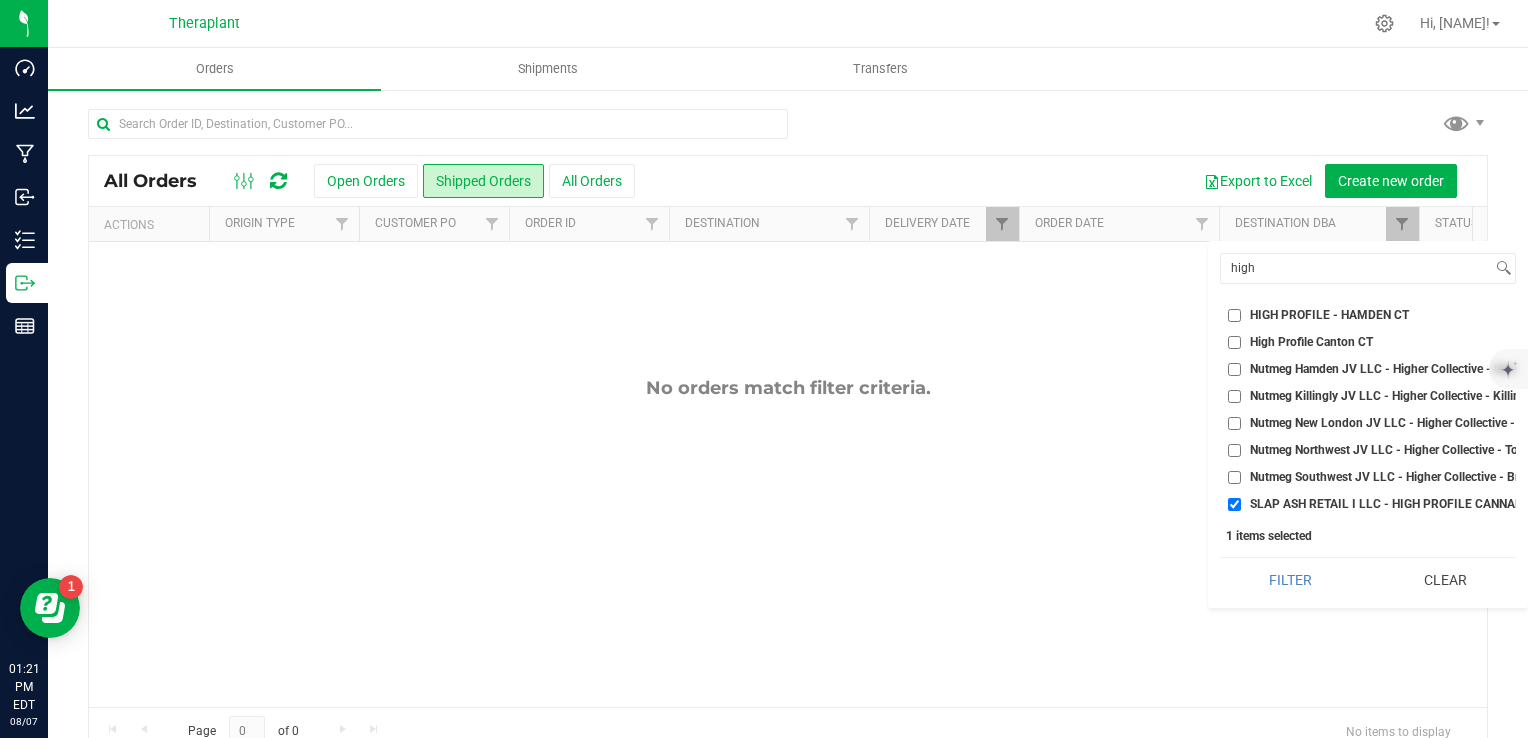 click on "High Profile Canton CT" at bounding box center (1368, 342) 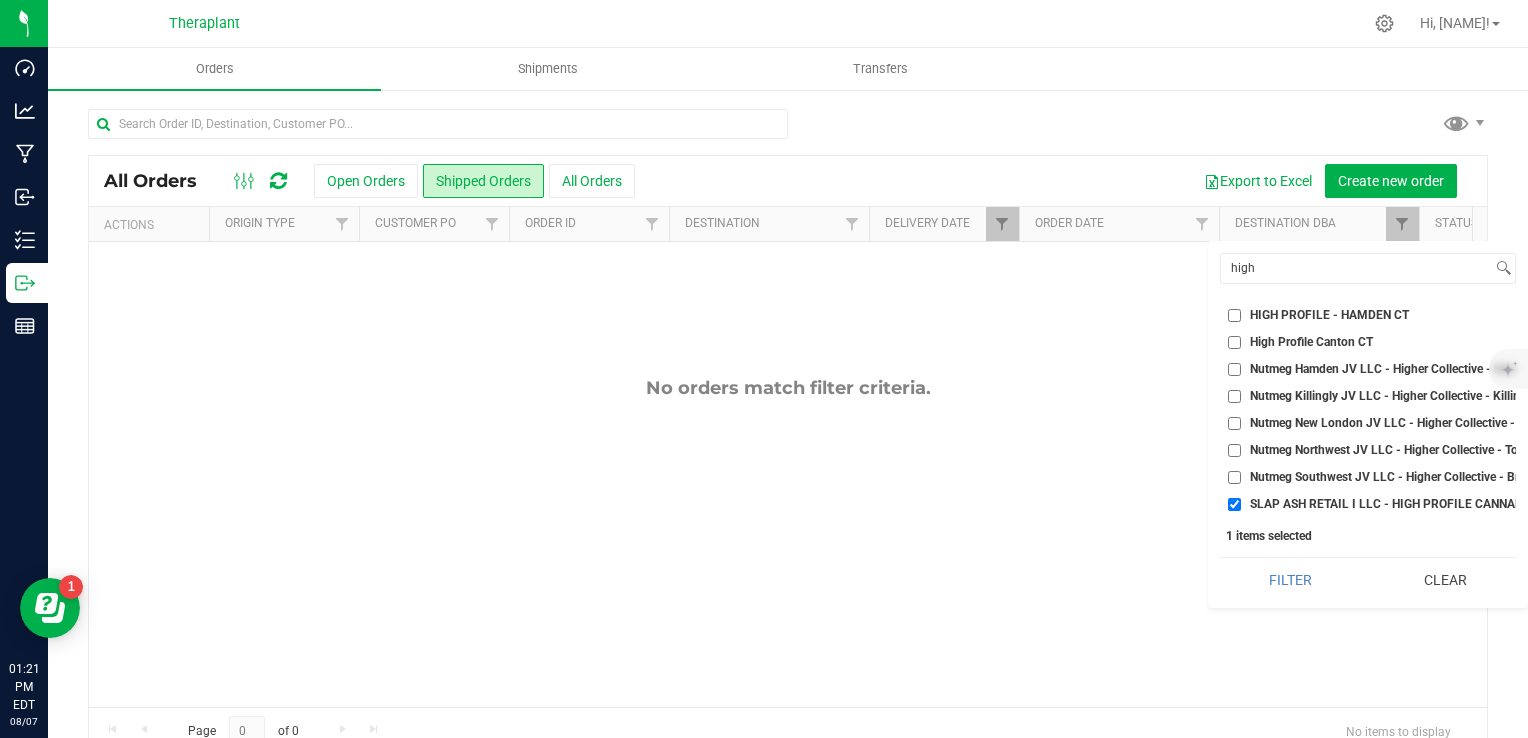 click on "High Profile Canton CT" at bounding box center [1311, 342] 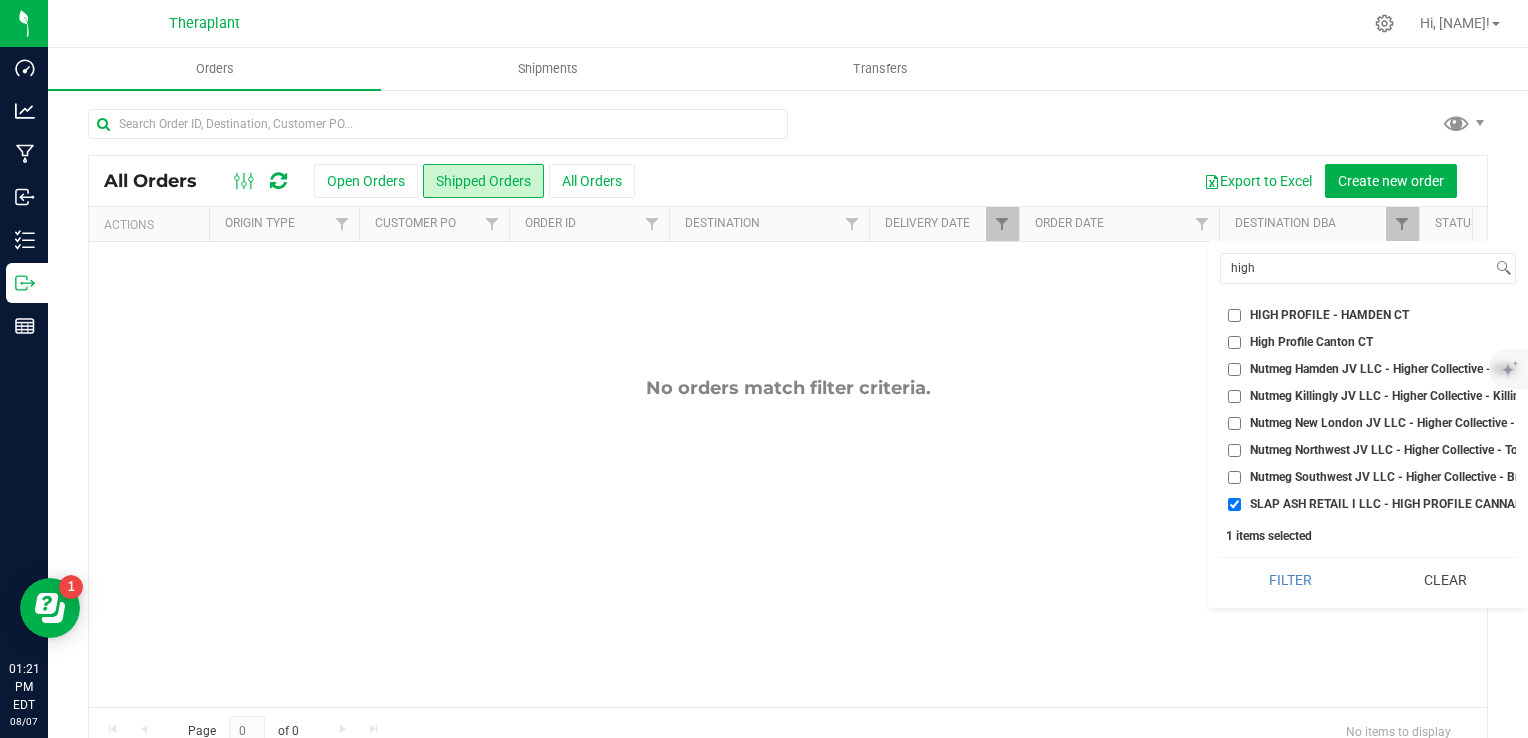 click on "High Profile Canton CT" at bounding box center [1234, 342] 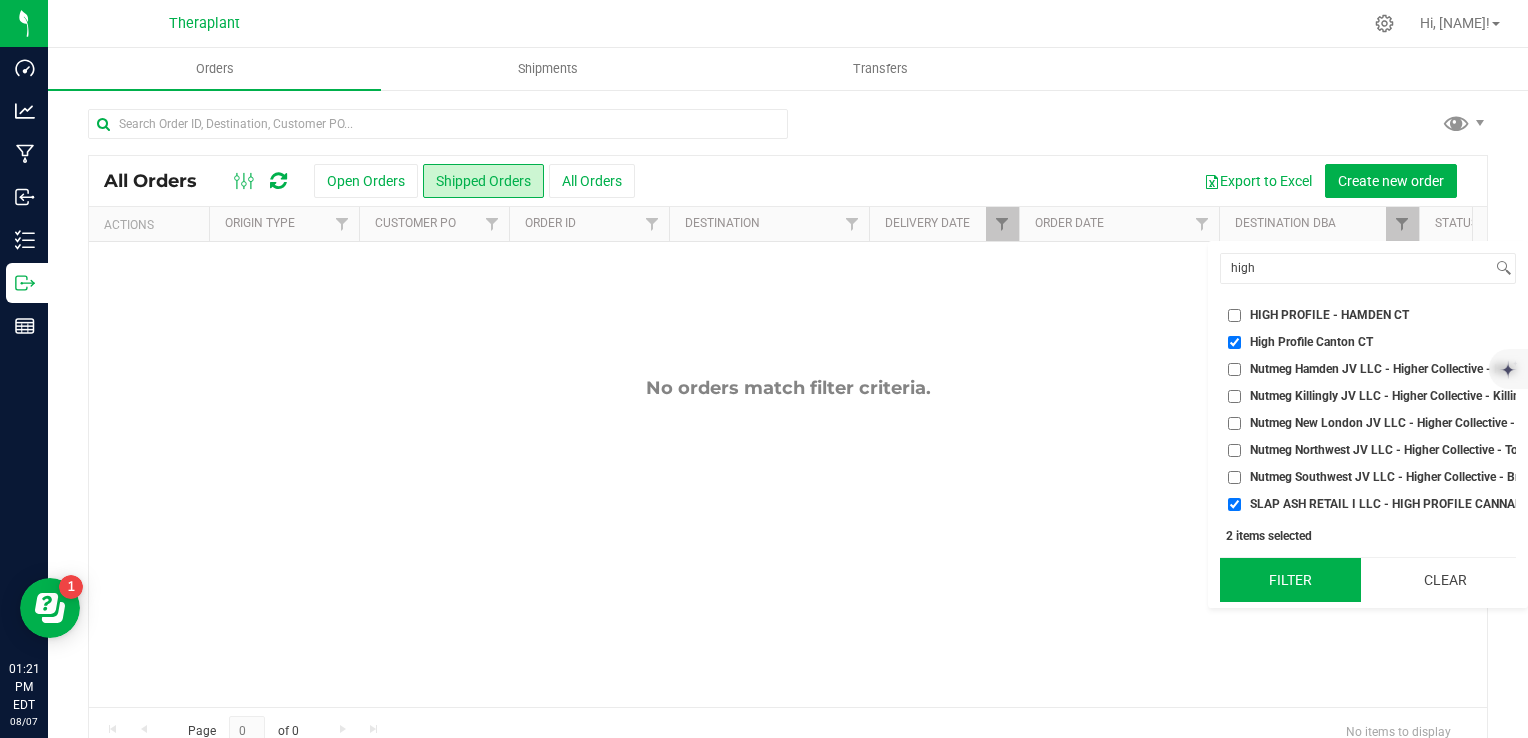 click on "Filter" at bounding box center [1290, 580] 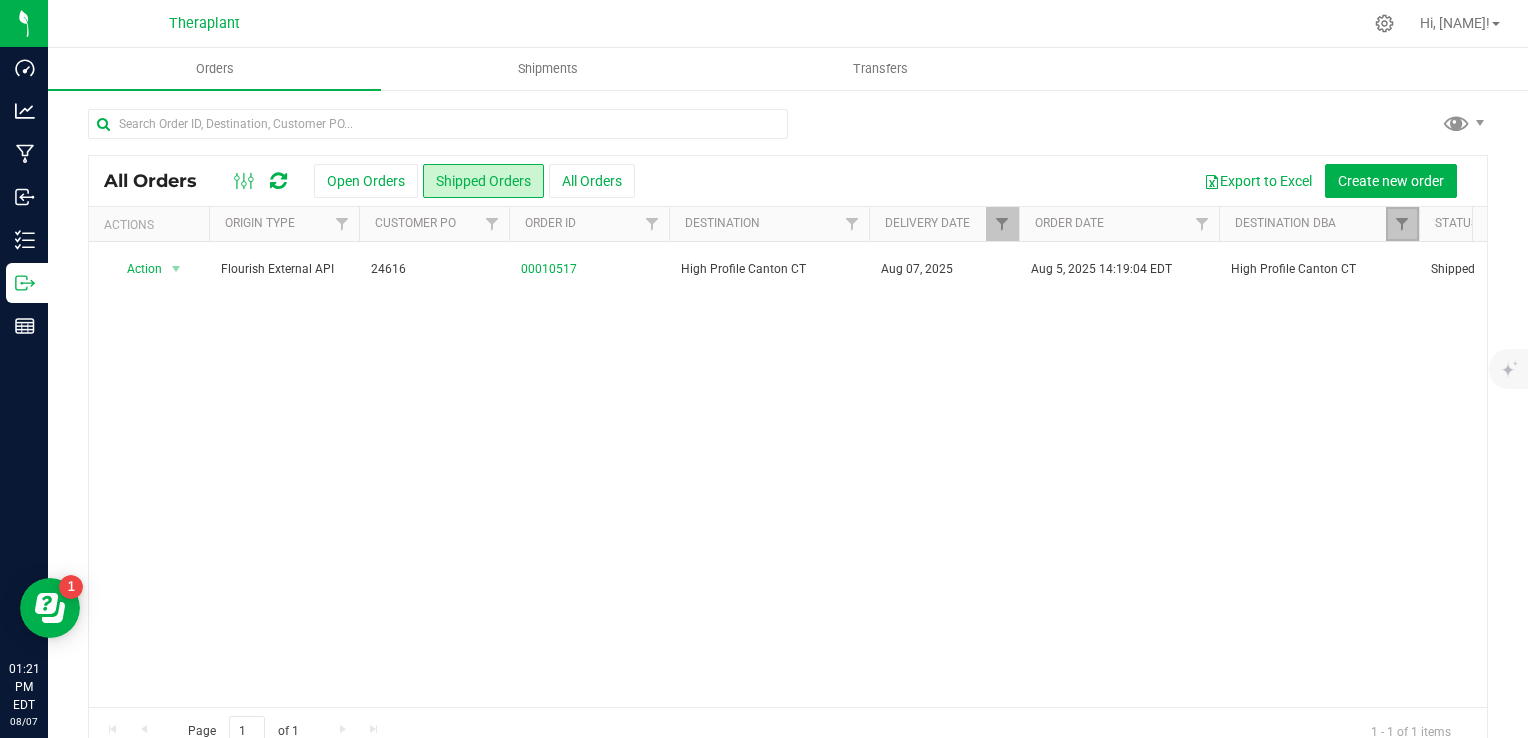 click at bounding box center (1402, 224) 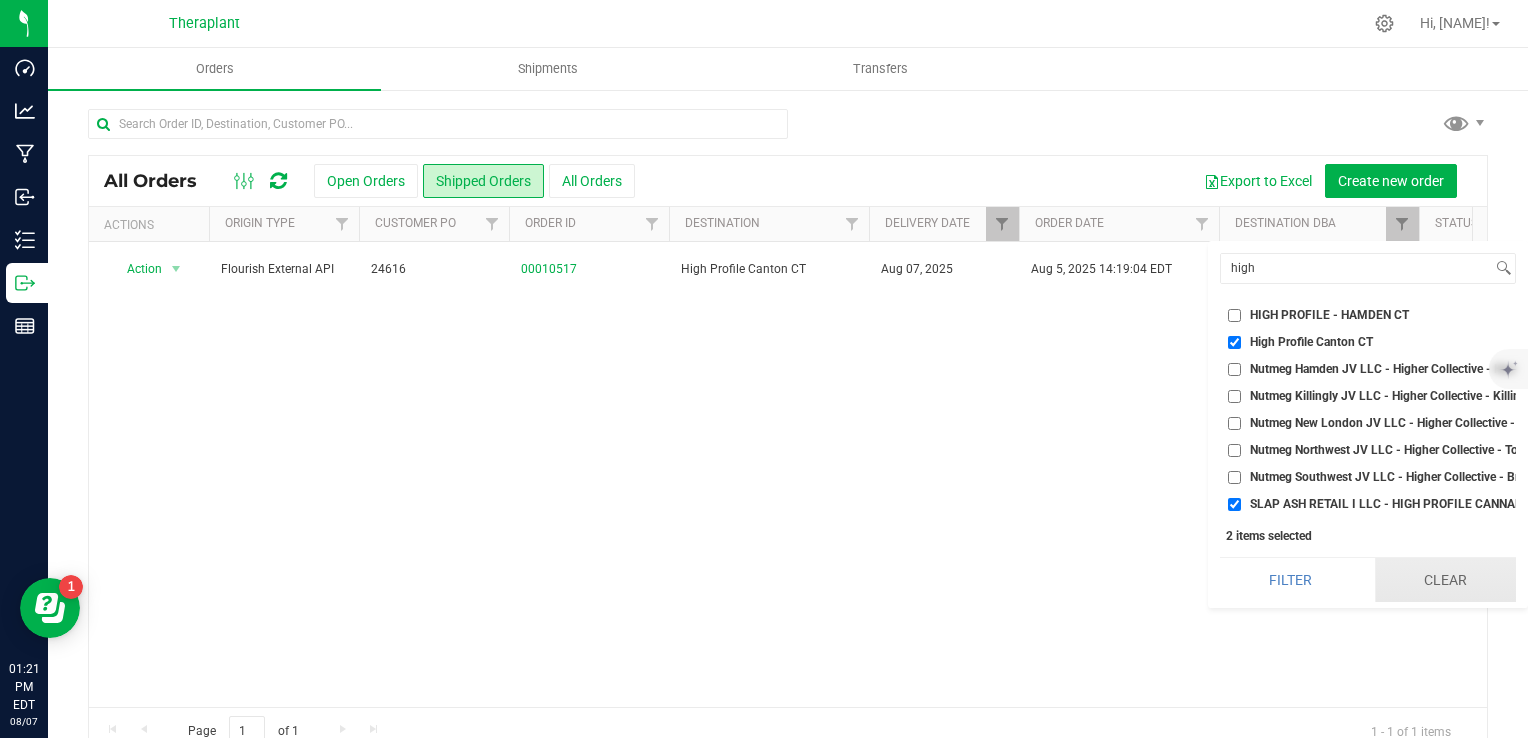 click on "Clear" at bounding box center (1445, 580) 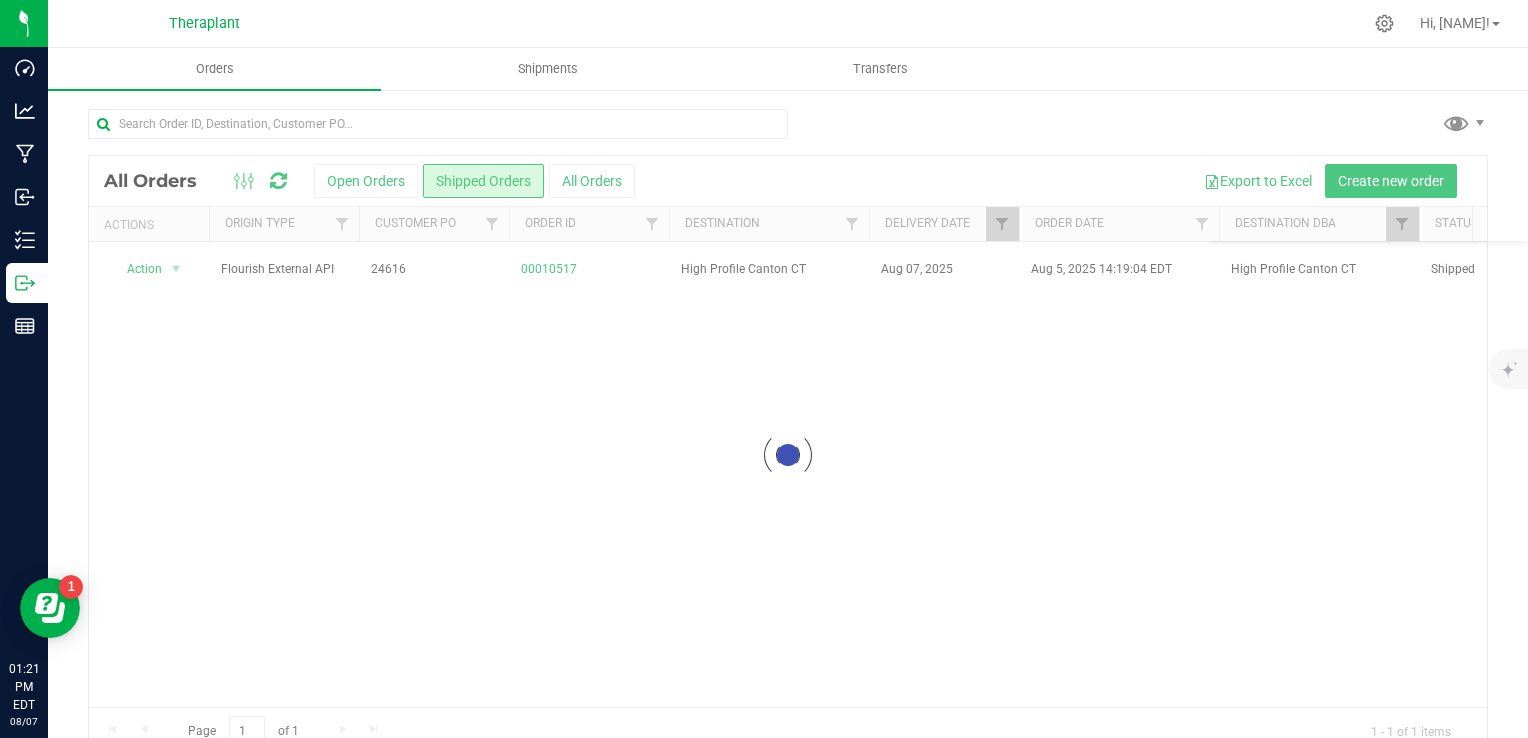 checkbox on "false" 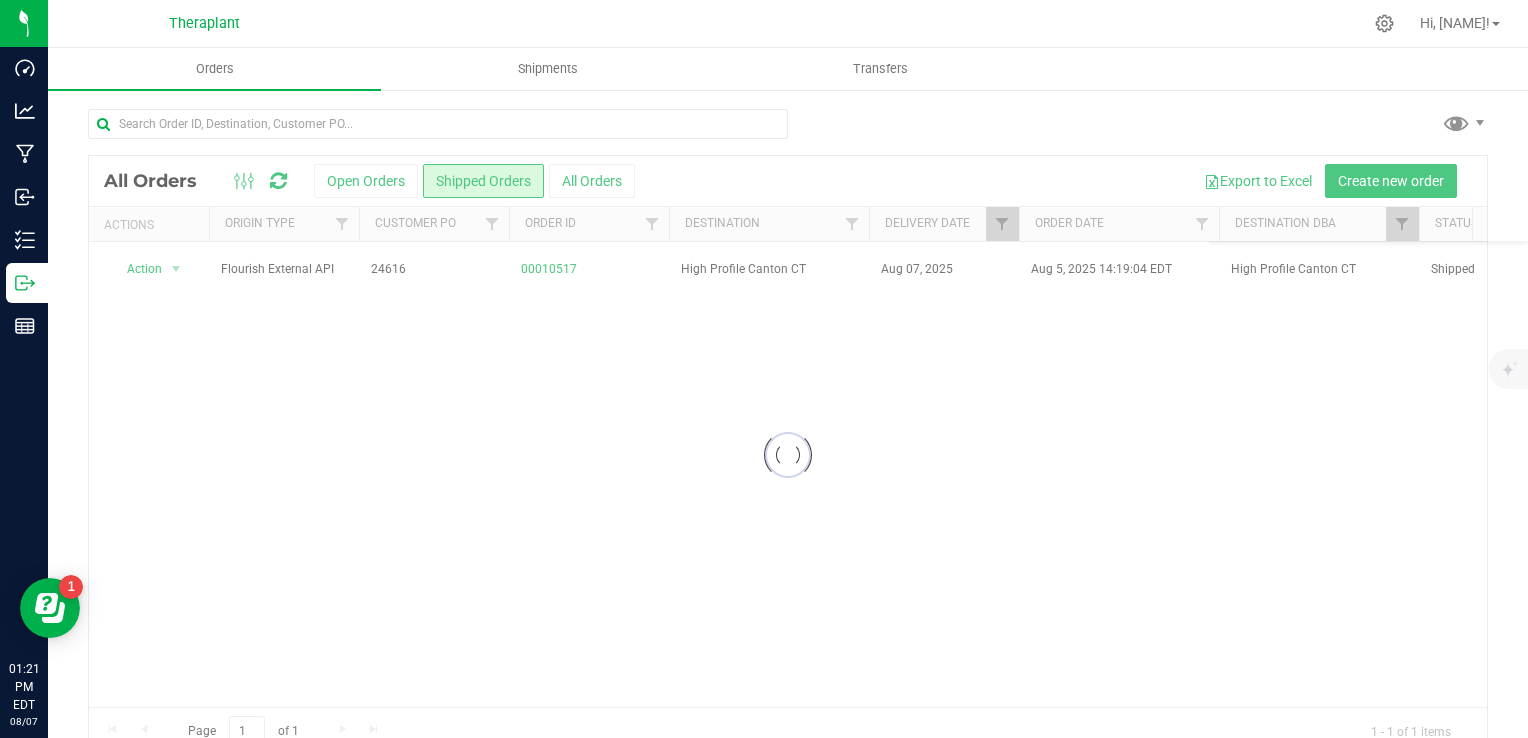 checkbox on "false" 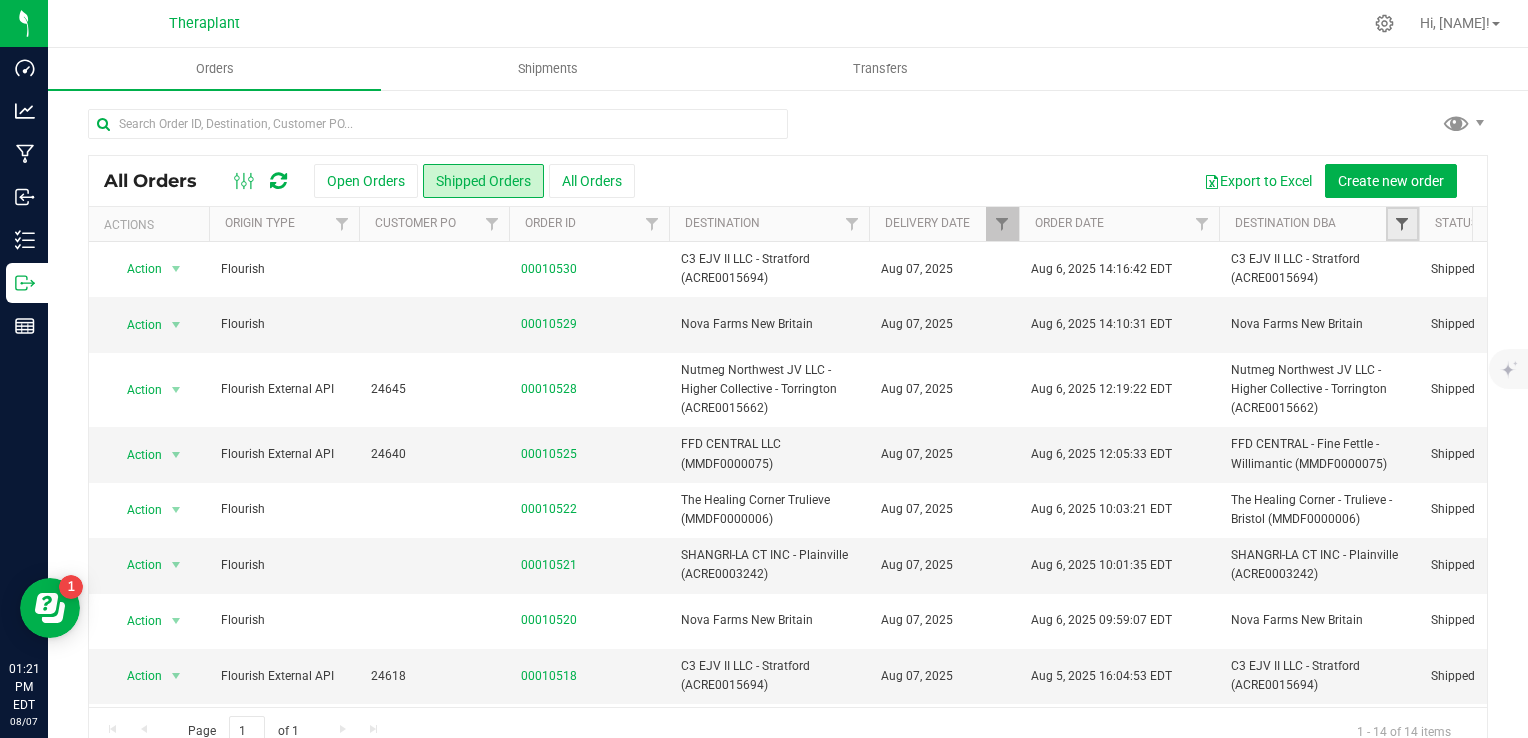 click at bounding box center [1402, 224] 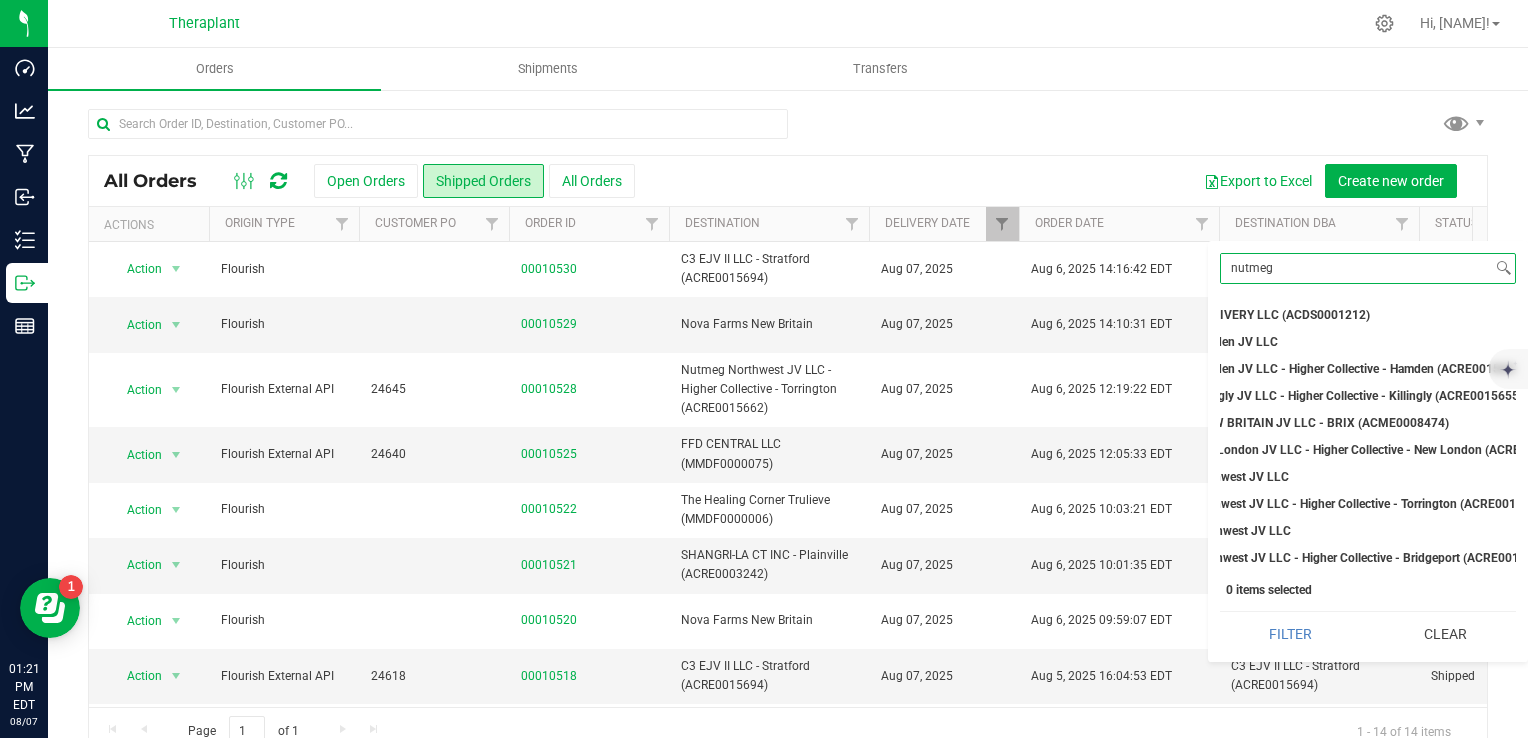 scroll, scrollTop: 0, scrollLeft: 0, axis: both 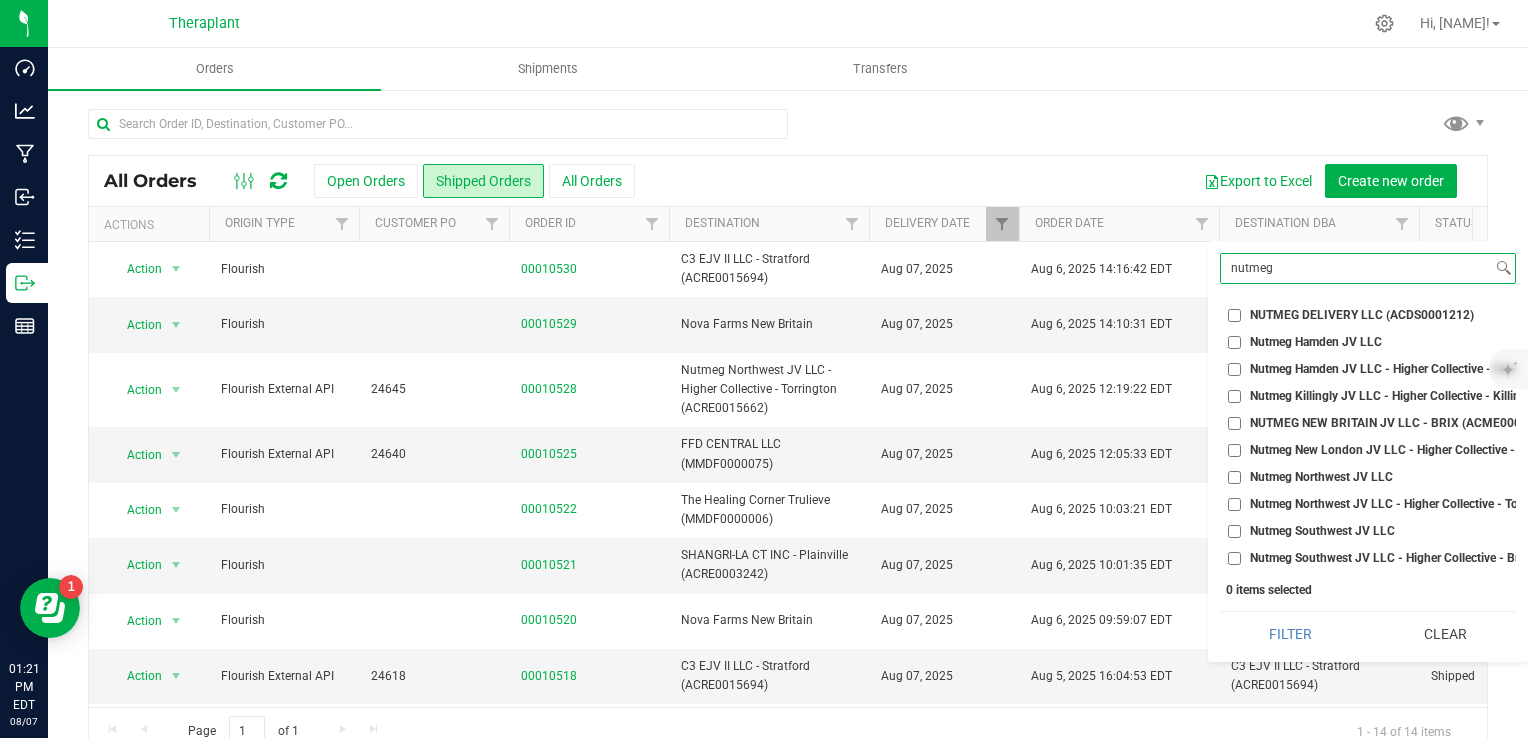 type on "nutmeg" 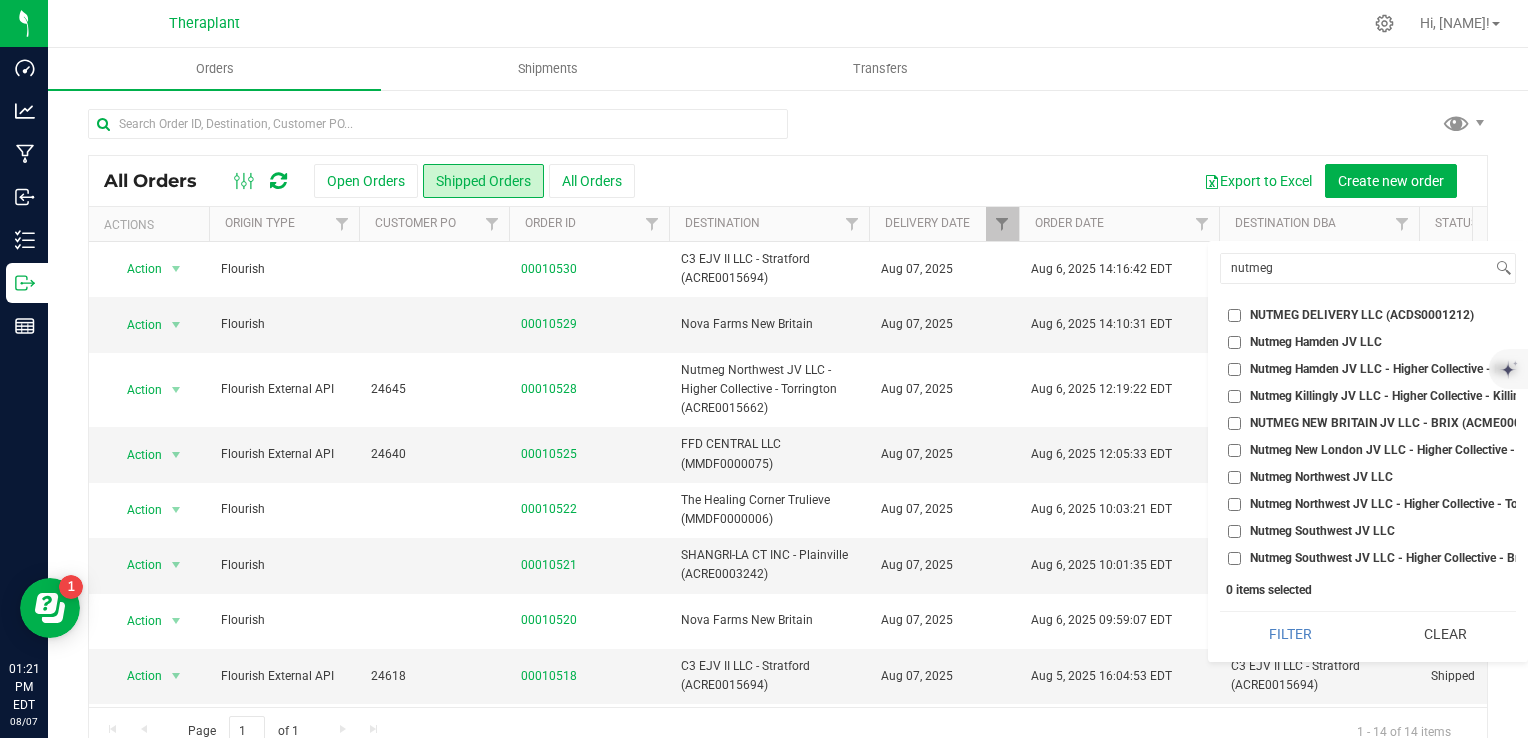 click on "Nutmeg Northwest JV LLC - Higher Collective - Torrington (ACRE0015662)" at bounding box center (1451, 504) 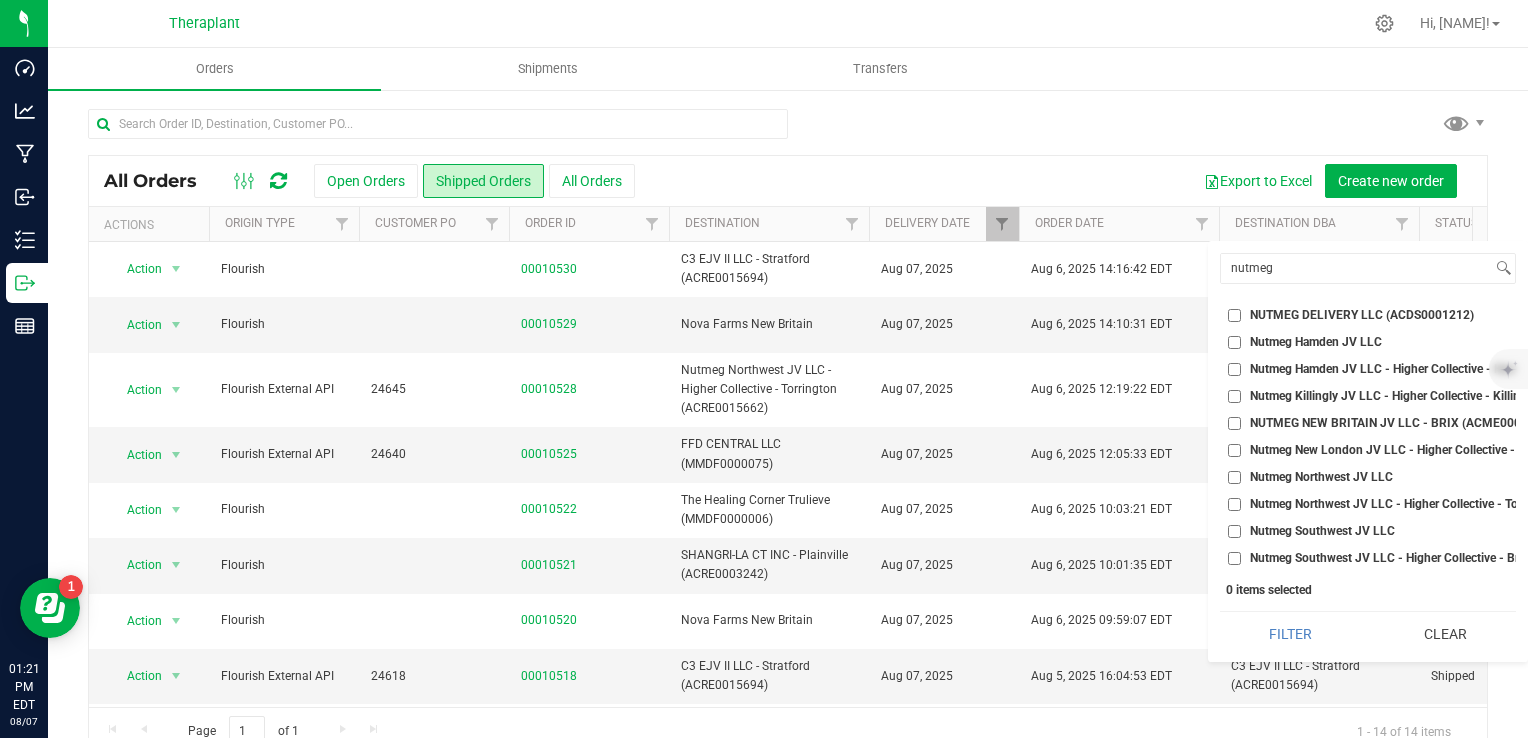 click on "Nutmeg Northwest JV LLC - Higher Collective - Torrington (ACRE0015662)" at bounding box center (1234, 504) 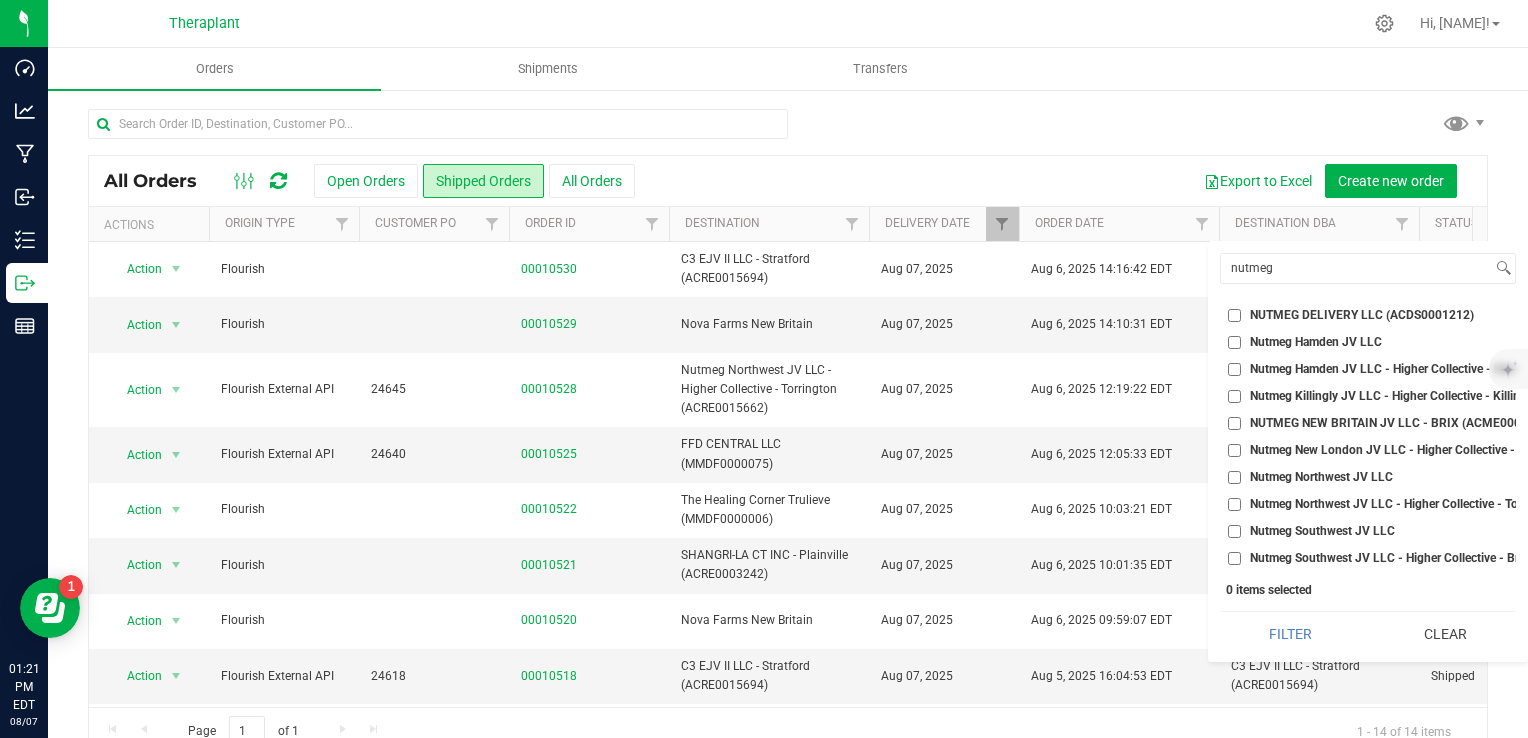 checkbox on "true" 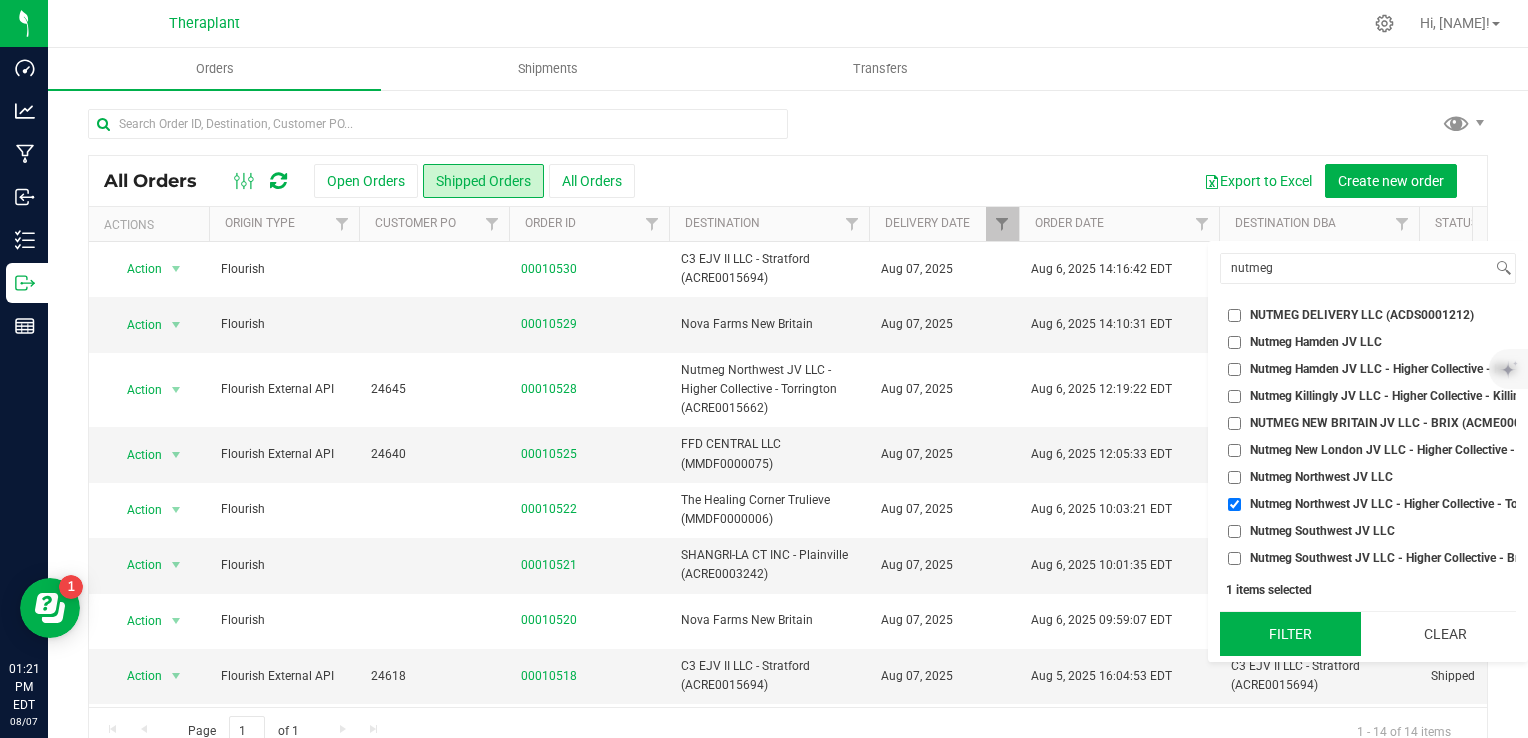 click on "Filter" at bounding box center [1290, 634] 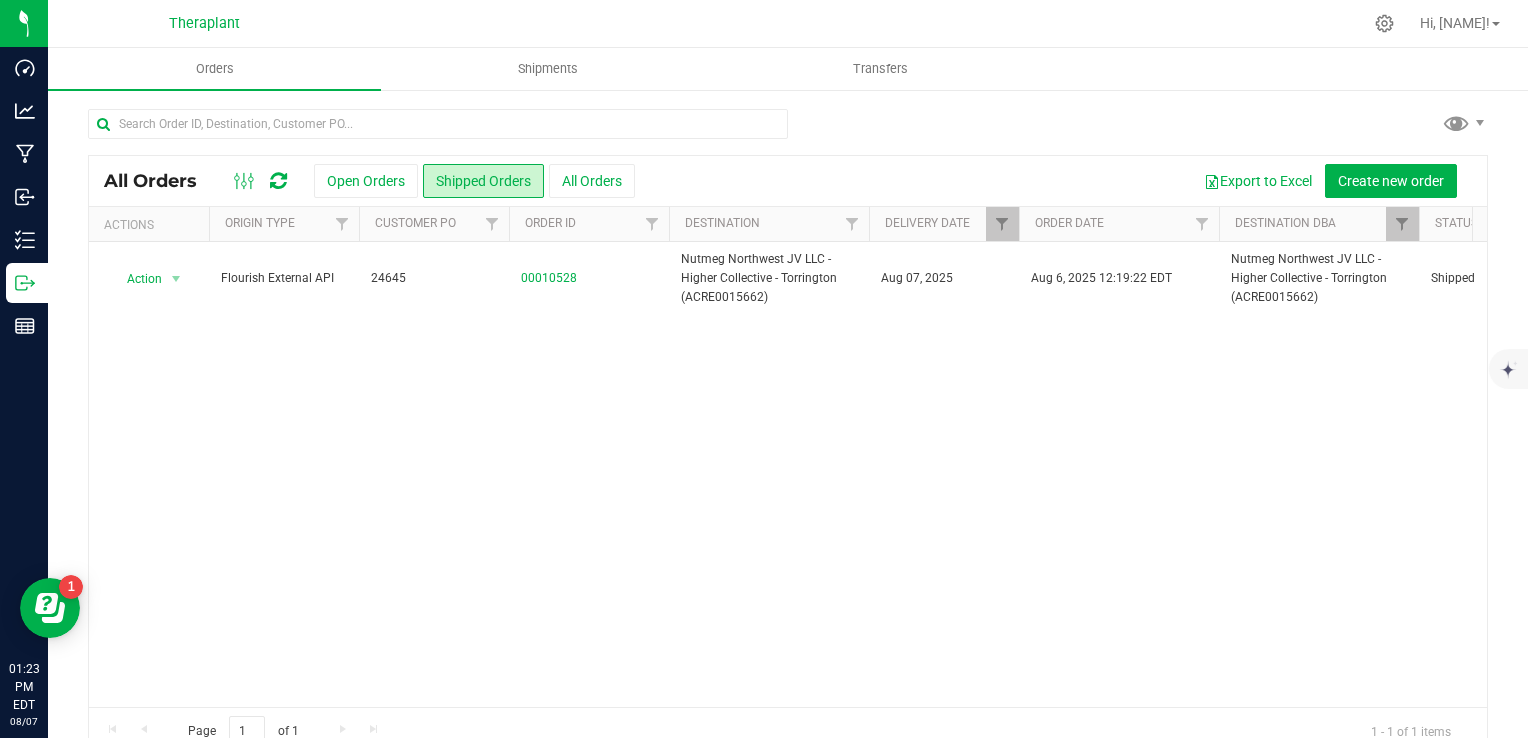 click on "Orders
Shipments
Transfers" at bounding box center (812, 69) 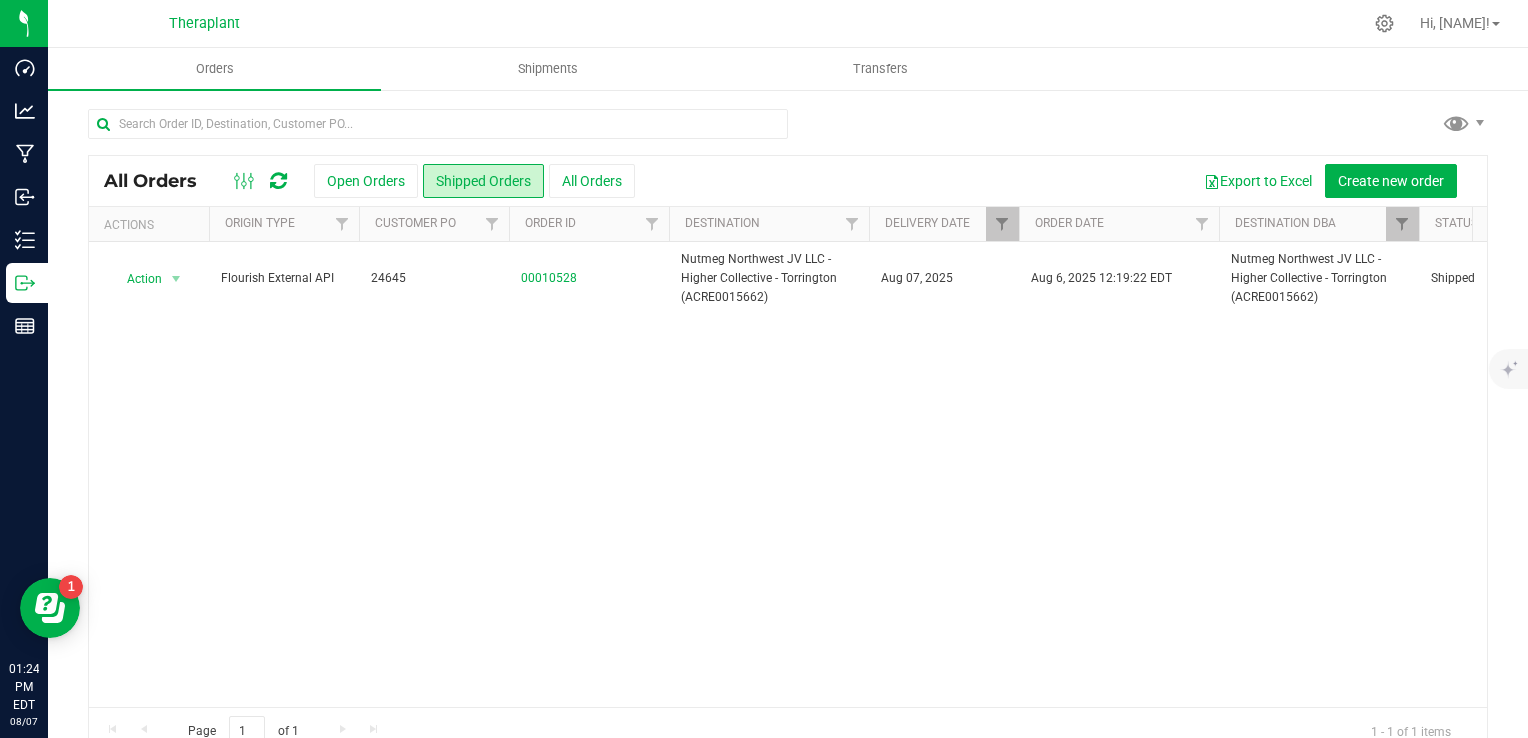 click on "Action Action Clone order Mark as fully paid Order audit log Print COAs (single PDF) Print COAs (zip) Print invoice Print packing list
Flourish External API
[NUMBER]
[NUMBER]
Nutmeg Northwest JV LLC - Higher Collective - [CITY] ([NUMBER])
[MONTH] [DAY], [YEAR] [MONTH] [DAY], [YEAR] [HOUR]:[MINUTE]:[SECOND] [TIMEZONE]
Nutmeg Northwest JV LLC - Higher Collective - [CITY] ([NUMBER])
Shipped
QB ID:
[NUMBER]
Last Synced:
[MONTH] [DAY], [YEAR] [HOUR]:[MINUTE] [AMPM] [TIMEZONE]
no [YEAR][MONTH][DAY]-[NUMBER] [NUMBER] [NUMBER] $[PRICE] $[PRICE]
Awaiting Payment
[NUMBER]" at bounding box center (788, 474) 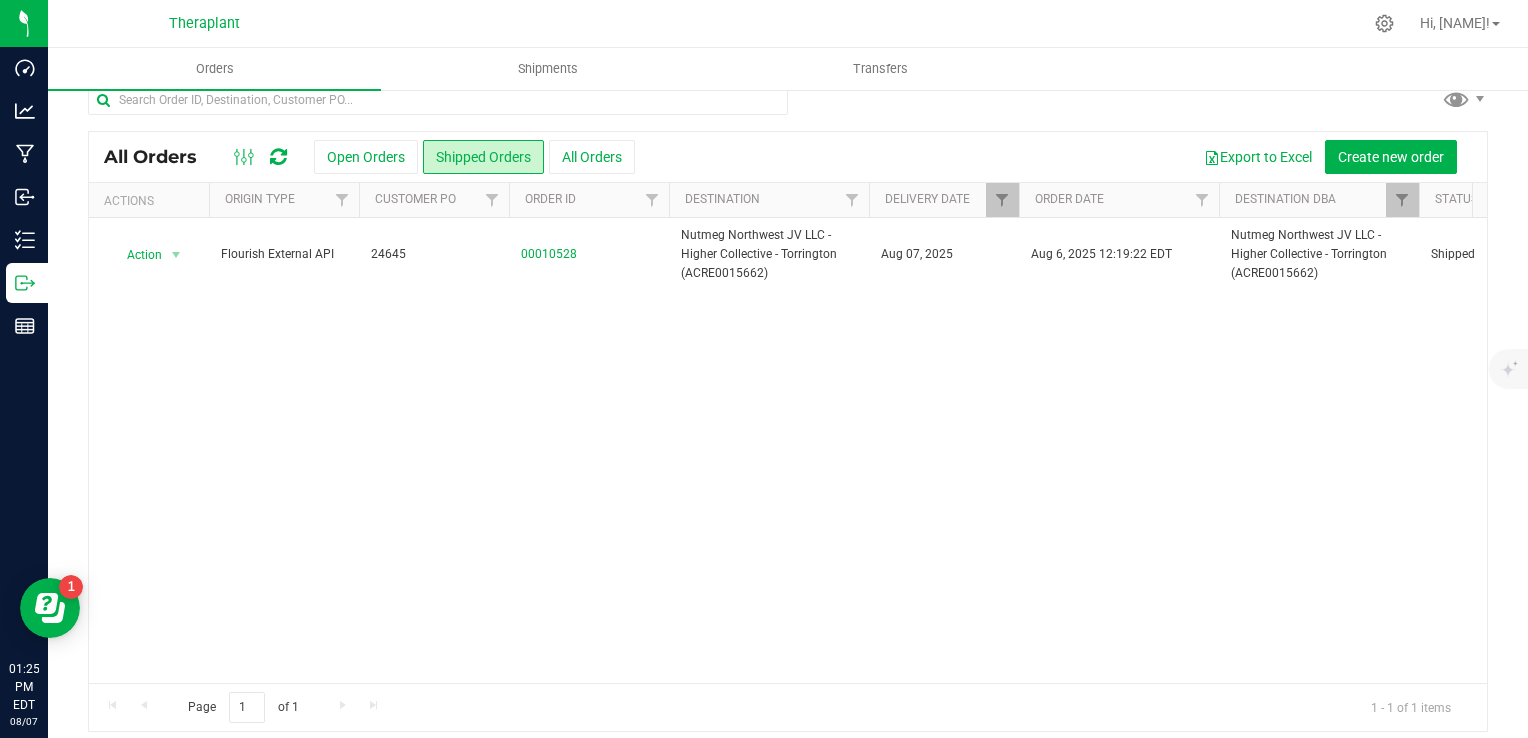 scroll, scrollTop: 36, scrollLeft: 0, axis: vertical 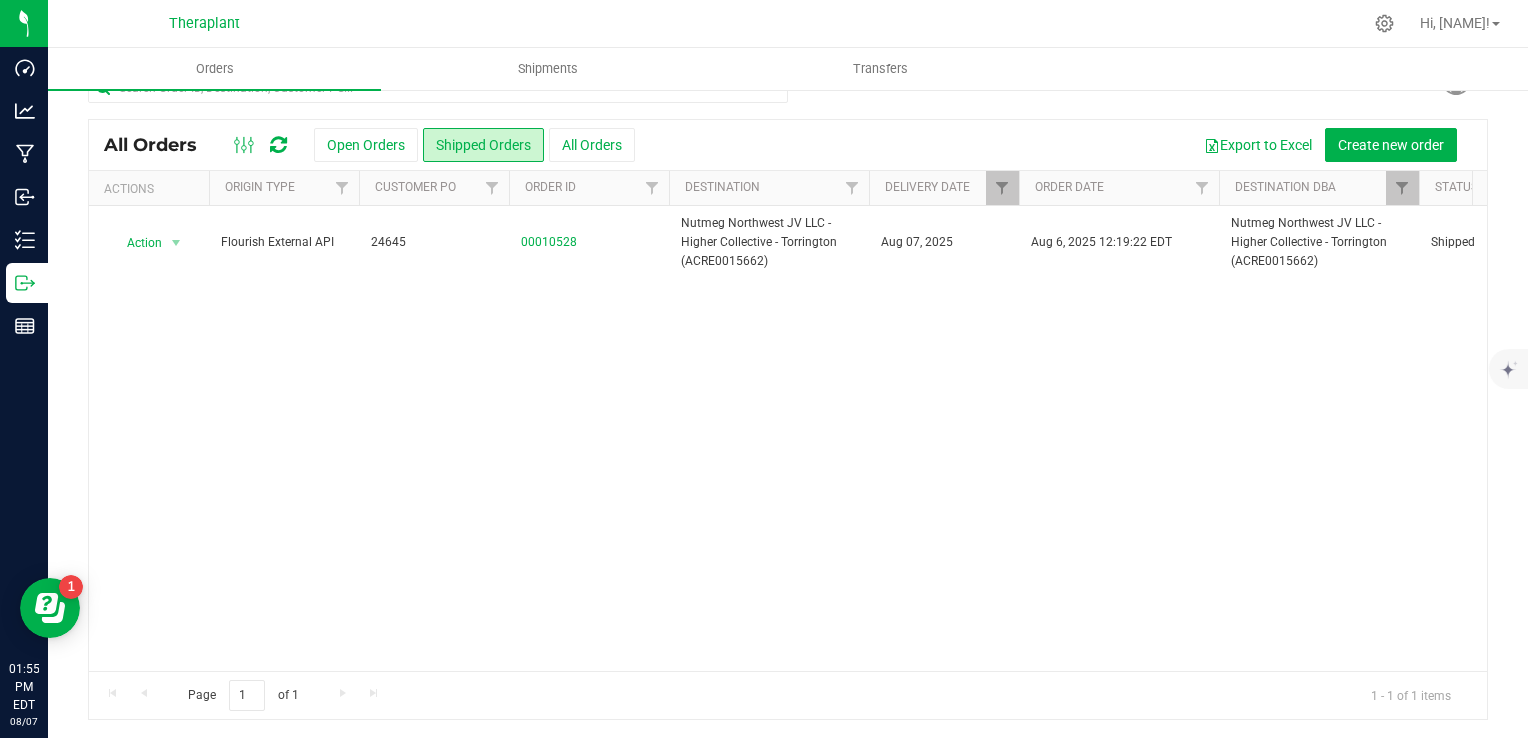 click at bounding box center (1419, 188) 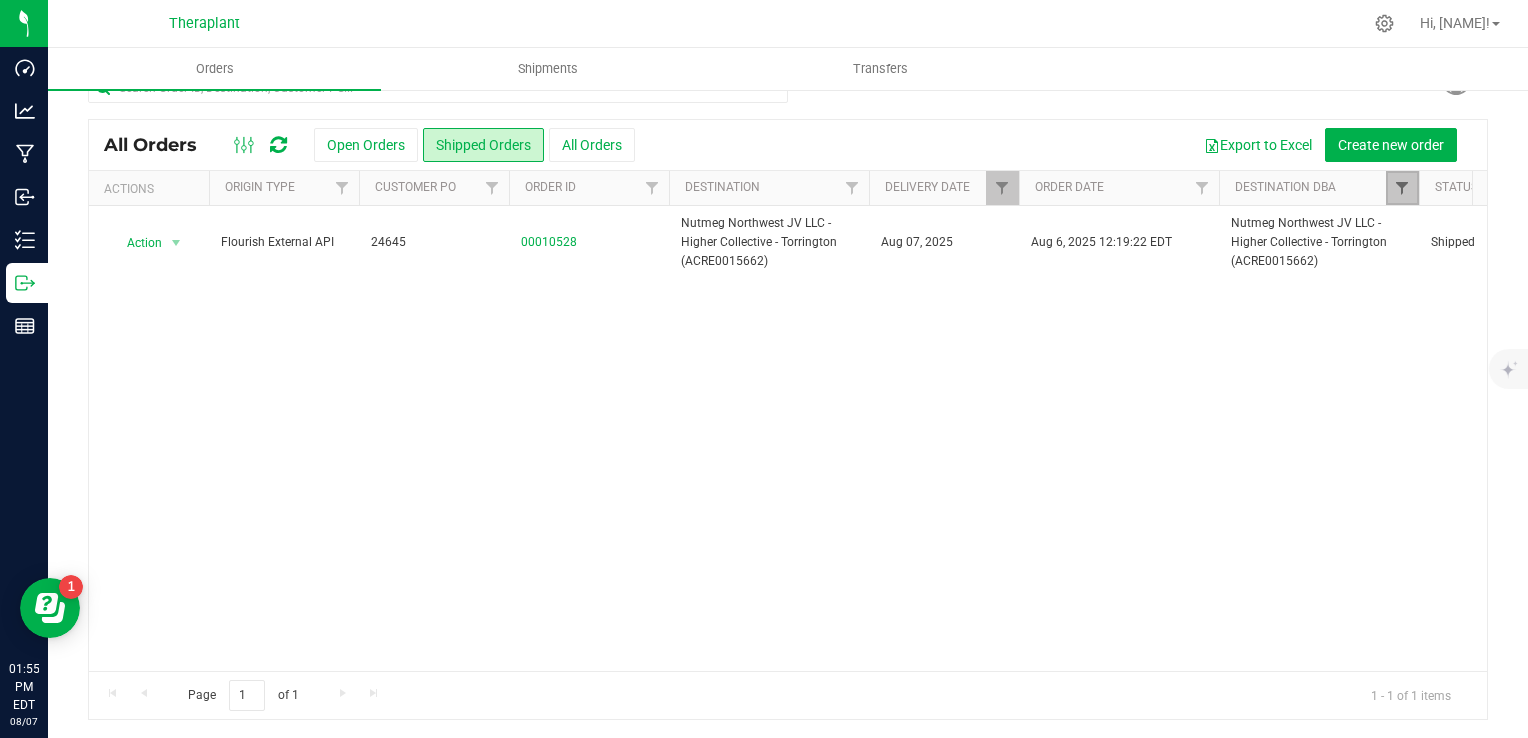 click at bounding box center (1402, 188) 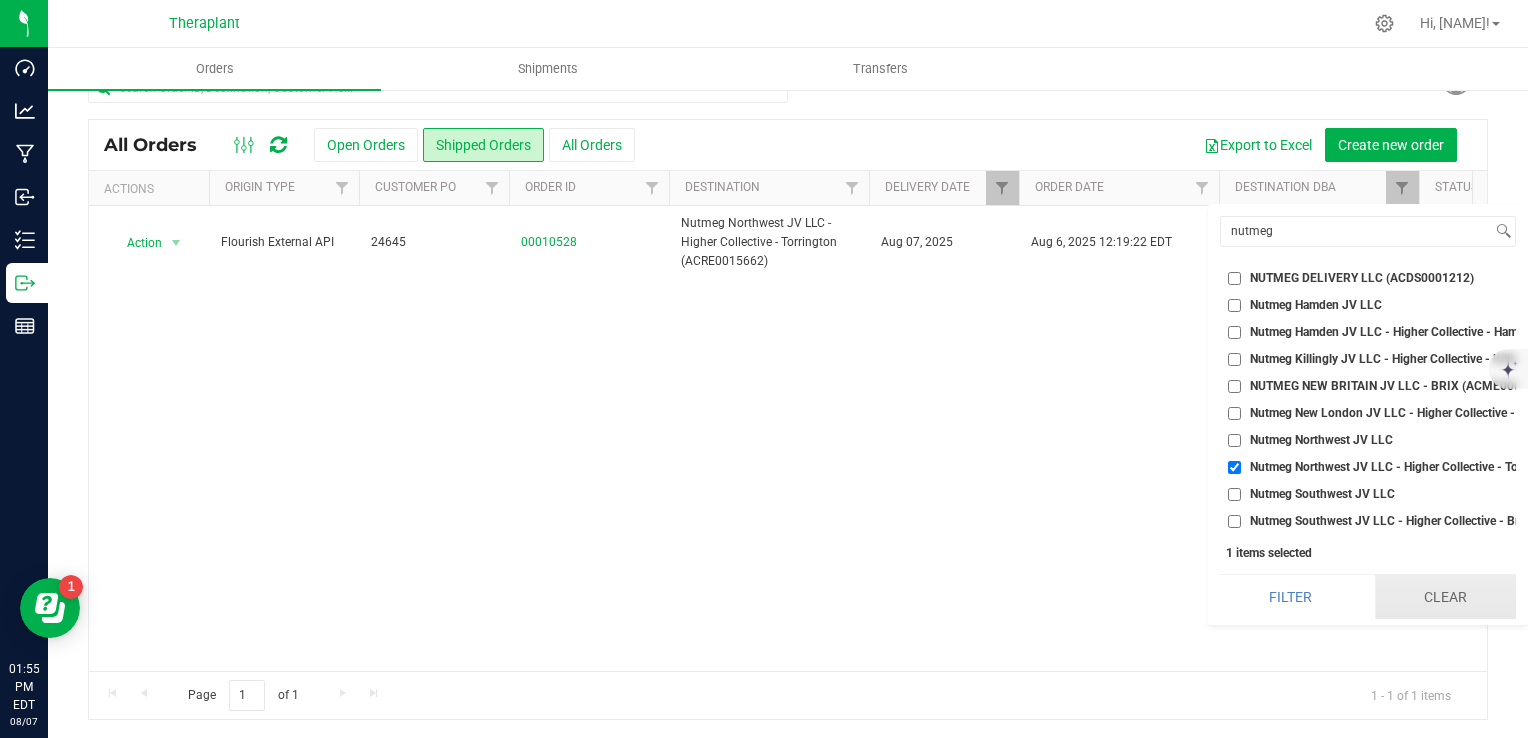 click on "Clear" at bounding box center [1445, 597] 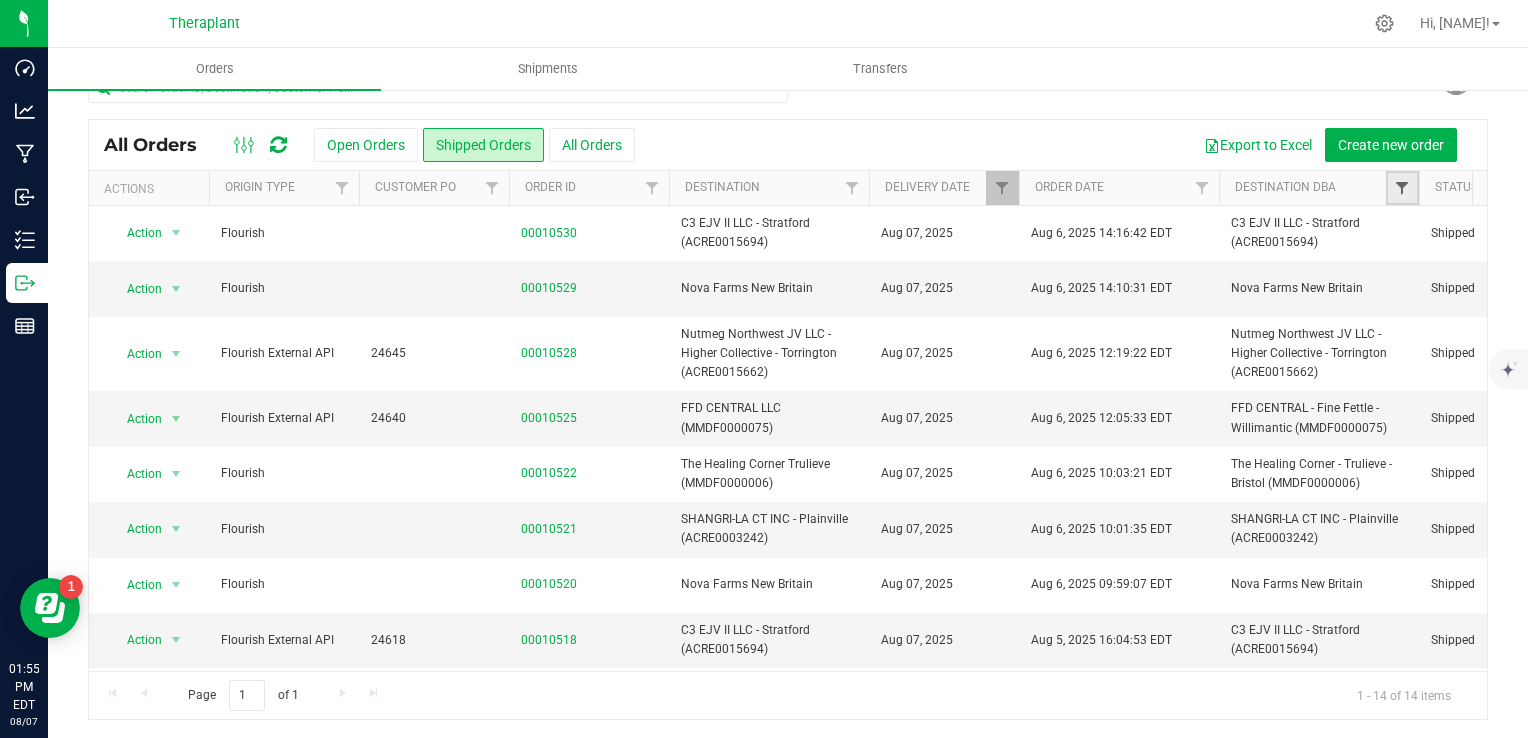 click at bounding box center [1402, 188] 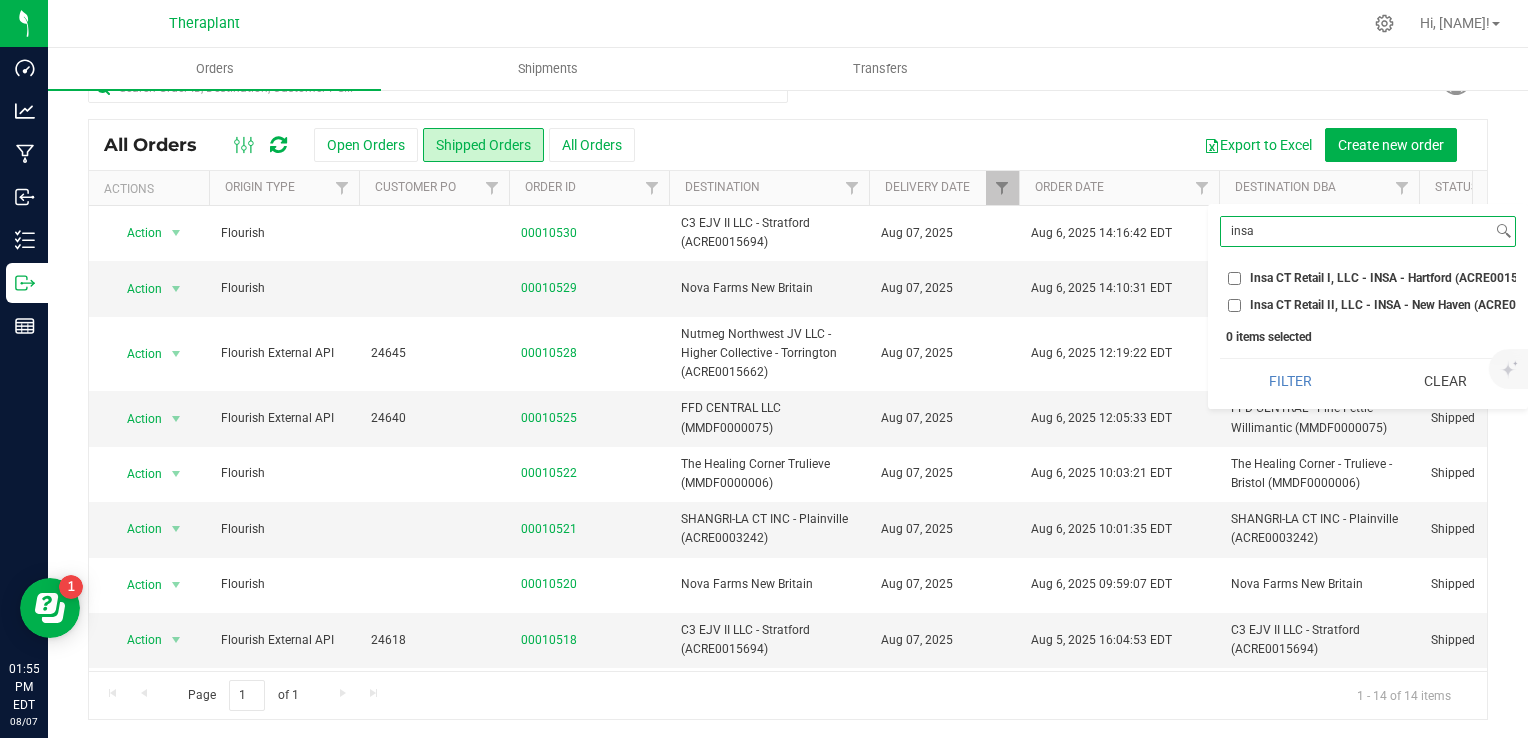 type on "insa" 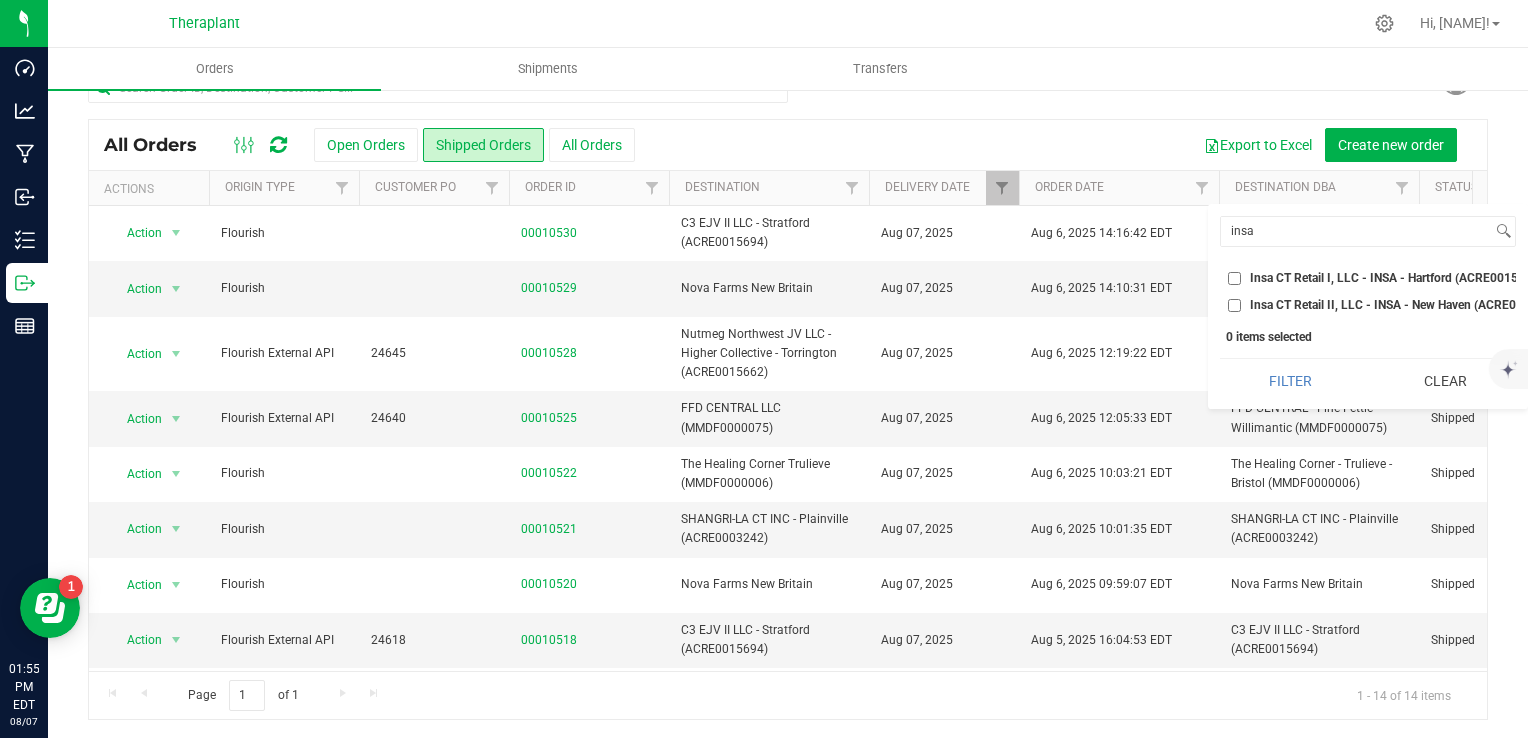 click on "Insa CT Retail I, LLC - INSA - Hartford (ACRE0015682)" at bounding box center (1396, 278) 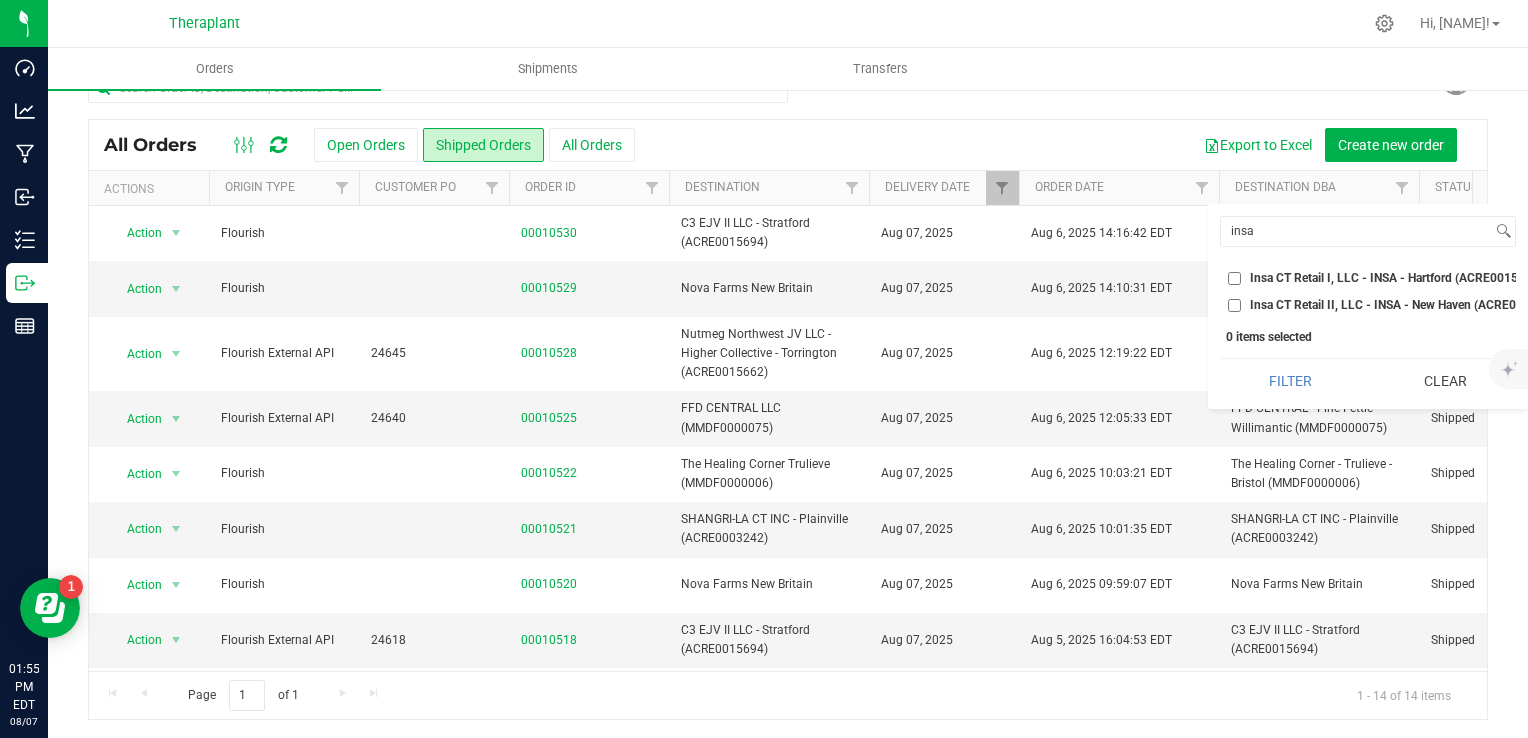 click on "Insa CT Retail I, LLC - INSA - Hartford (ACRE0015682)" at bounding box center (1234, 278) 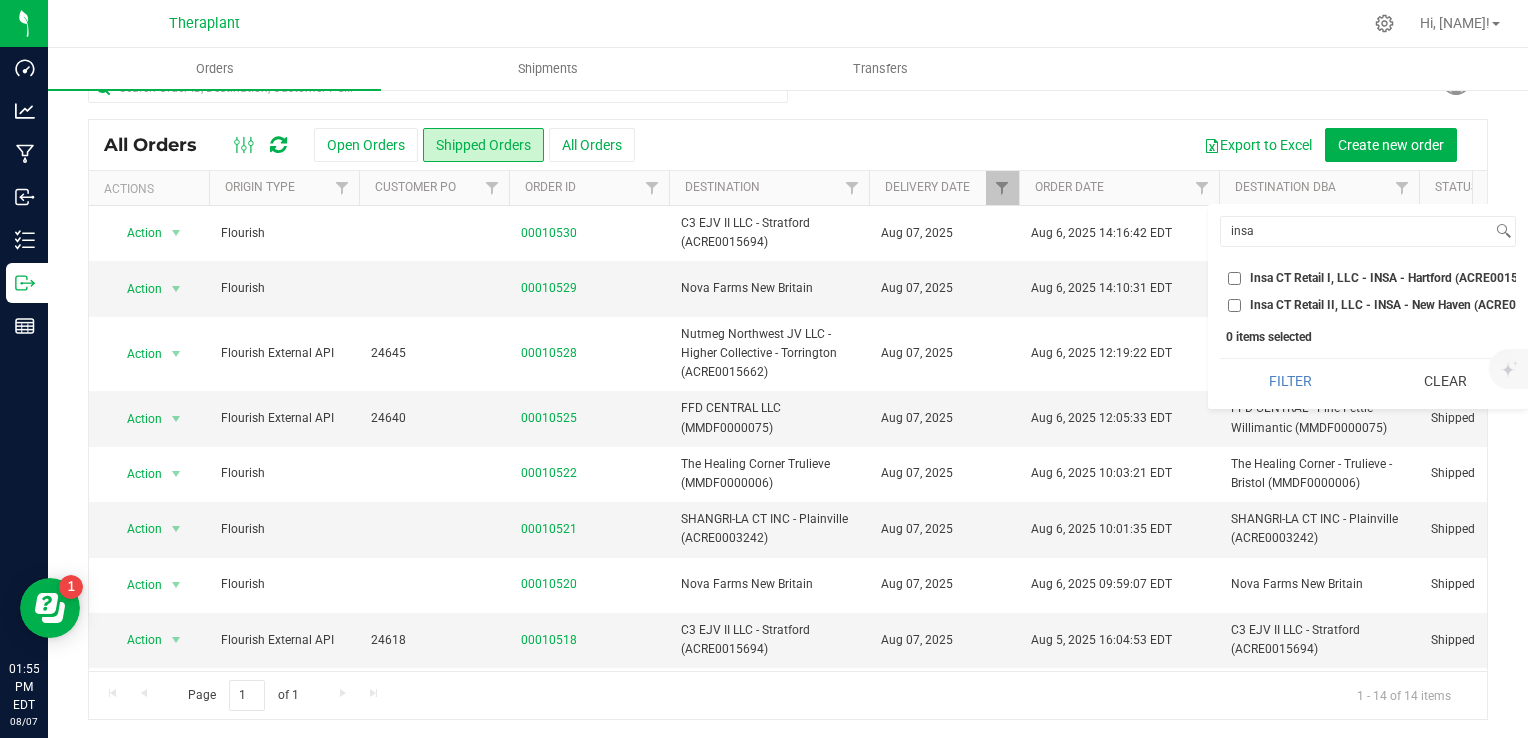 checkbox on "true" 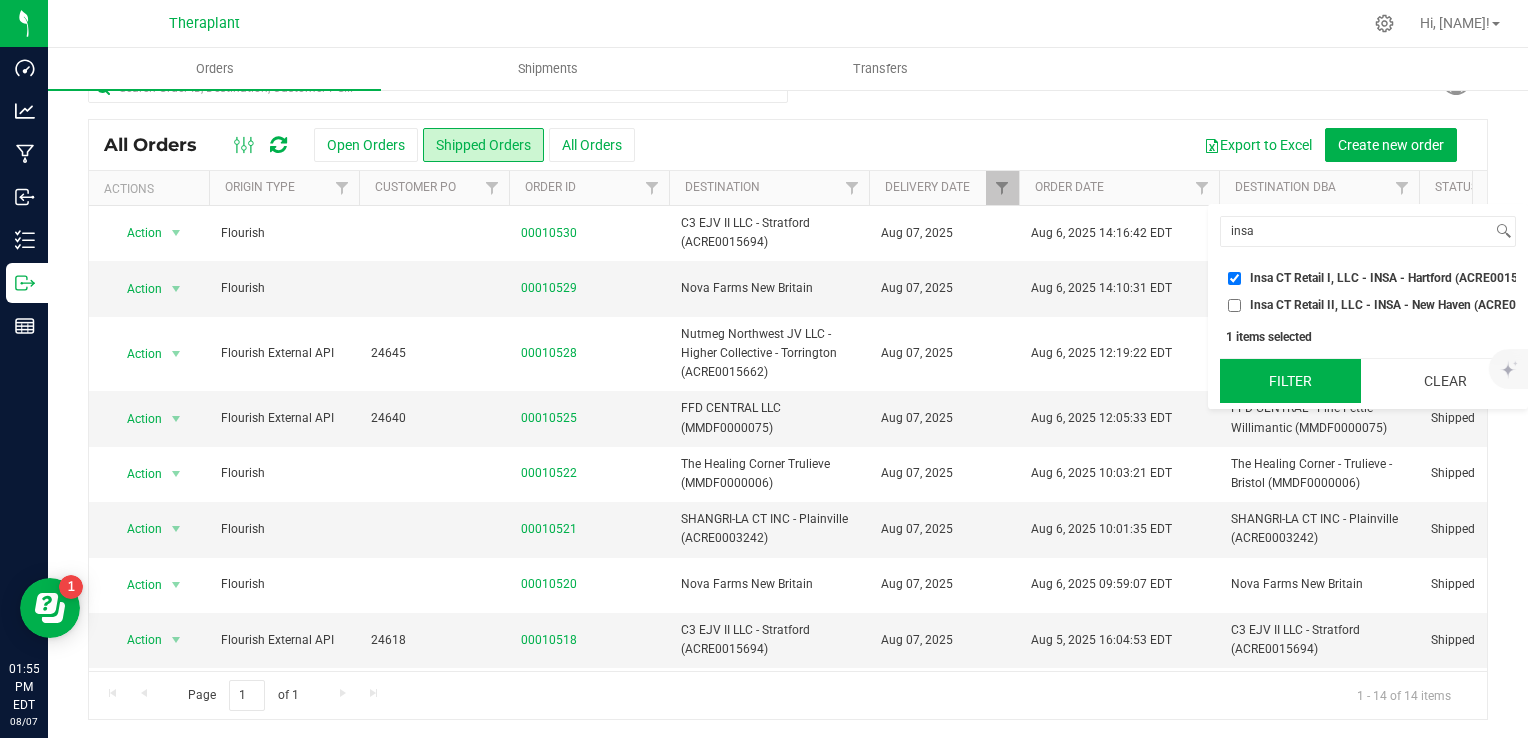 click on "Filter" at bounding box center [1290, 381] 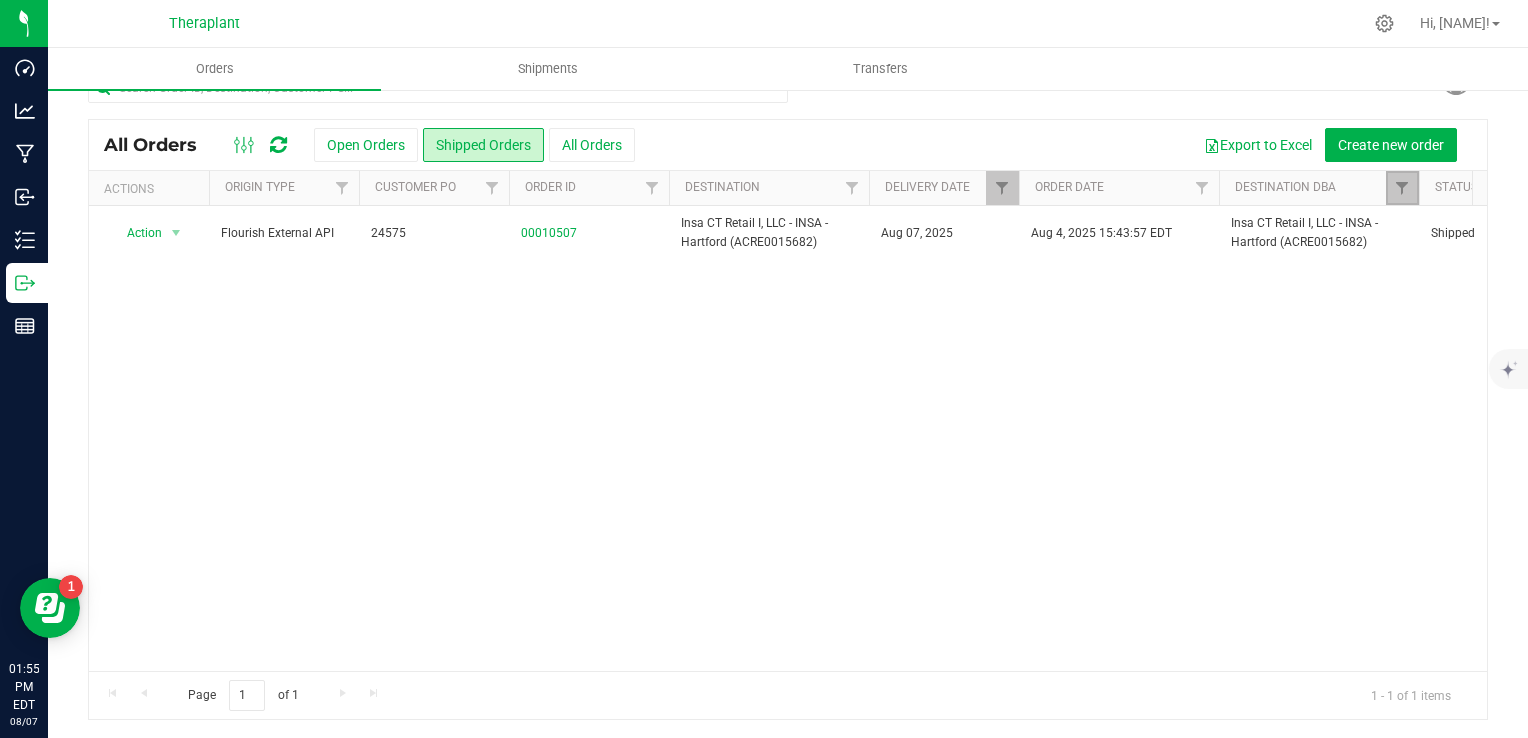 click at bounding box center (1402, 188) 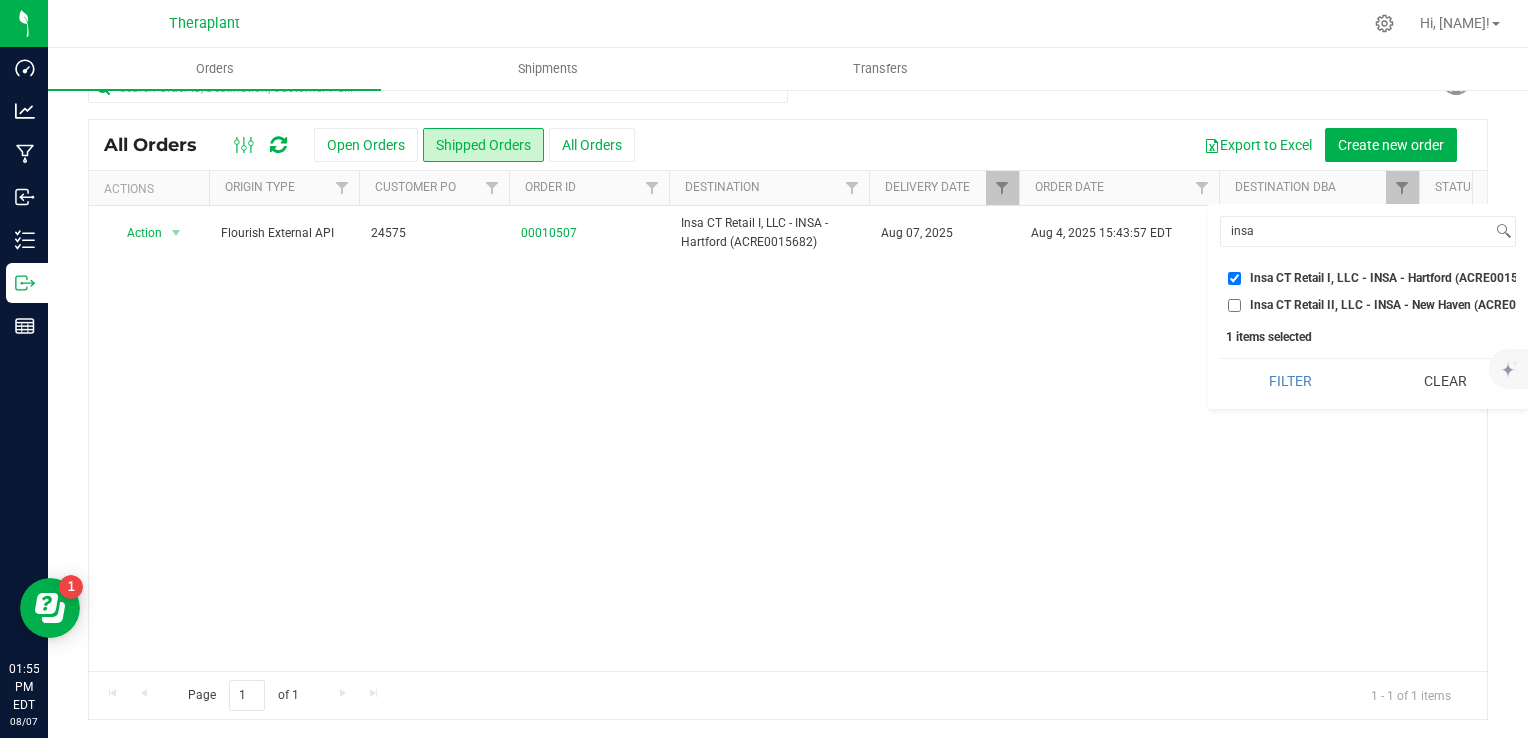 drag, startPoint x: 1434, startPoint y: 414, endPoint x: 1422, endPoint y: 366, distance: 49.47727 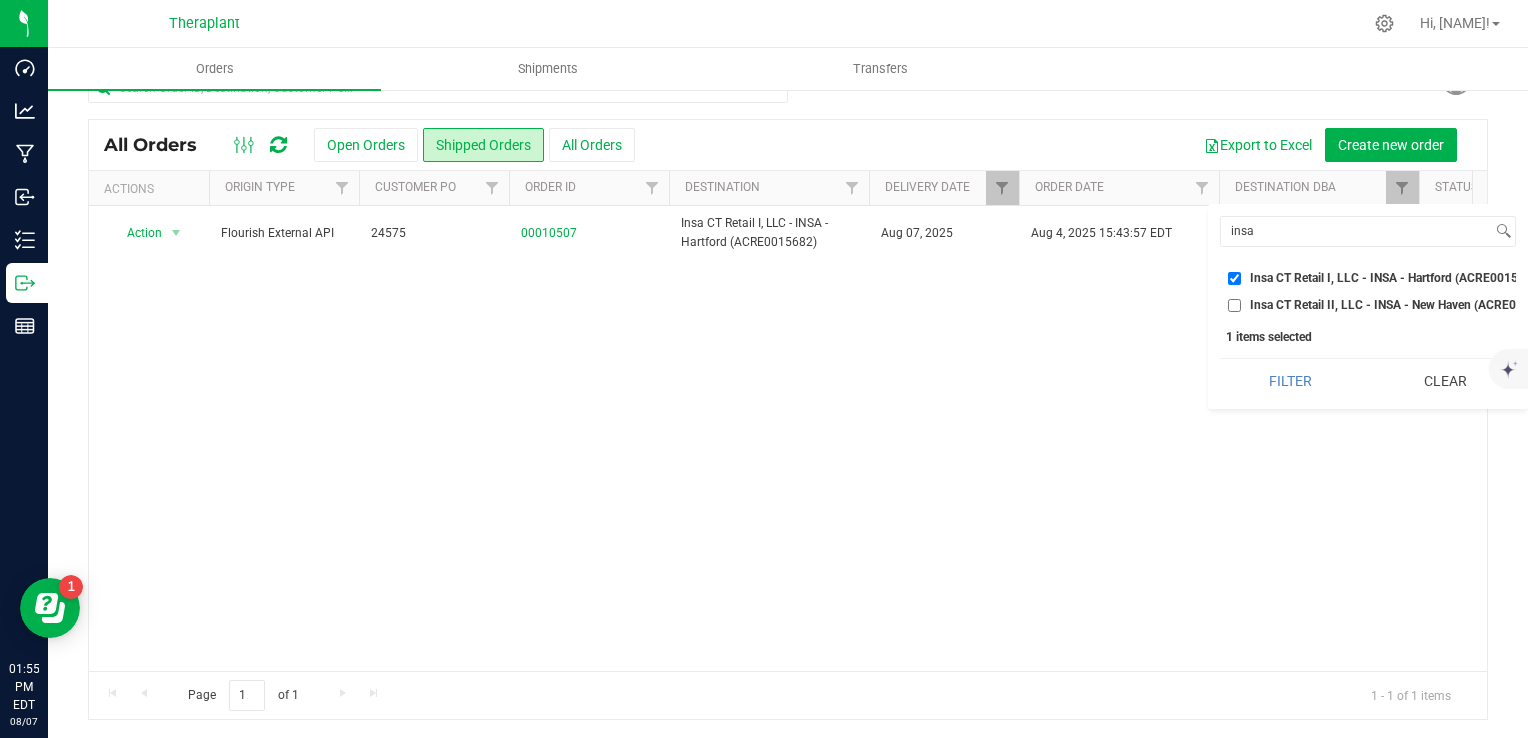 click on "Clear" at bounding box center (1445, 381) 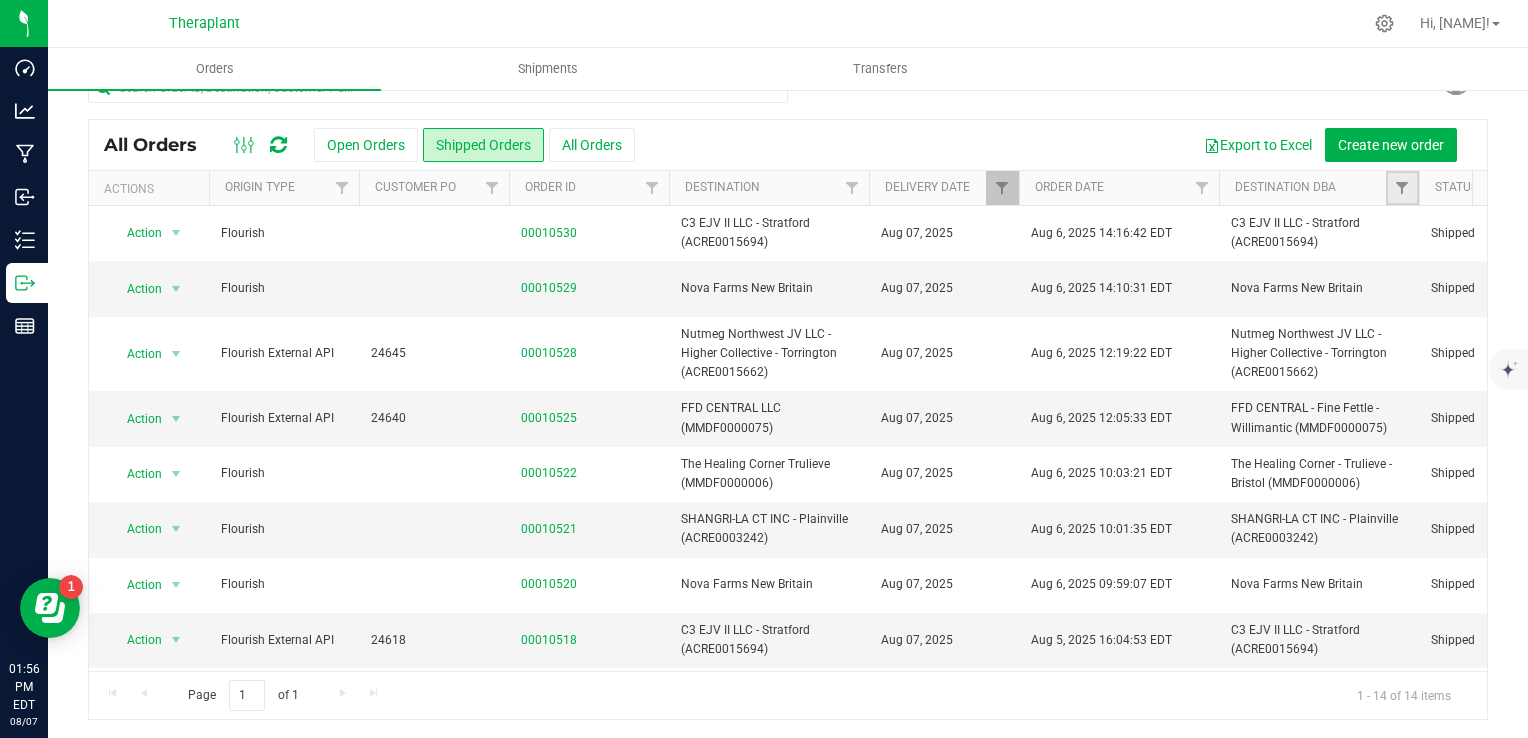 click at bounding box center (1402, 188) 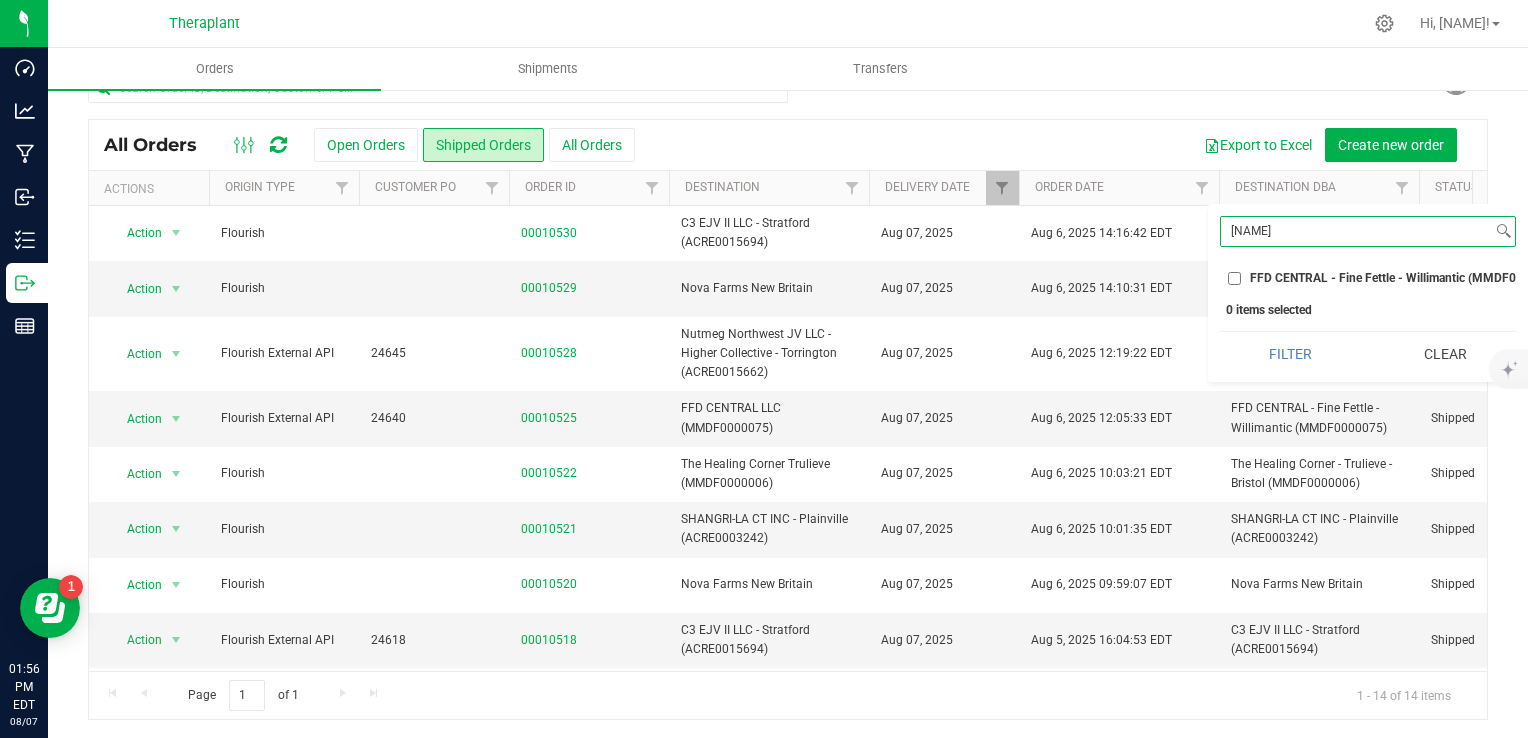 type on "[NAME]" 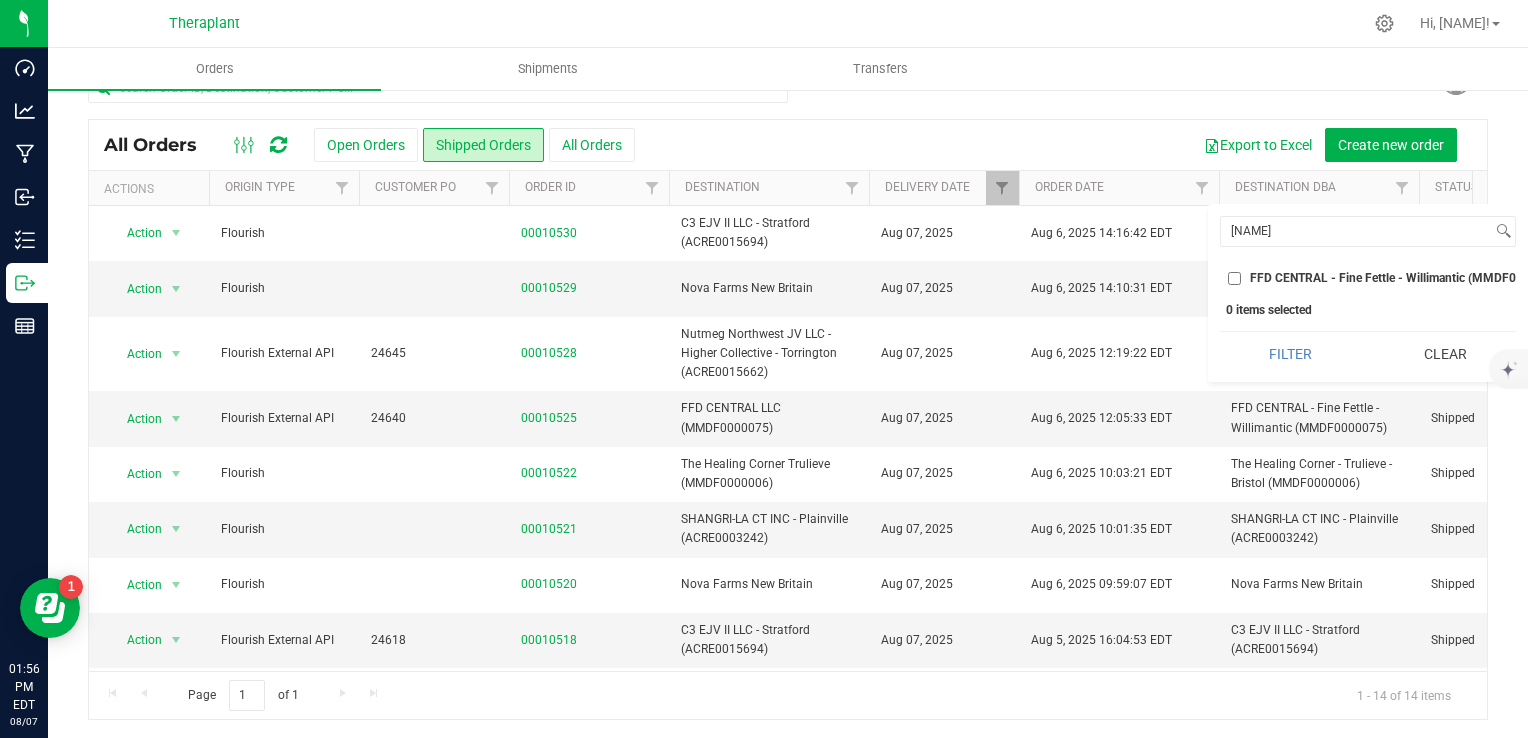 click on "FFD CENTRAL - Fine Fettle - Willimantic (MMDF0000075)" at bounding box center [1406, 278] 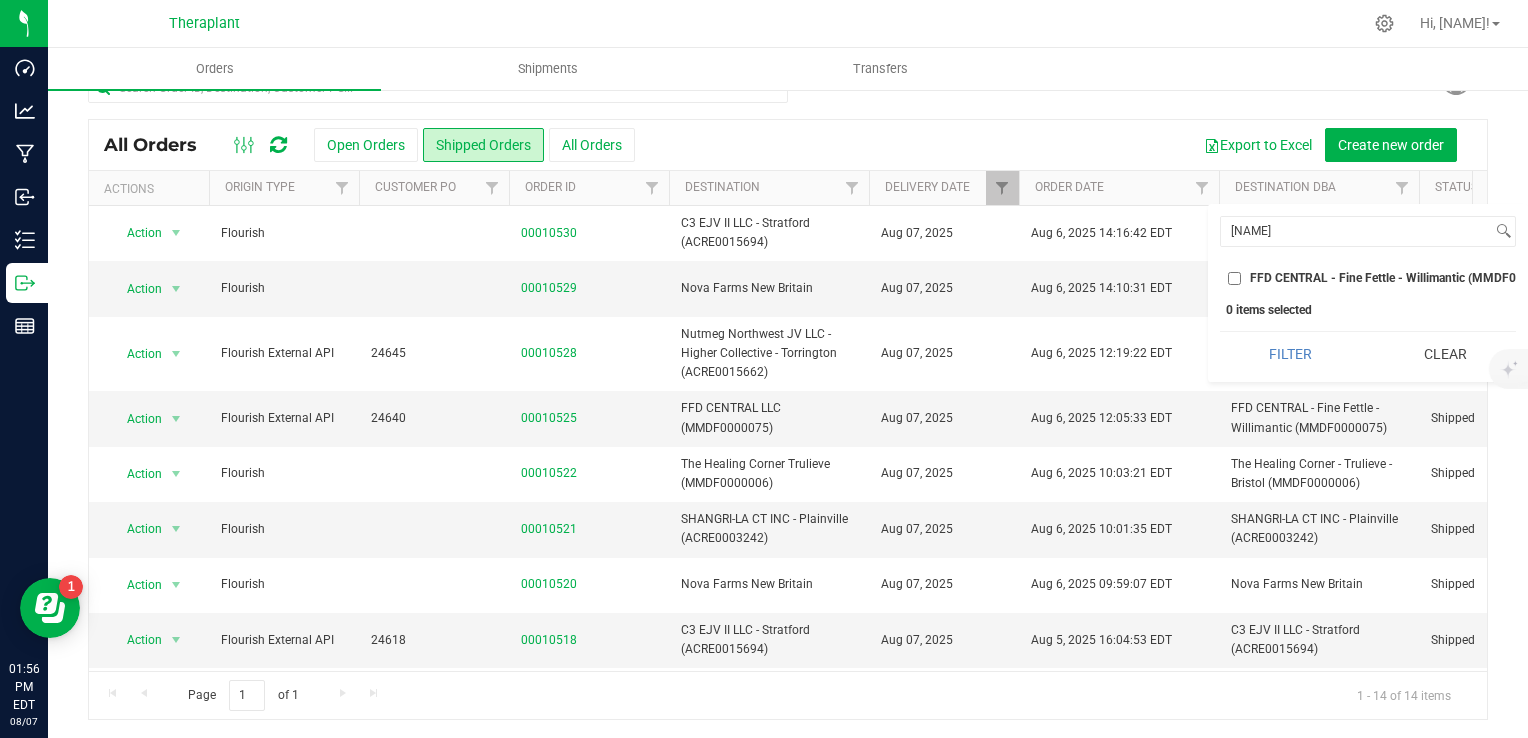click on "FFD CENTRAL - Fine Fettle - Willimantic (MMDF0000075)" at bounding box center (1234, 278) 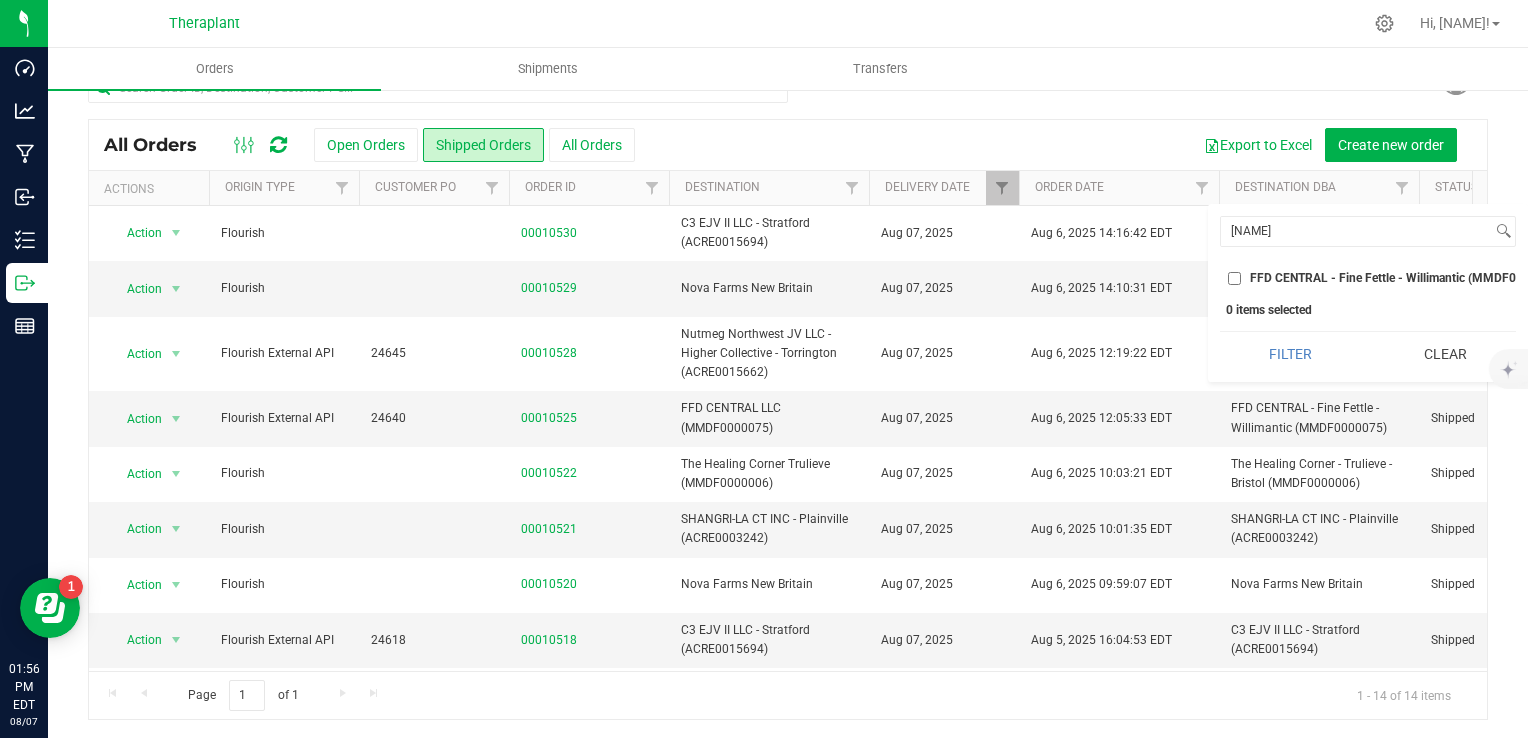 checkbox on "true" 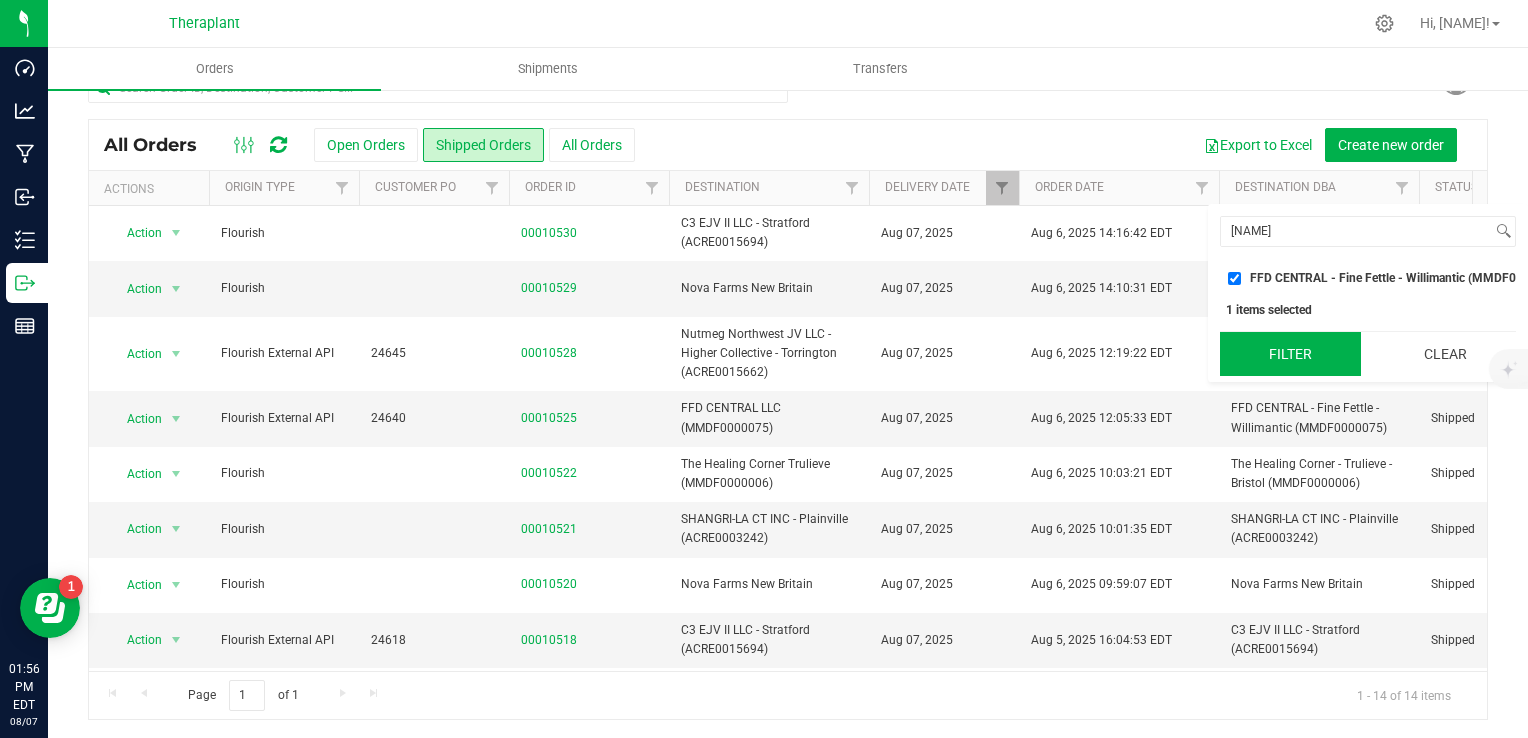 click on "Filter" at bounding box center (1290, 354) 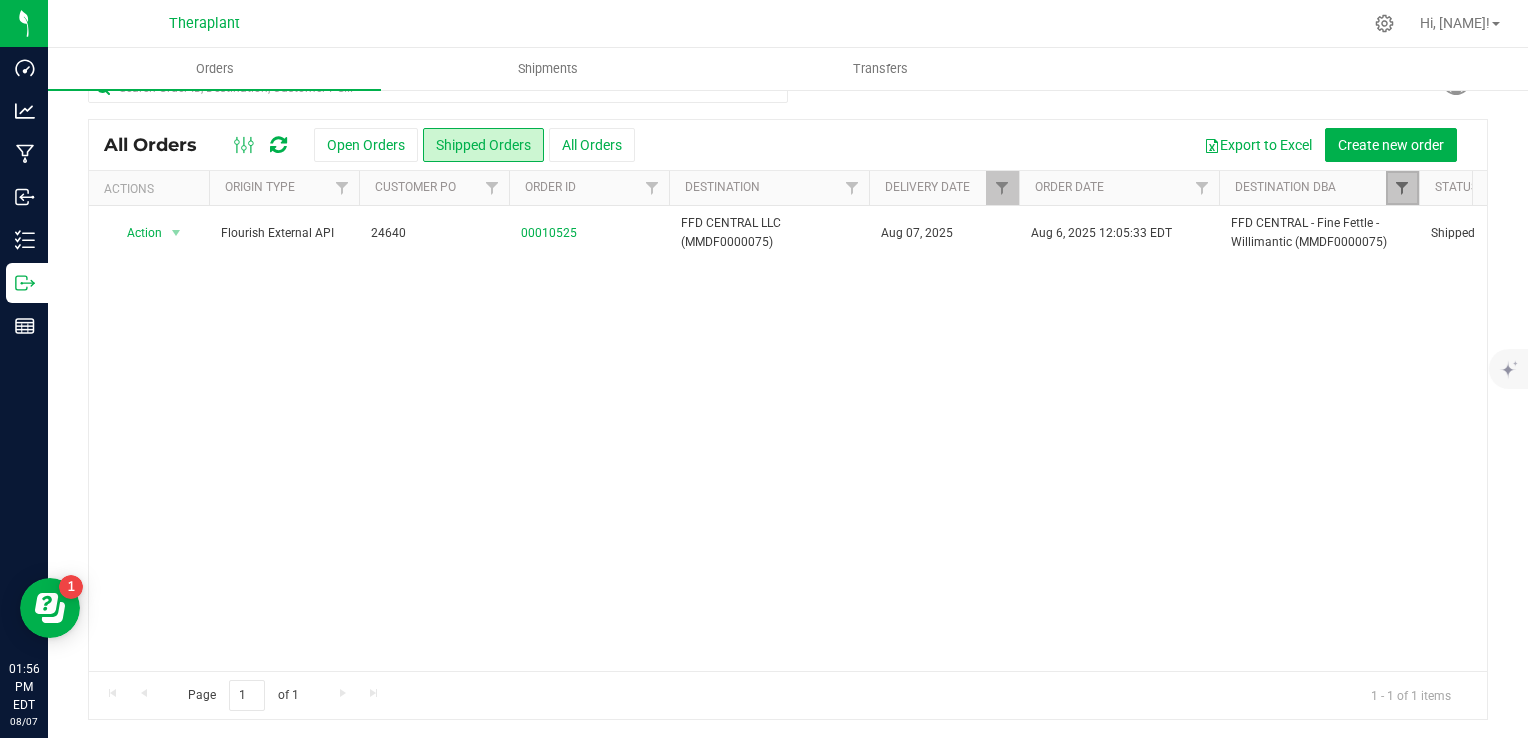 click at bounding box center (1402, 188) 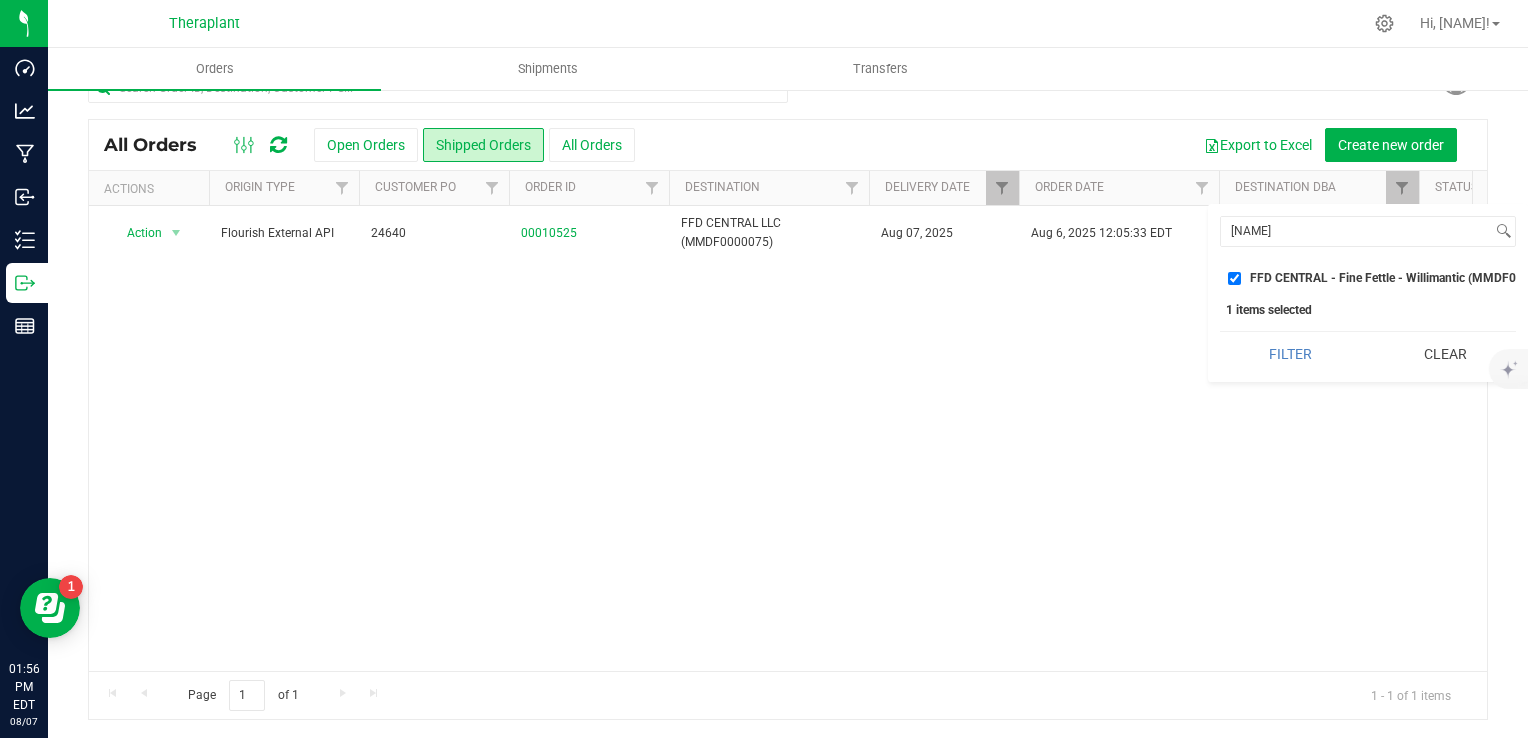 drag, startPoint x: 1453, startPoint y: 374, endPoint x: 1447, endPoint y: 345, distance: 29.614185 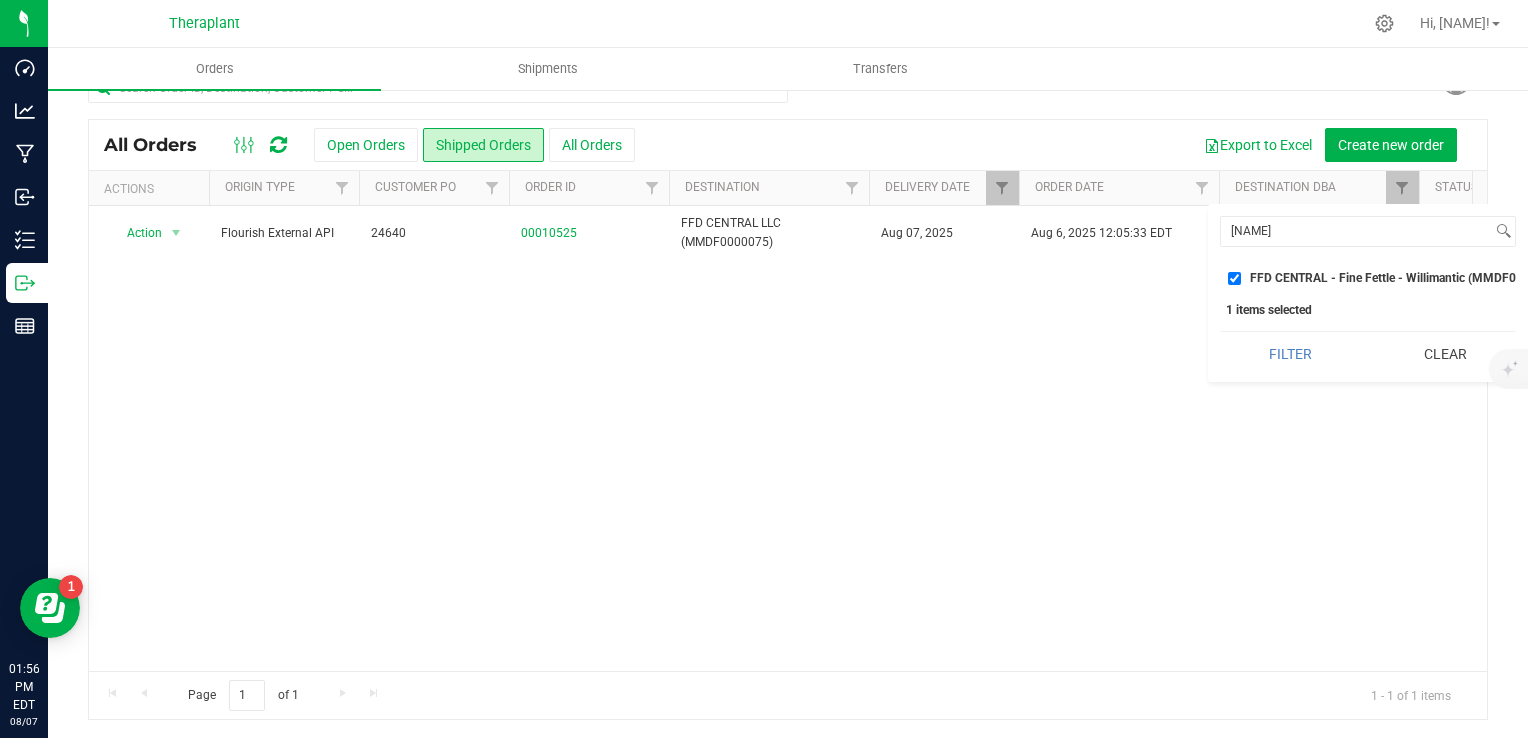 click on "Clear" at bounding box center (1445, 354) 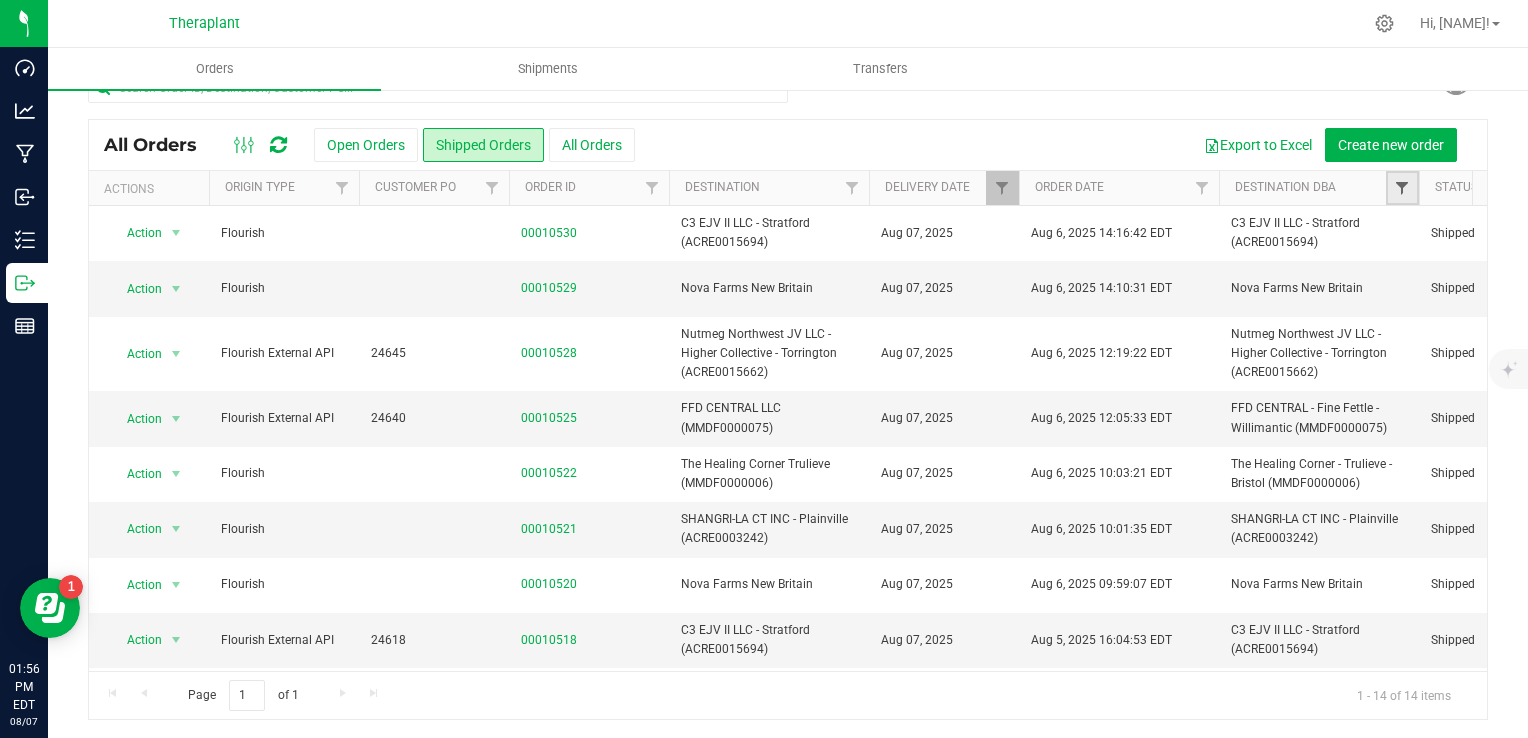 click at bounding box center [1402, 188] 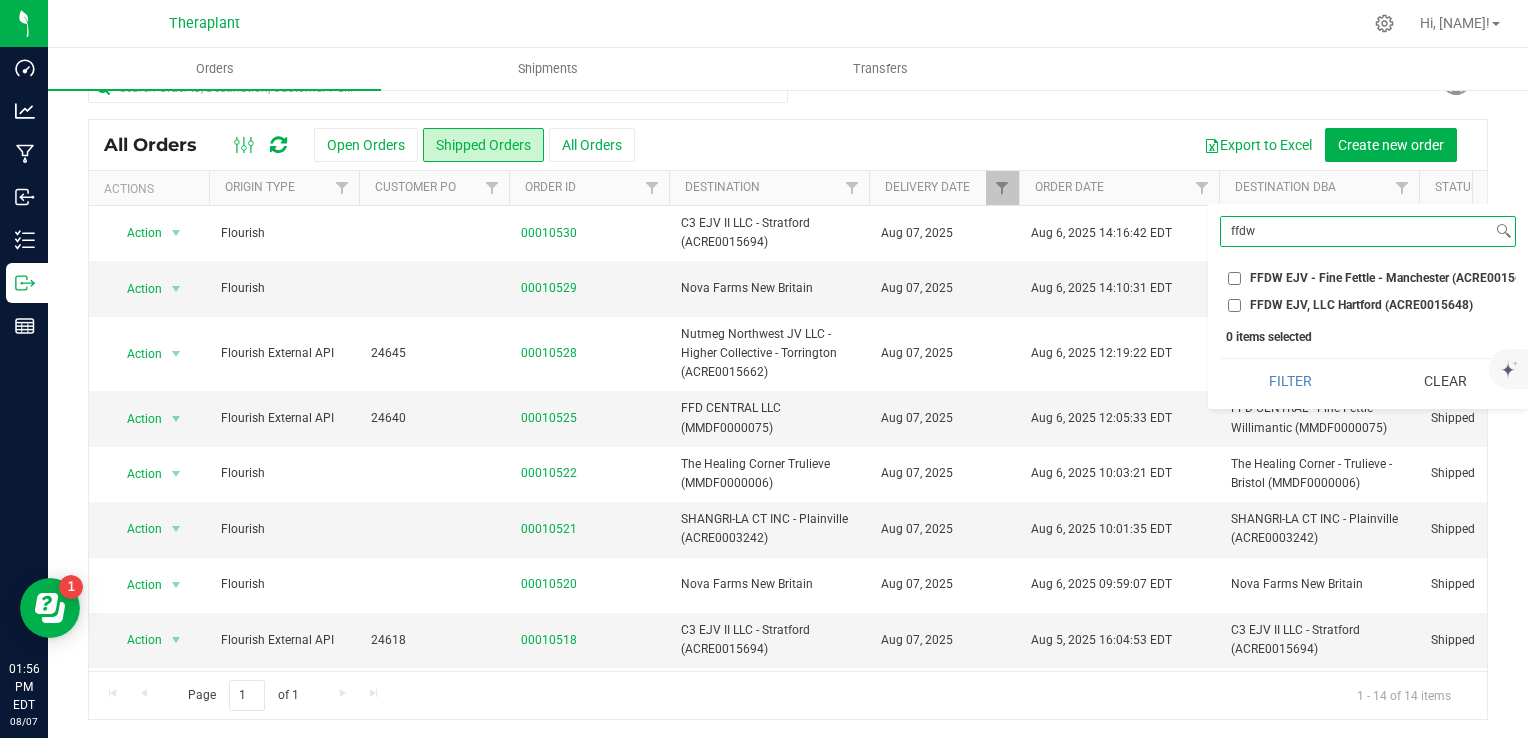 type on "ffdw" 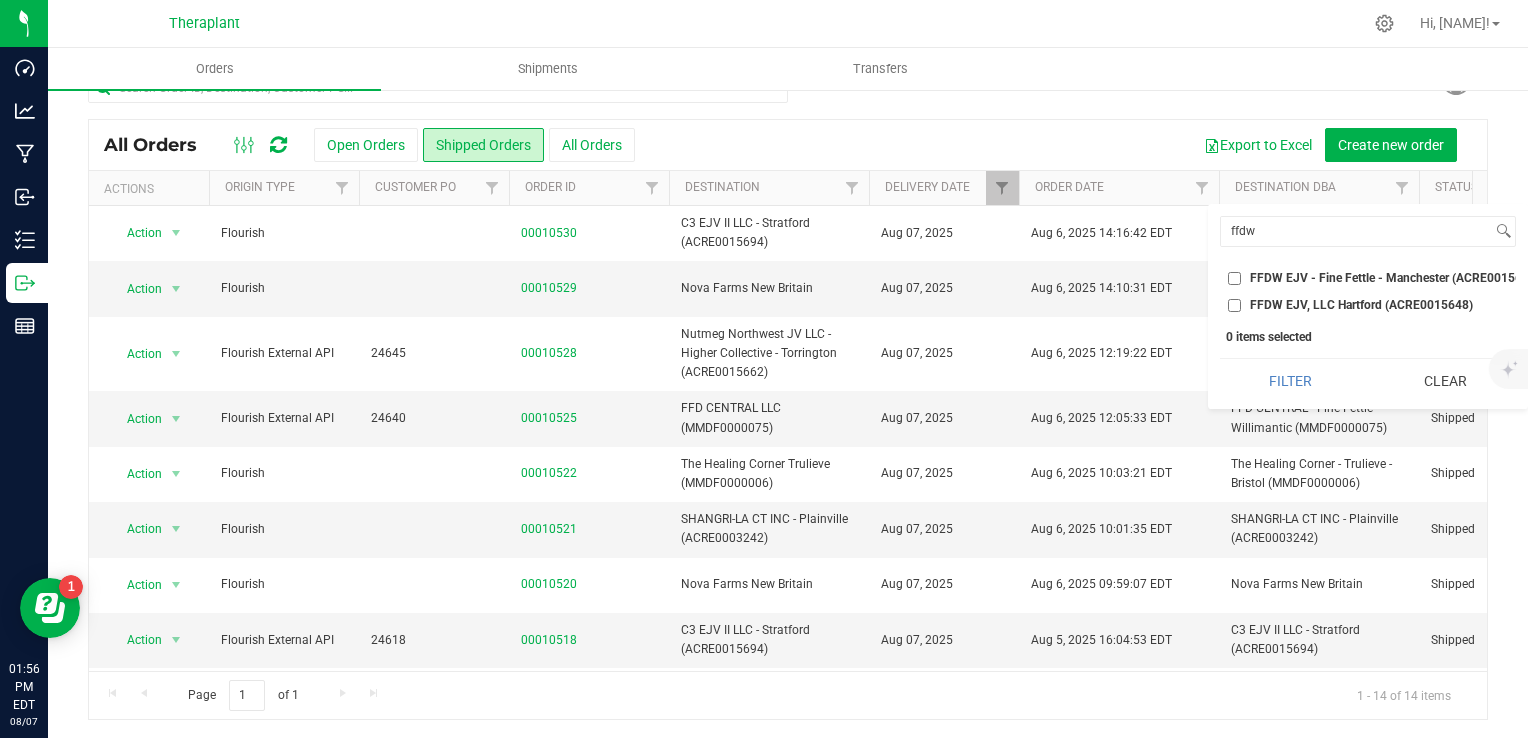 click on "FFDW EJV - Fine Fettle - Manchester (ACRE0015647)" at bounding box center (1395, 278) 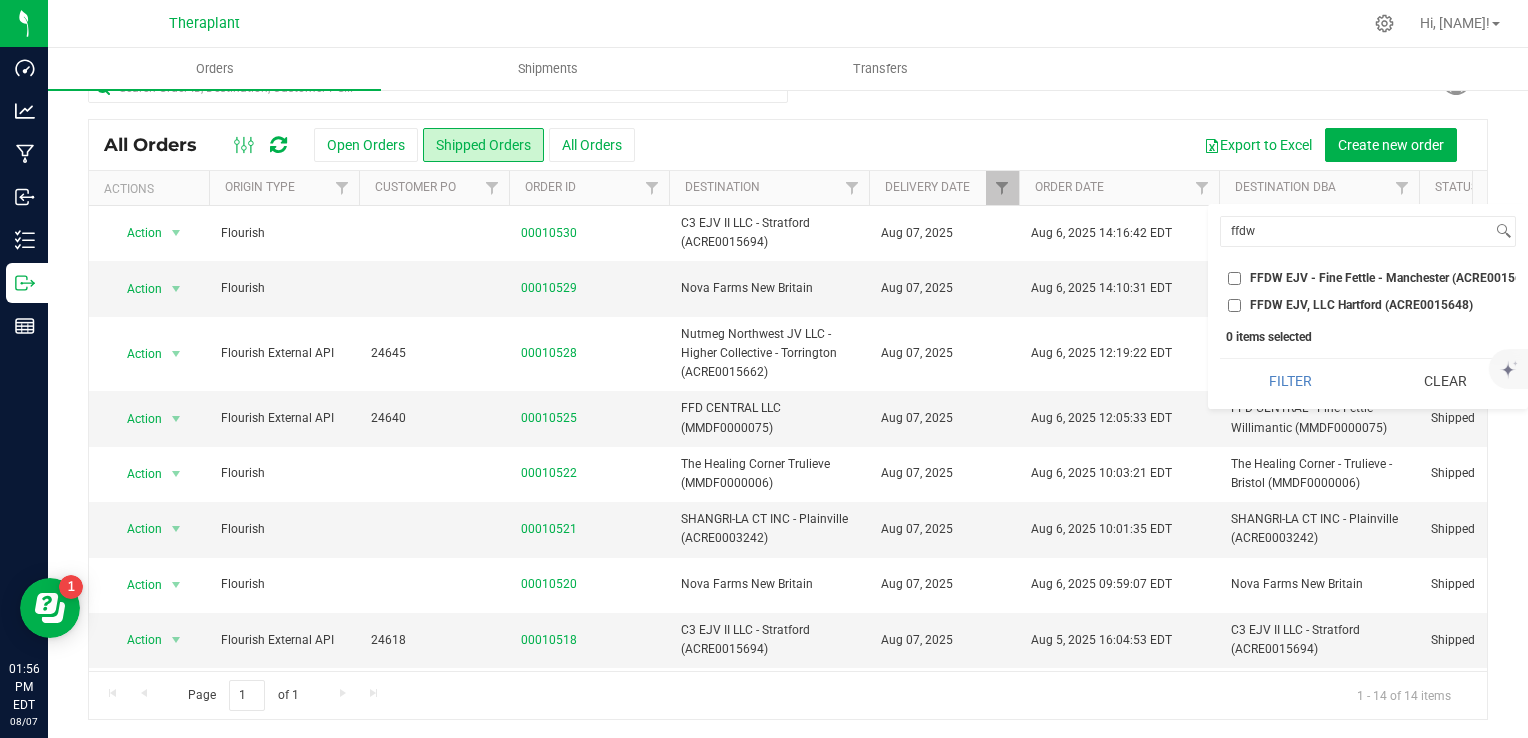 click on "FFDW EJV - Fine Fettle - Manchester (ACRE0015647)" at bounding box center (1234, 278) 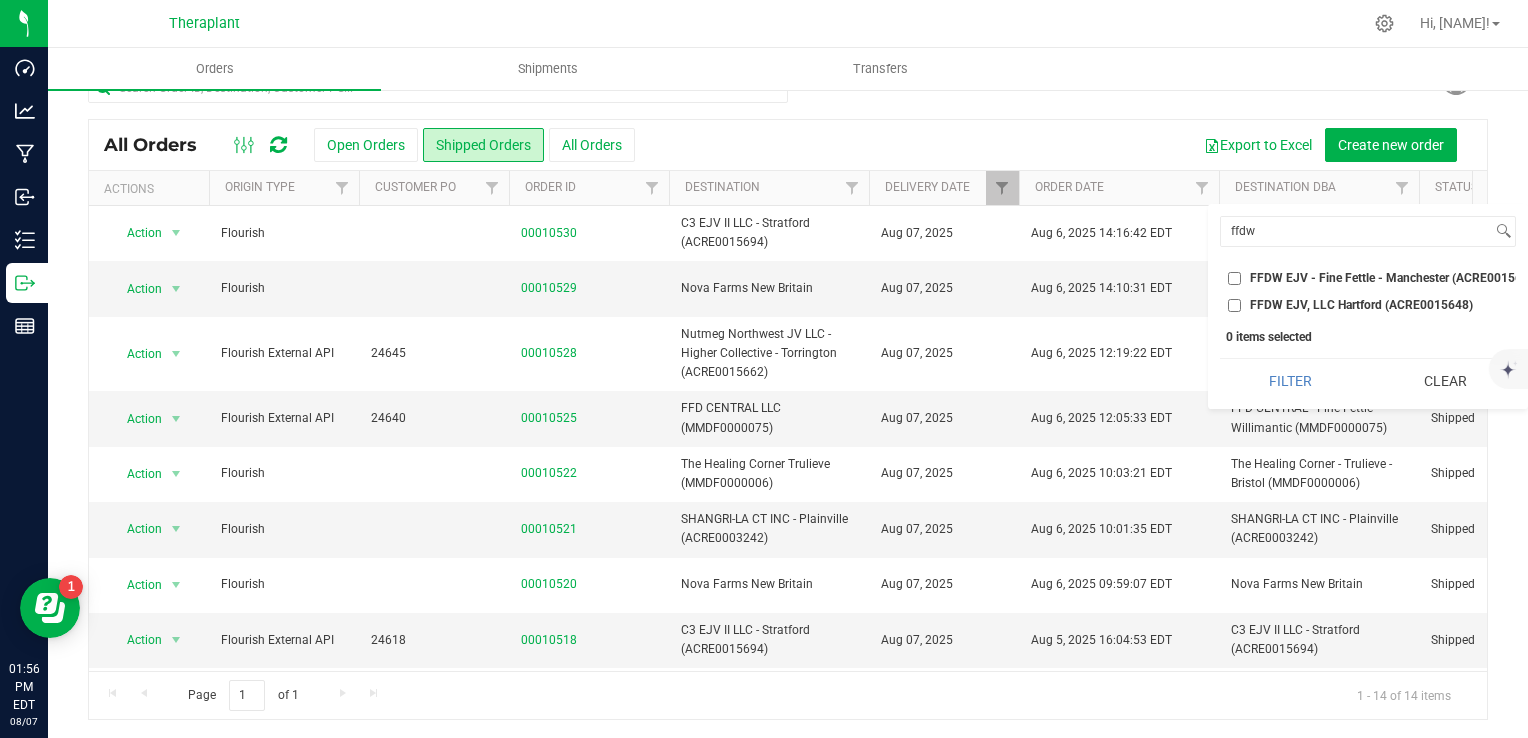 checkbox on "true" 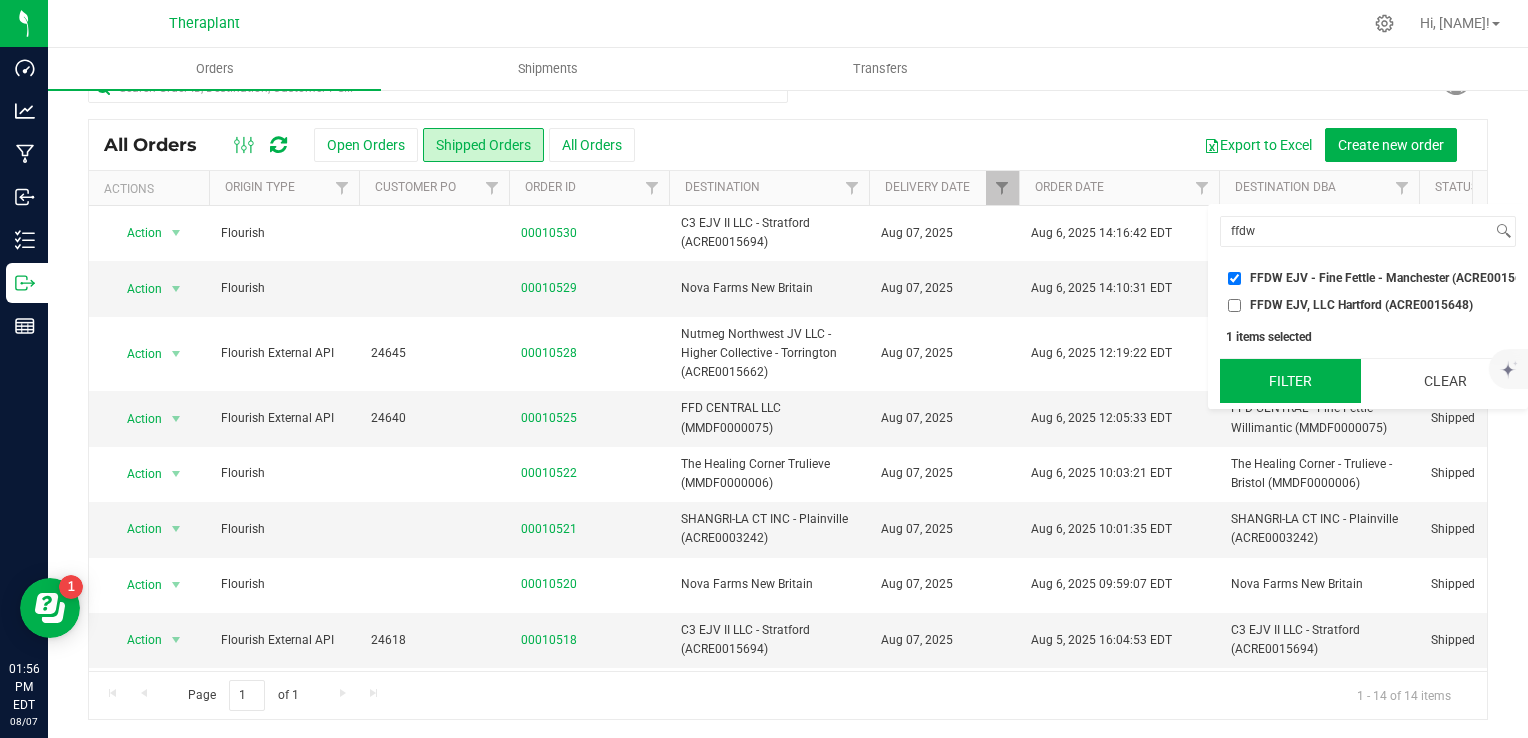 click on "Filter" at bounding box center (1290, 381) 